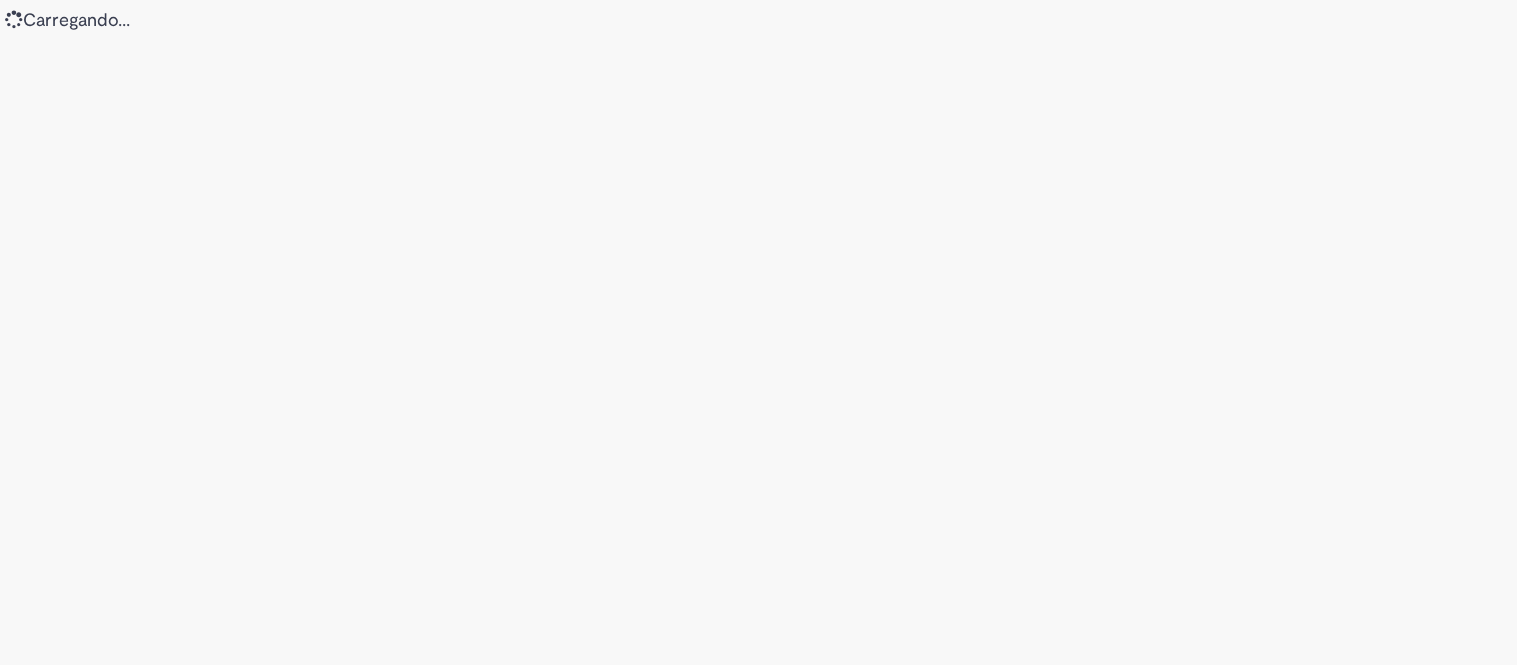 scroll, scrollTop: 0, scrollLeft: 0, axis: both 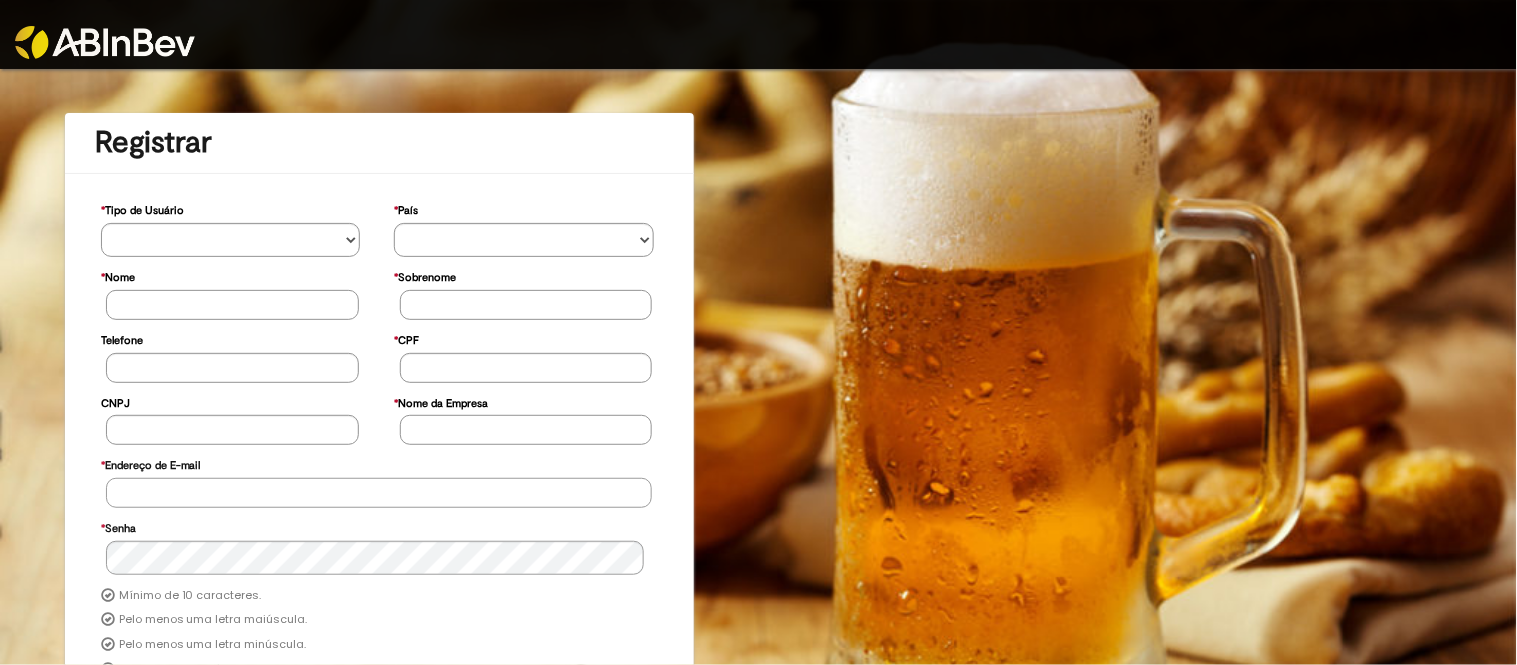 type on "**********" 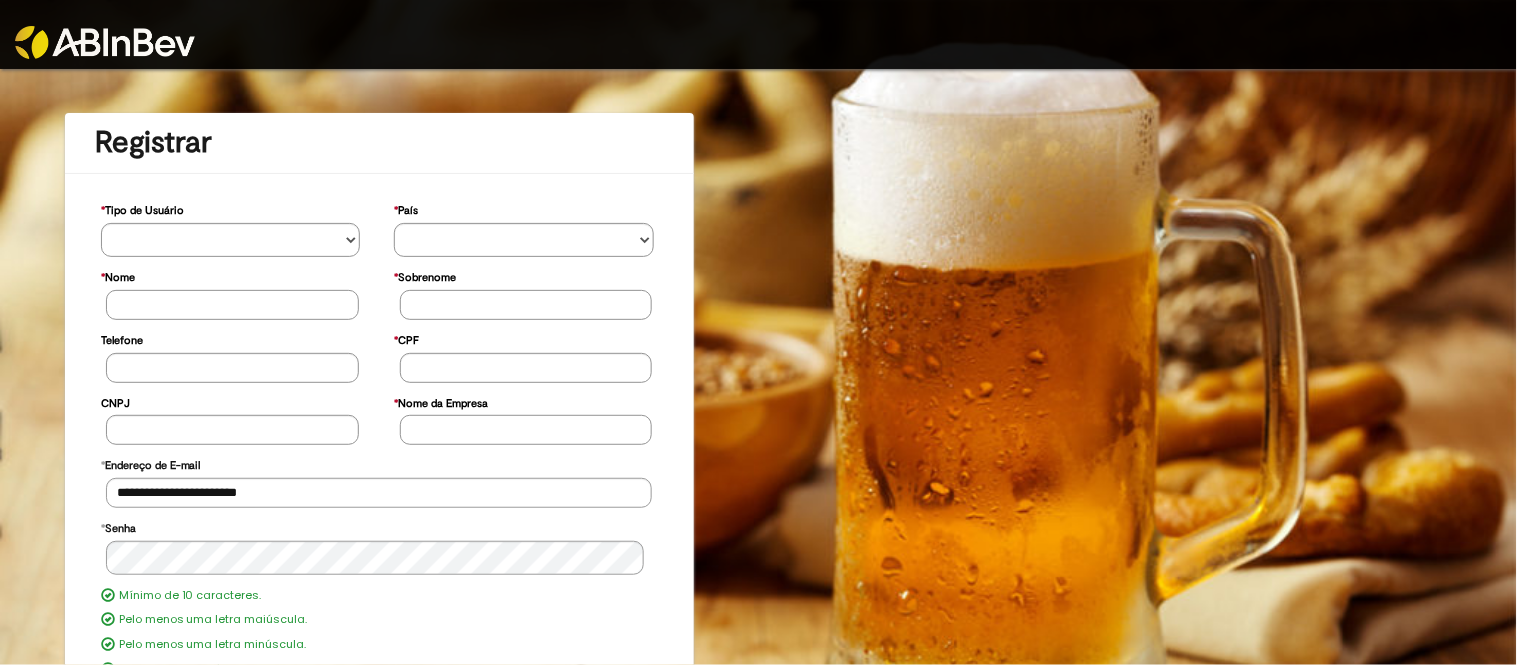 click at bounding box center (189, 34) 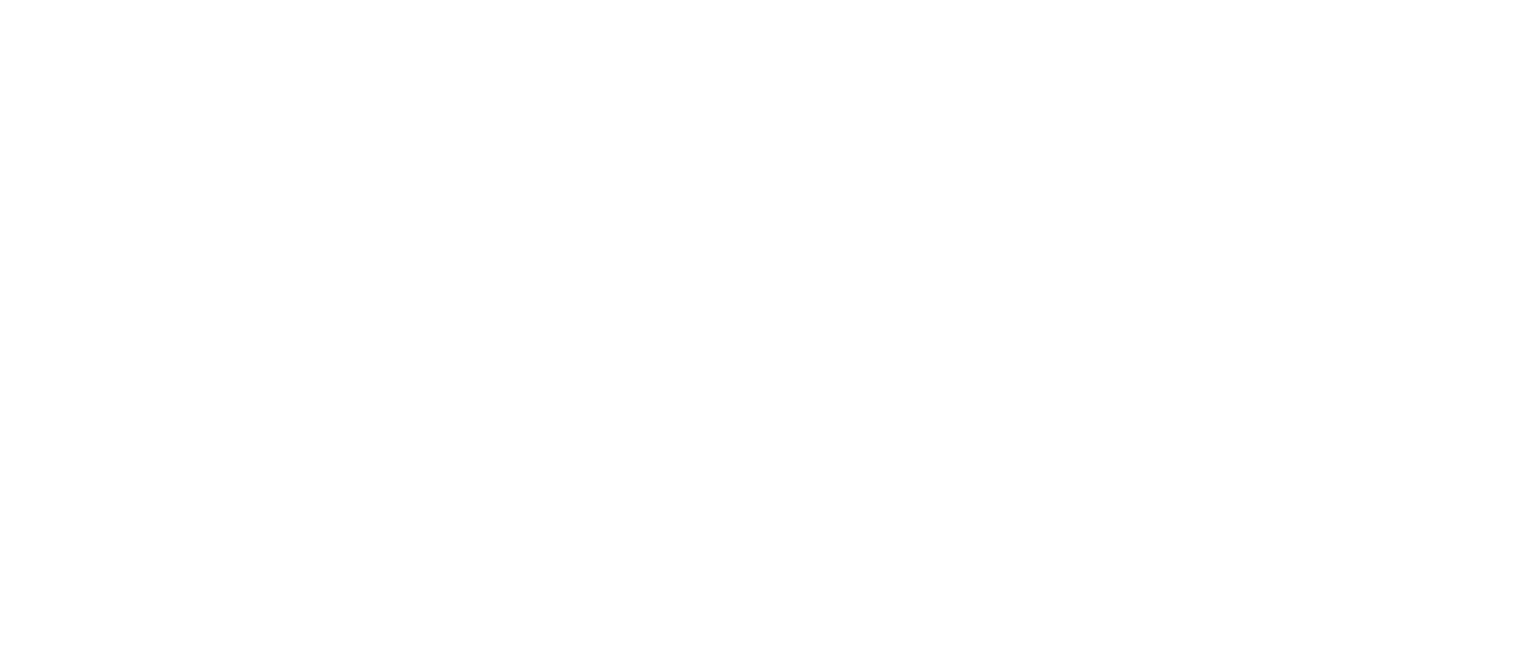 scroll, scrollTop: 0, scrollLeft: 0, axis: both 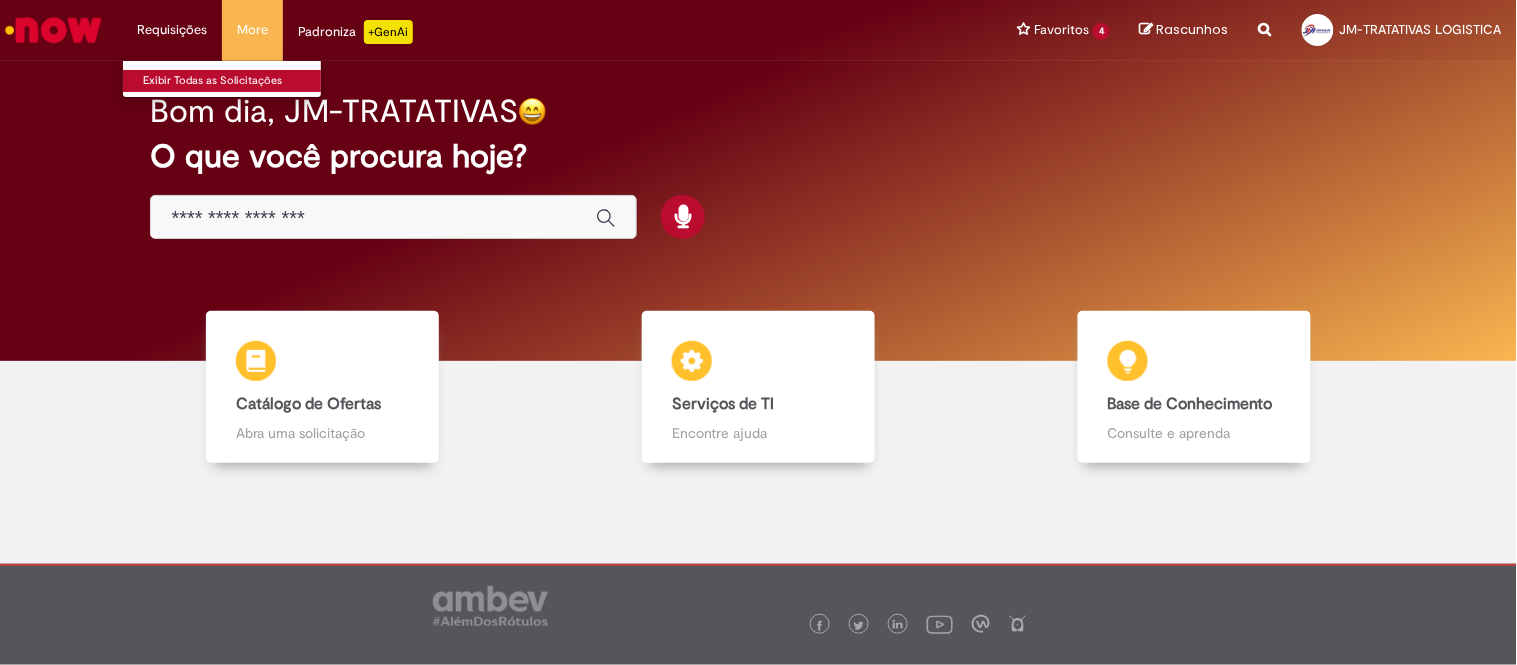 click on "Exibir Todas as Solicitações" at bounding box center (233, 81) 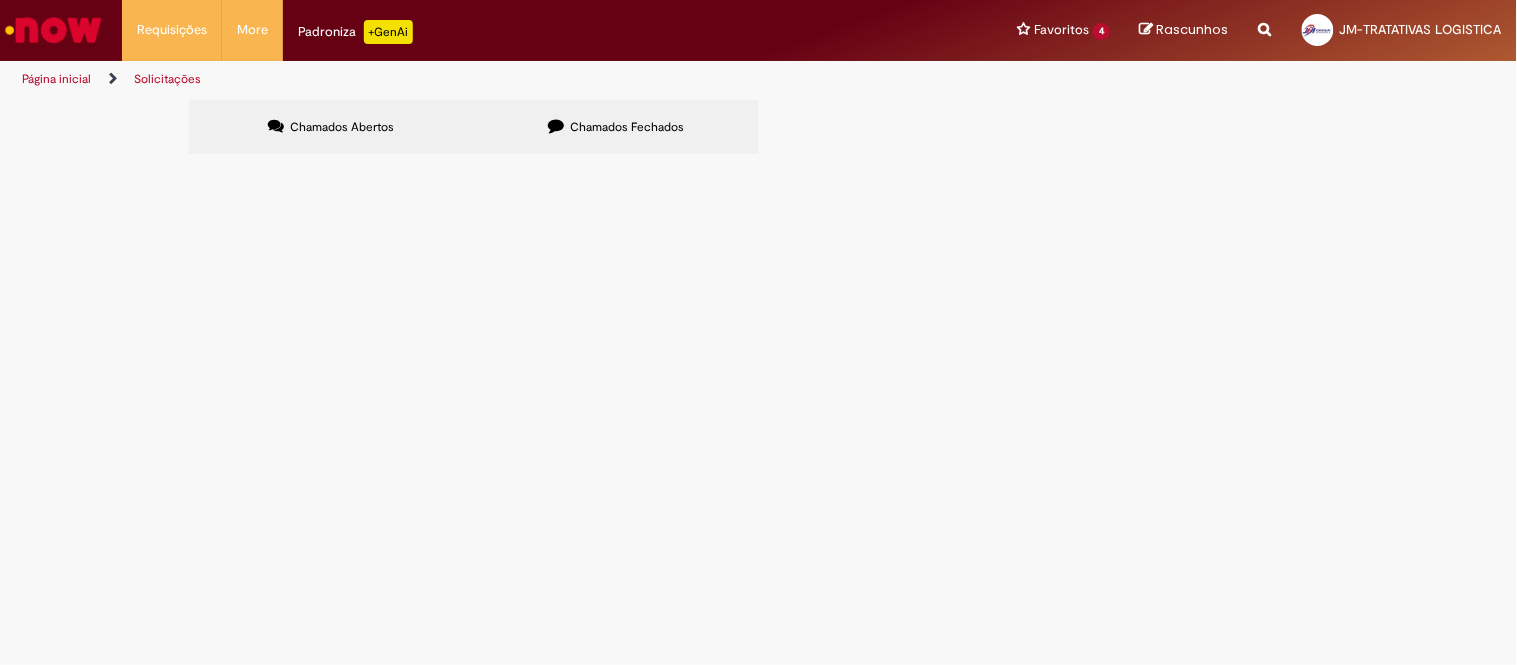 click on "Chamados Fechados" at bounding box center [616, 127] 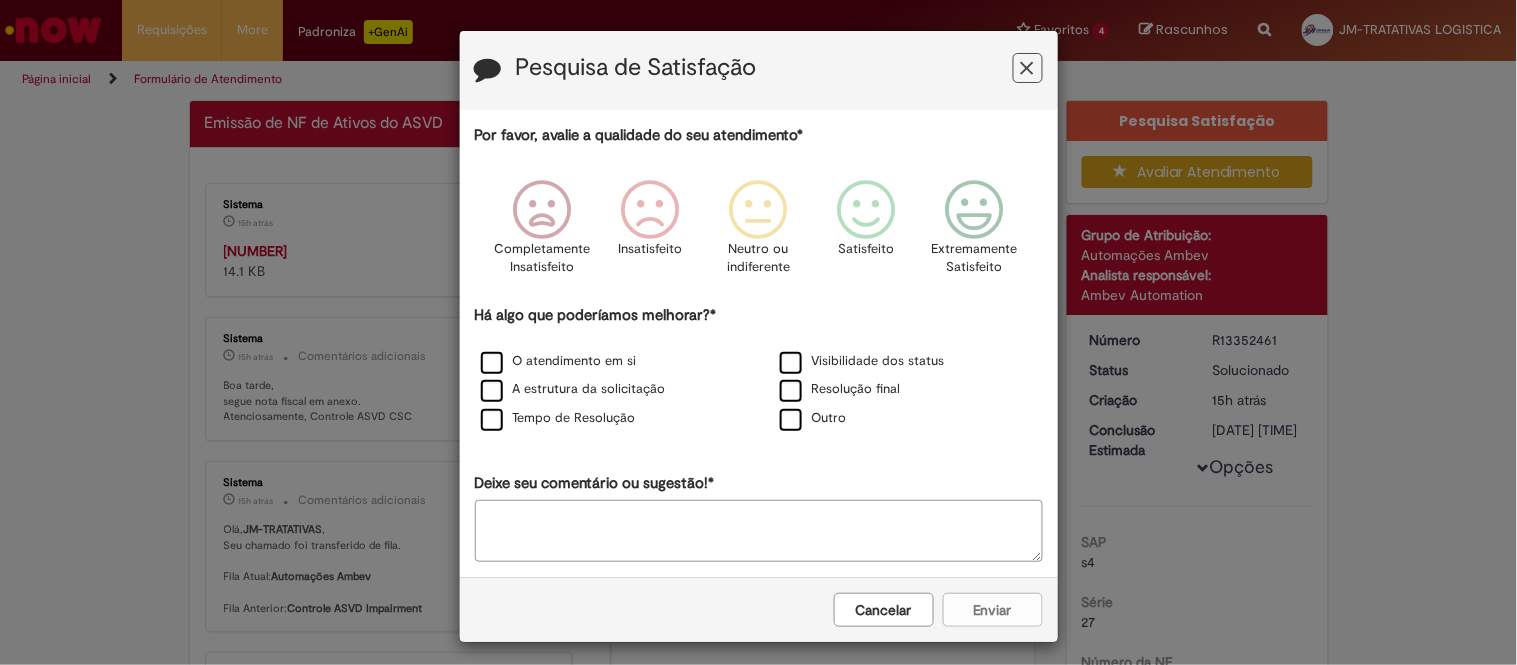 click on "Cancelar" at bounding box center [884, 610] 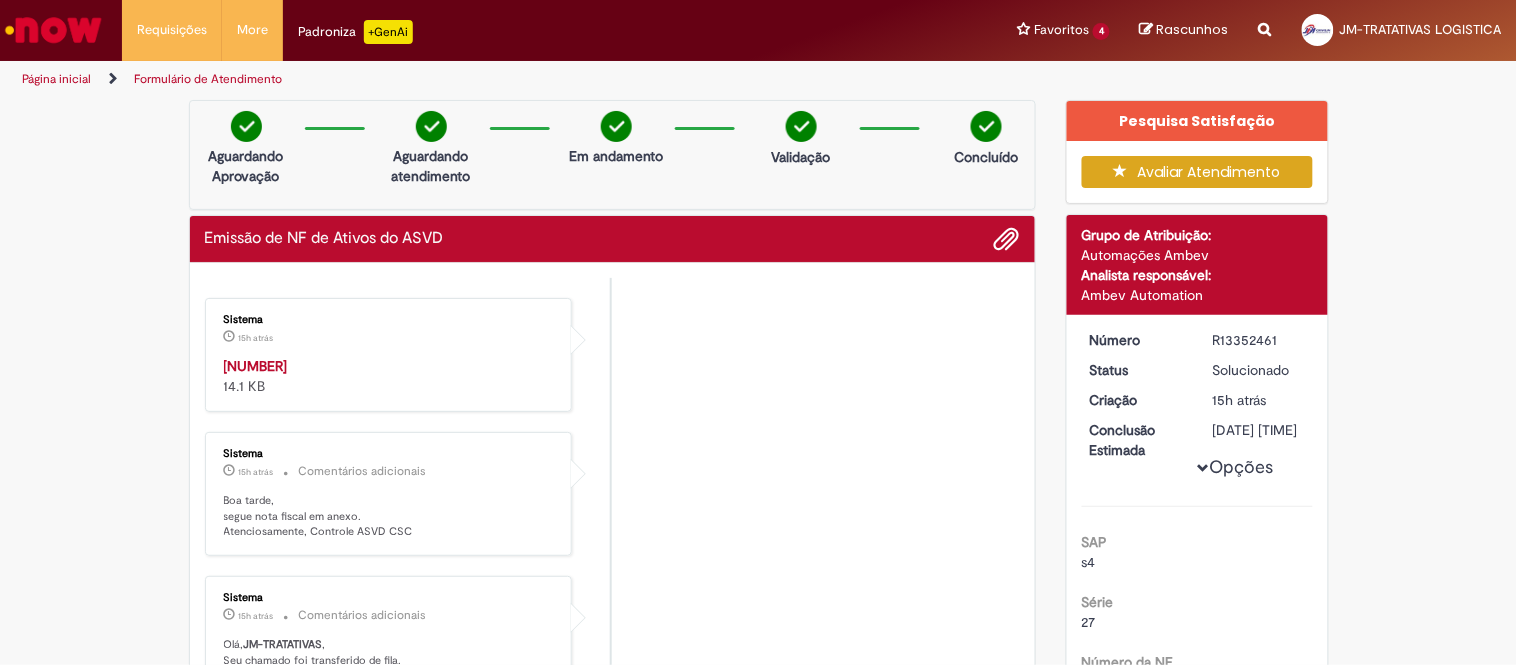click on "Emissão de NF de Ativos do ASVD" at bounding box center [613, 239] 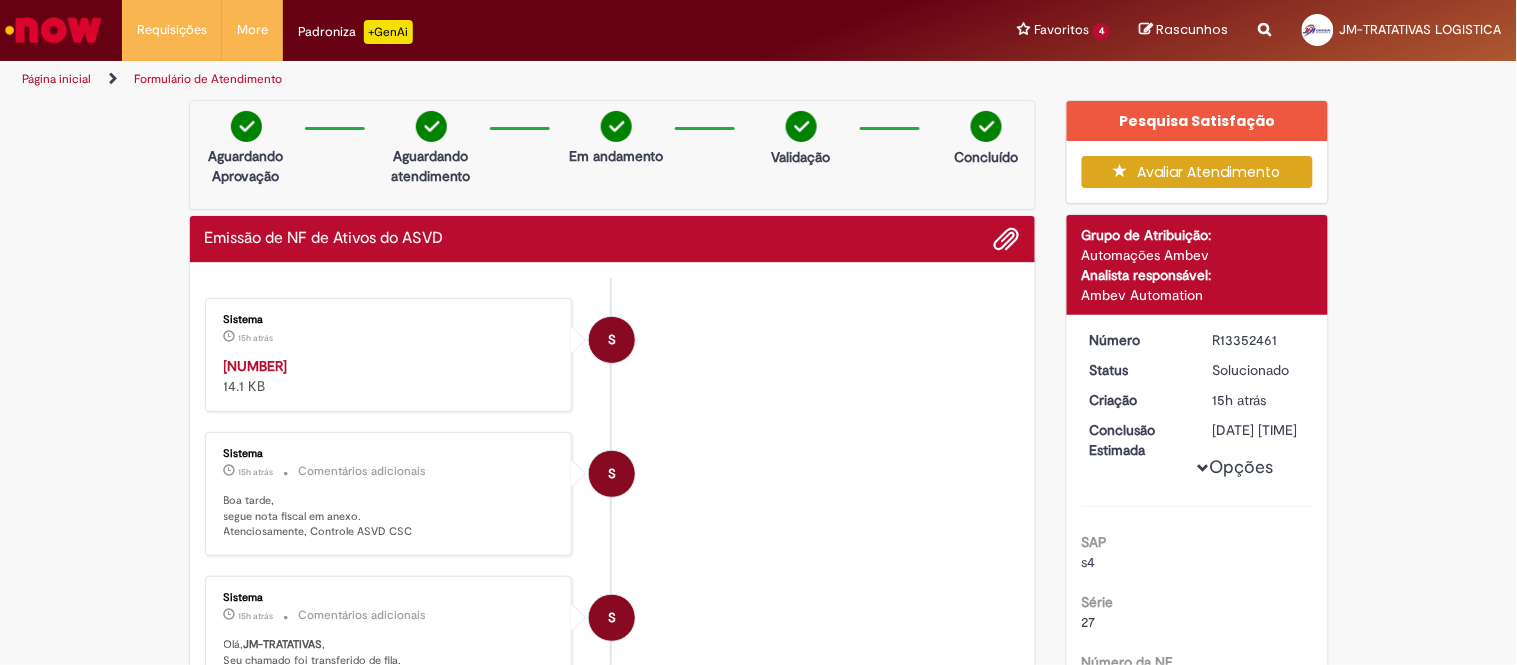 click on "42250856228356018189550270002285741711625012.zip" at bounding box center [256, 366] 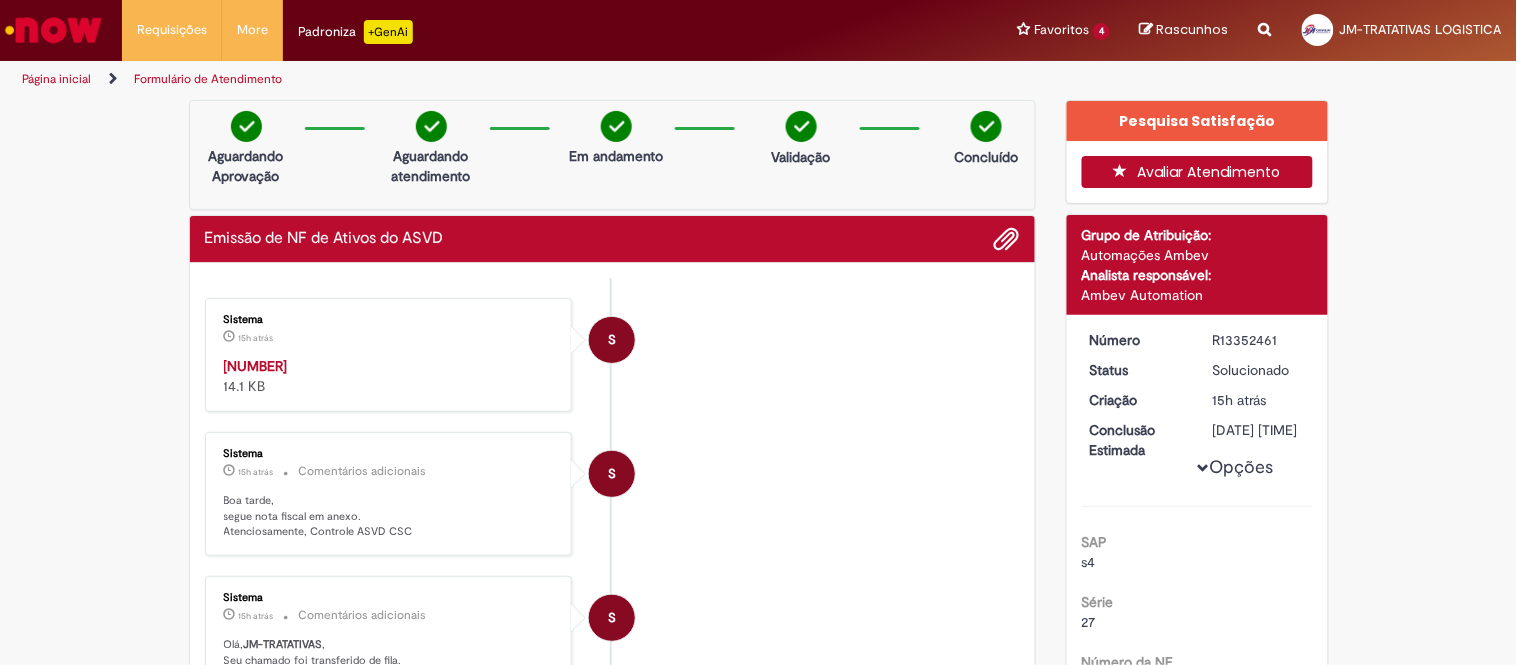 click on "Avaliar Atendimento" at bounding box center [1197, 172] 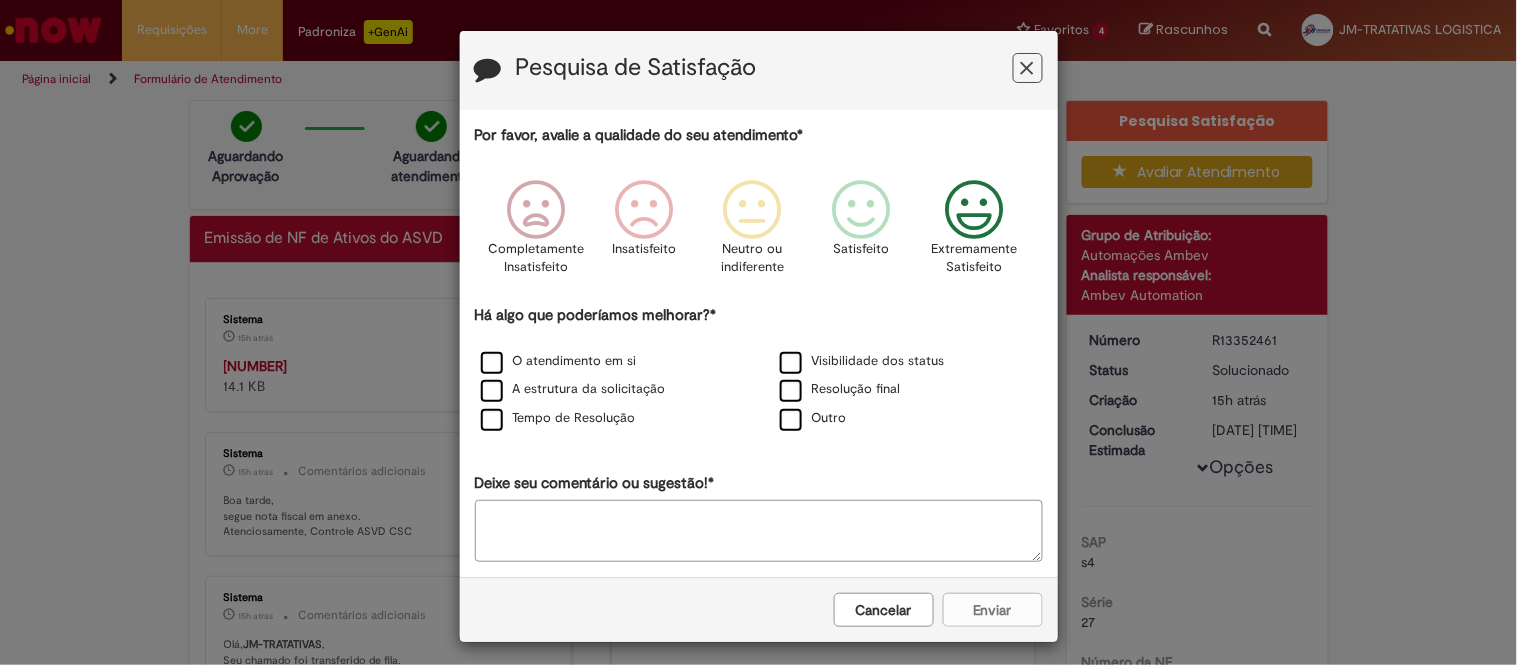 click at bounding box center (974, 210) 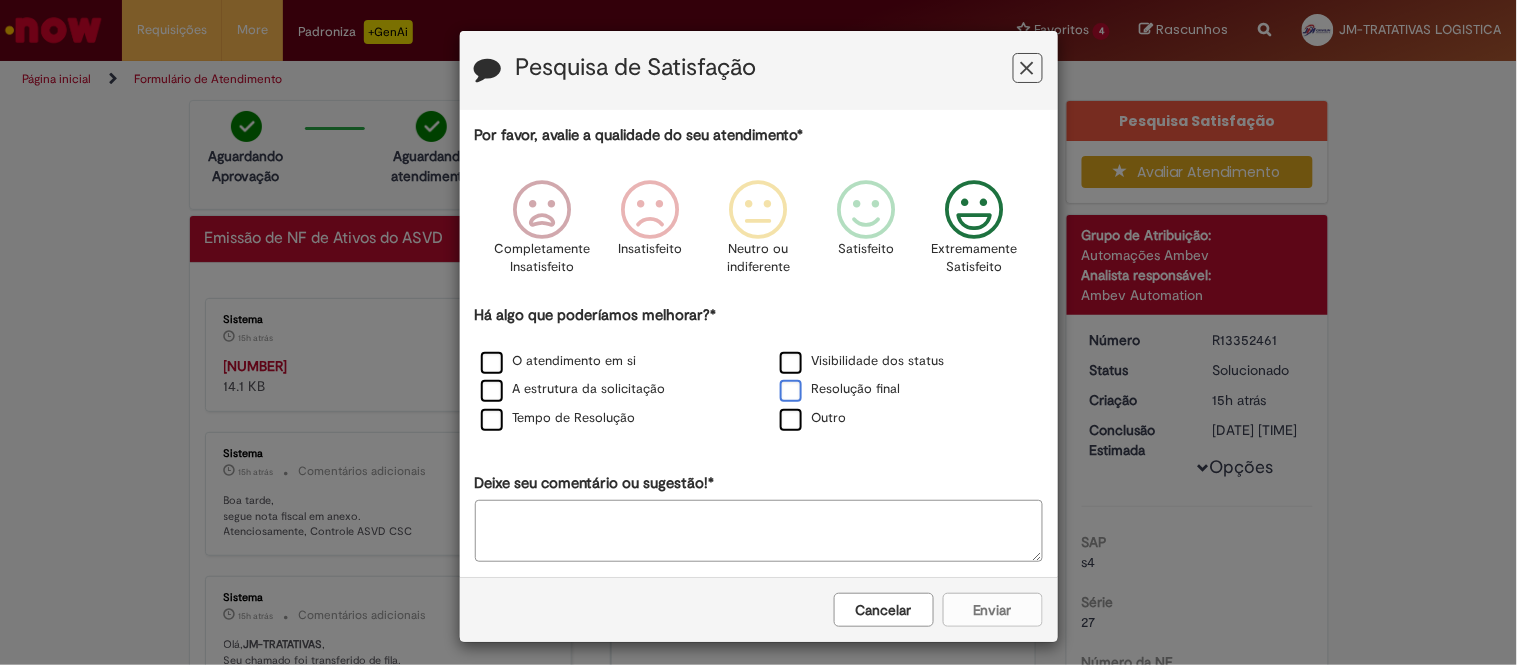 click on "Resolução final" at bounding box center [840, 389] 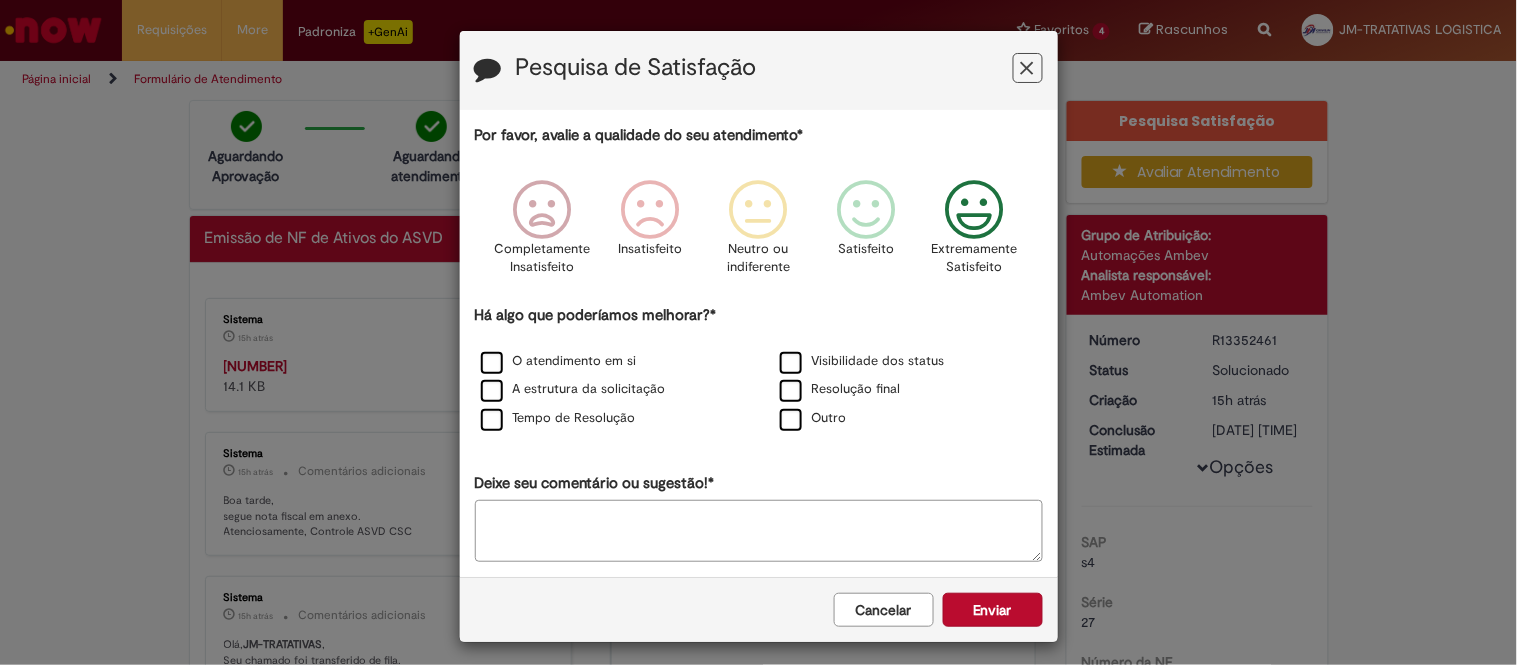 click on "Há algo que poderíamos melhorar?*
O atendimento em si
Visibilidade dos status
A estrutura da solicitação
Resolução final
Tempo de Resolução
Outro" at bounding box center (759, 369) 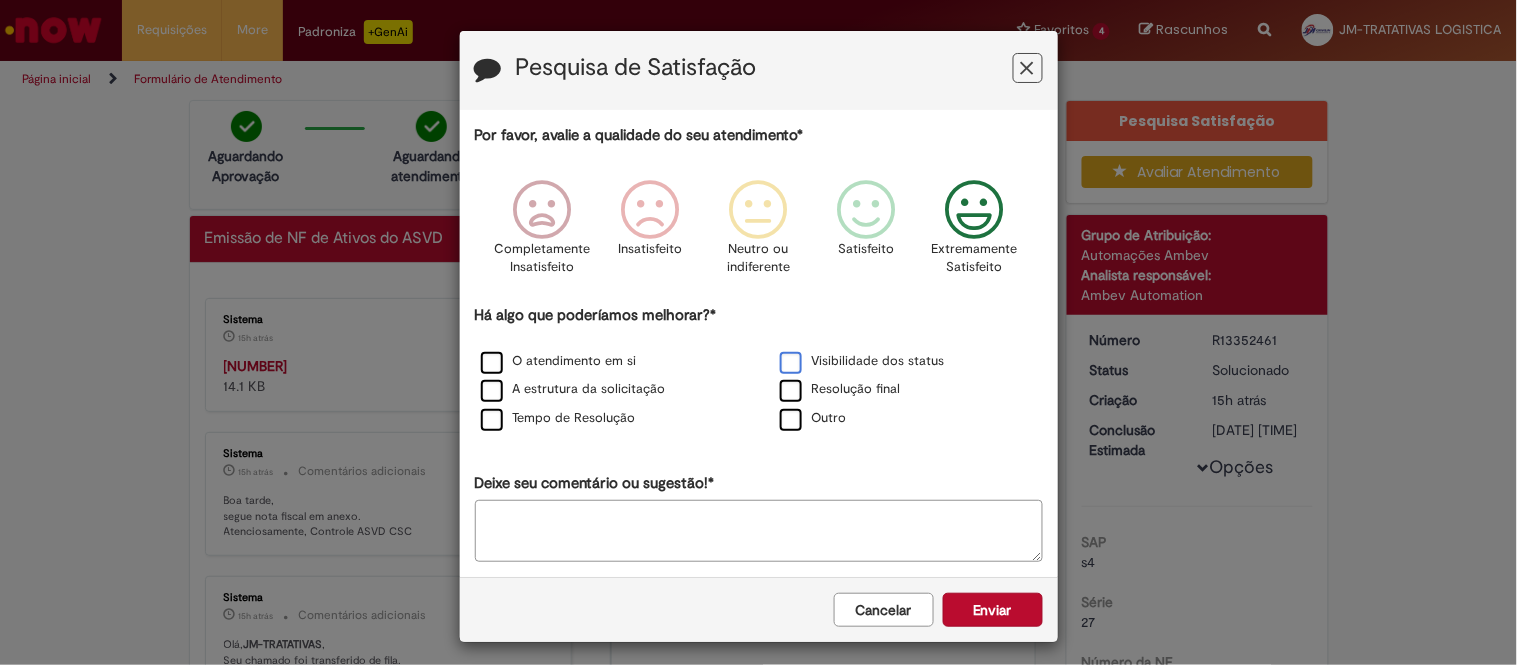 click on "Visibilidade dos status" at bounding box center [862, 361] 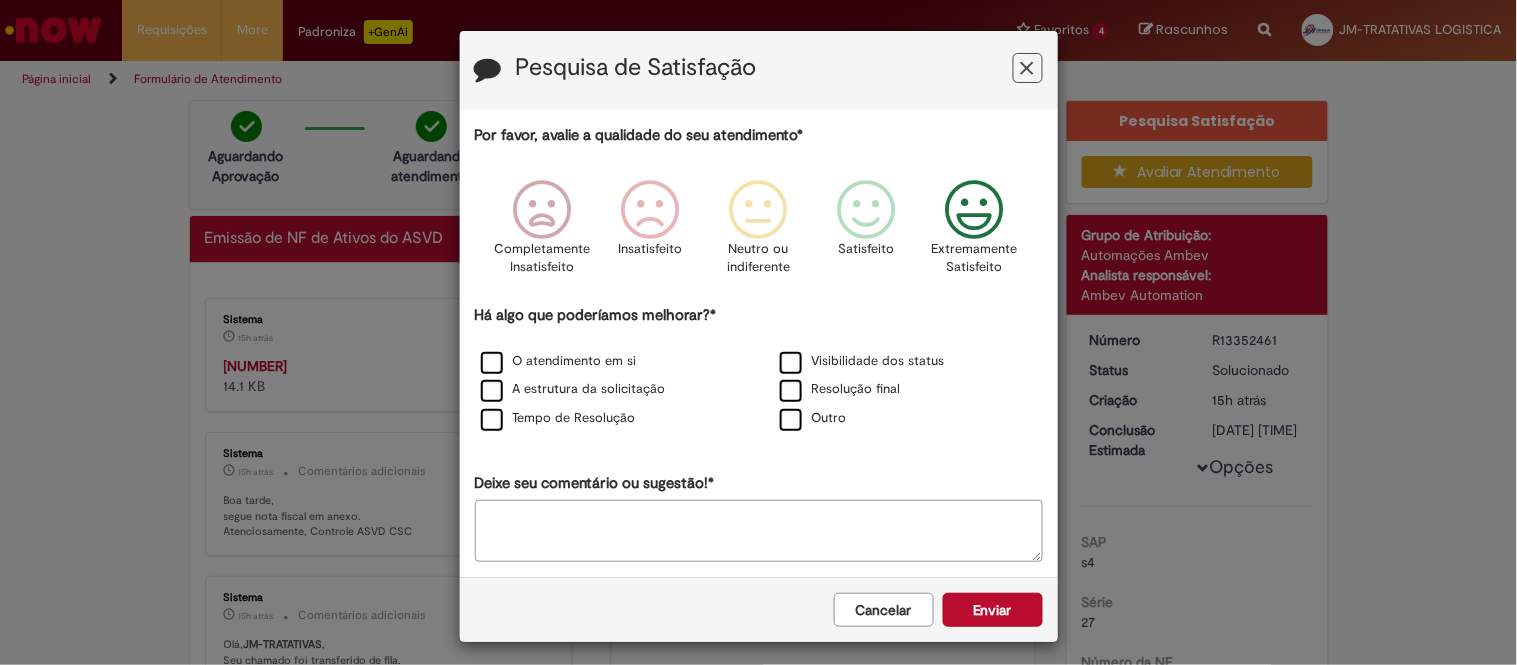 click on "Tempo de Resolução" at bounding box center (609, 419) 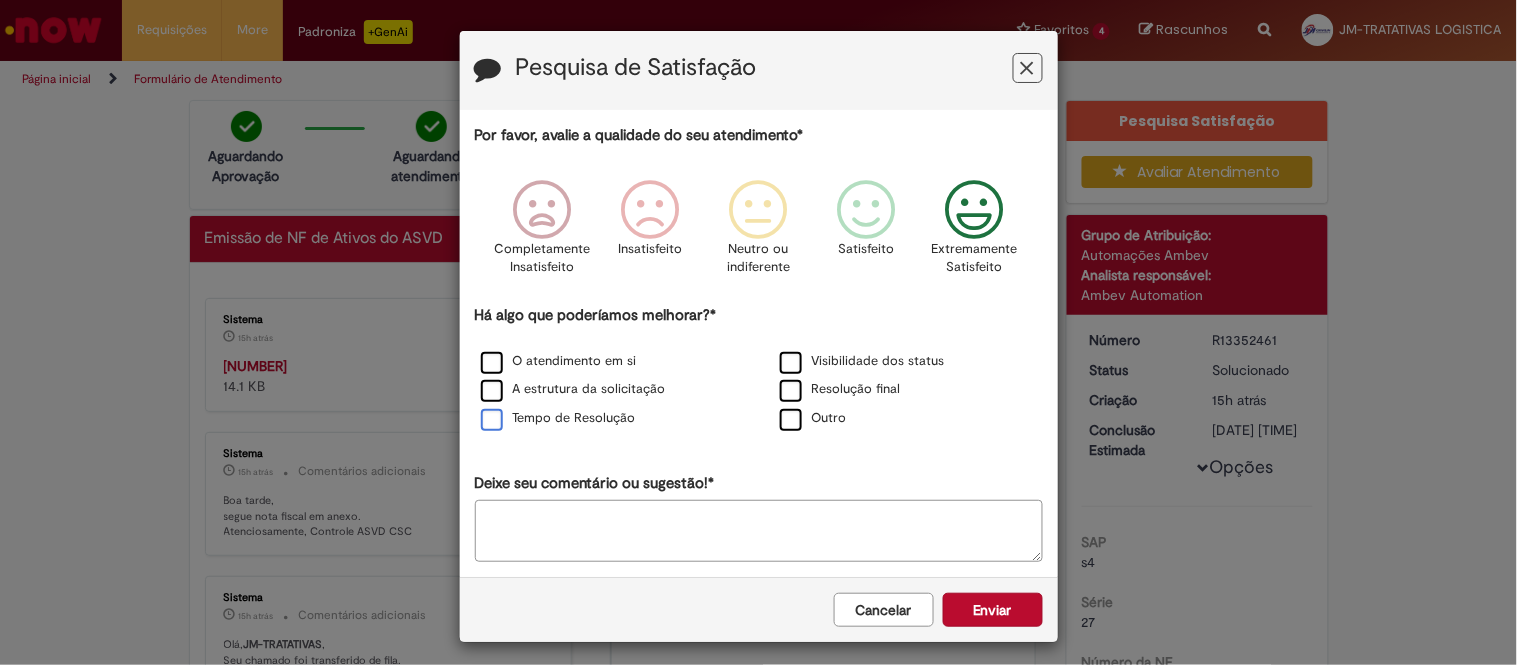click on "Tempo de Resolução" at bounding box center [558, 418] 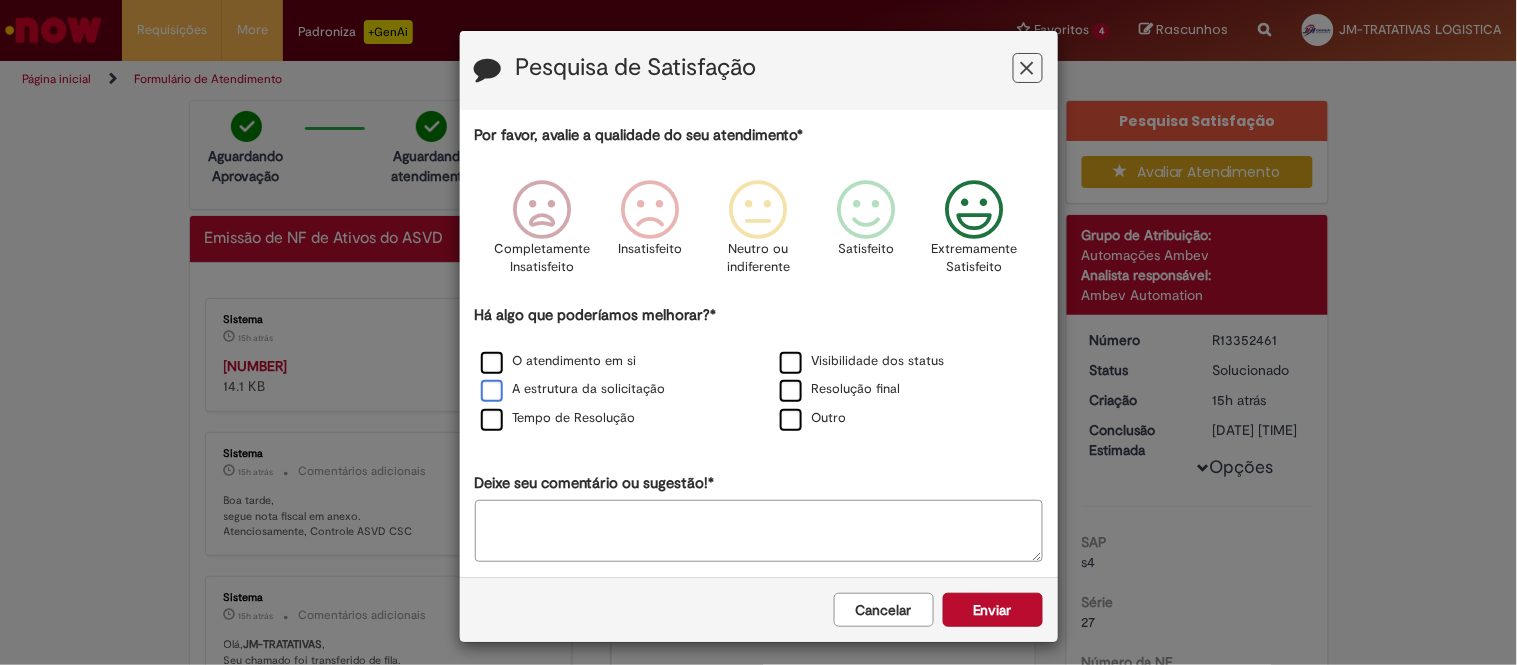 click on "A estrutura da solicitação" at bounding box center (573, 389) 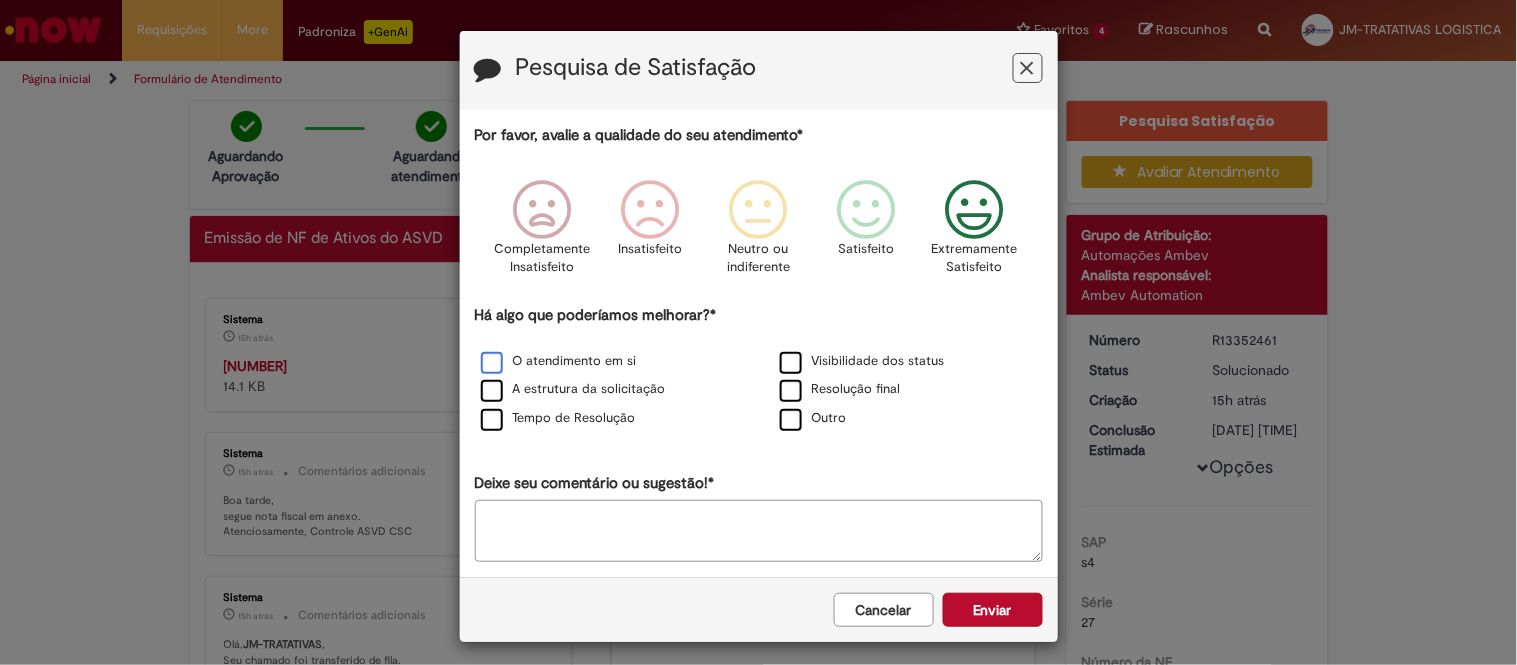 click on "O atendimento em si" at bounding box center [559, 361] 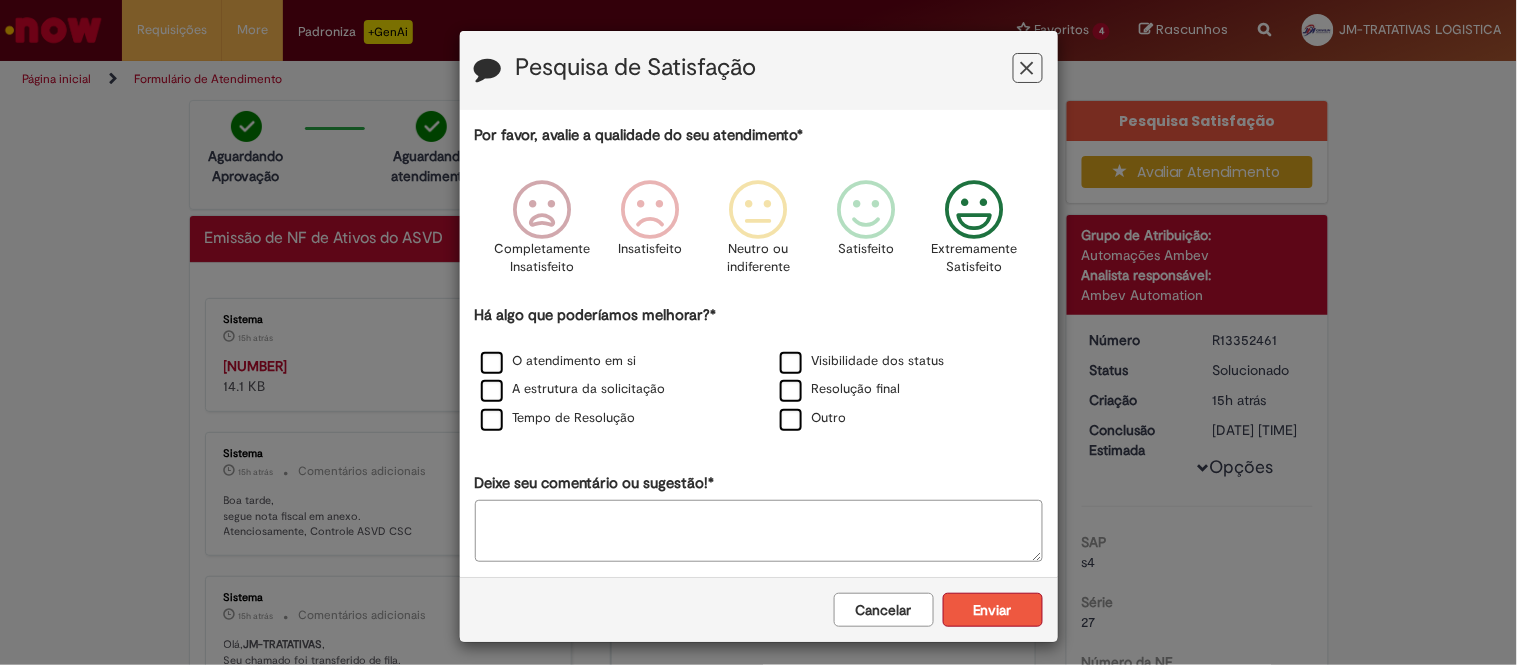 click on "Enviar" at bounding box center (993, 610) 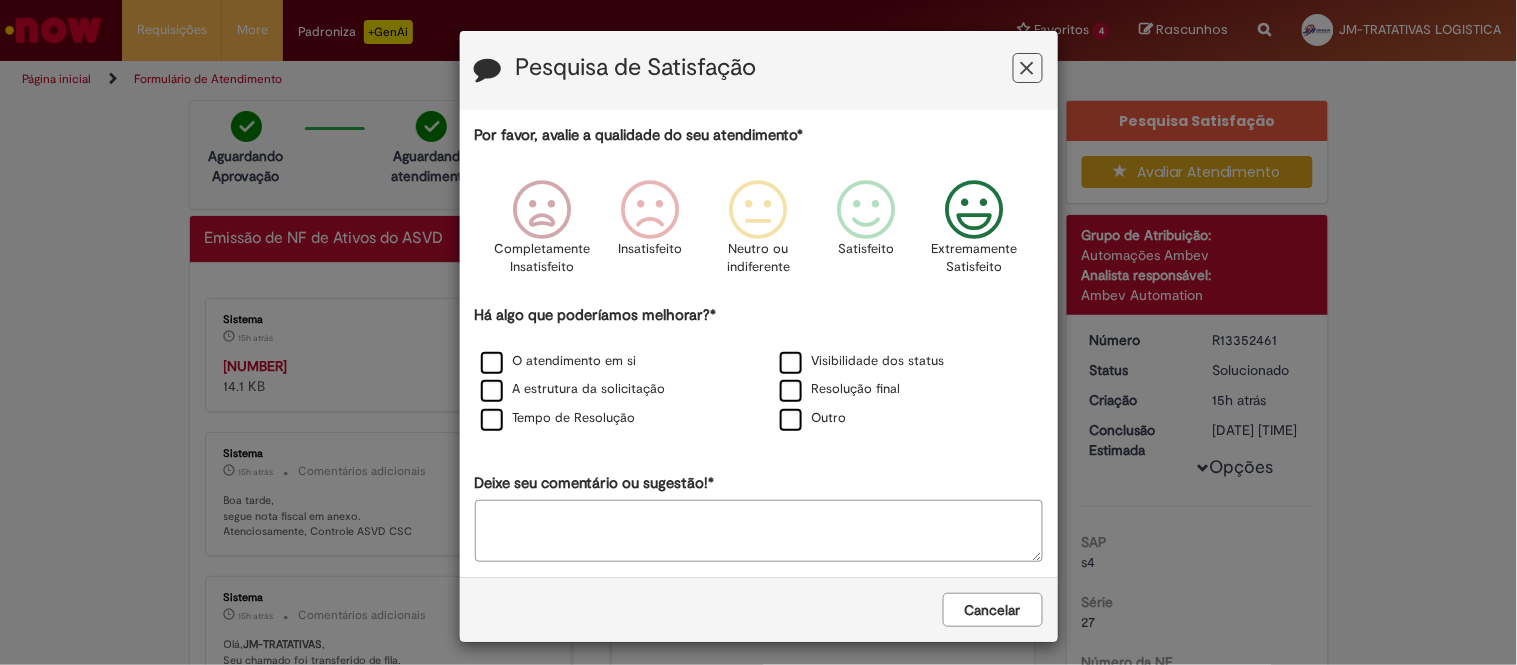 click on "Pesquisa de Satisfação
Por favor, avalie a qualidade do seu atendimento*
Completamente Insatisfeito
Insatisfeito
Neutro ou indiferente
Satisfeito
Extremamente Satisfeito
Há algo que poderíamos melhorar?*
O atendimento em si
Visibilidade dos status
A estrutura da solicitação
Resolução final
Tempo de Resolução
Outro
Deixe seu comentário ou sugestão!*
Cancelar   Enviar" at bounding box center (758, 332) 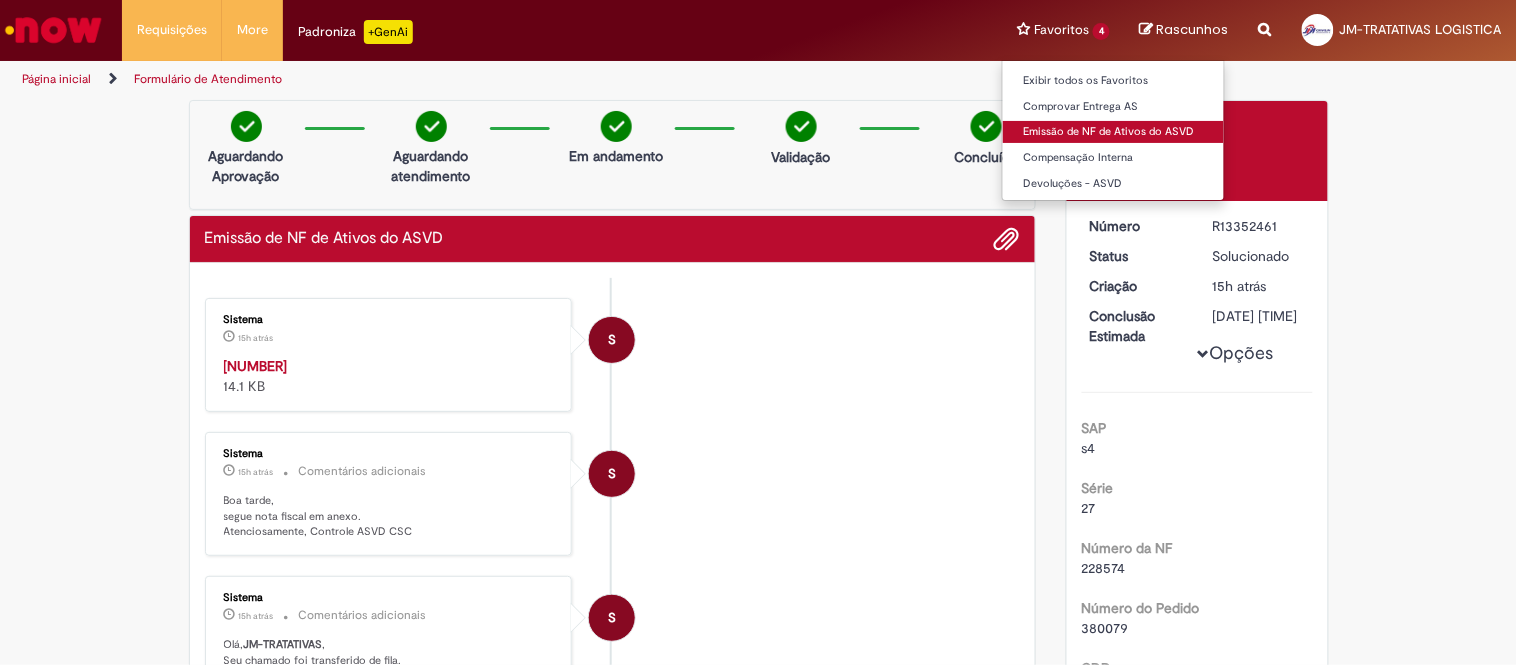 click on "Emissão de NF de Ativos do ASVD" at bounding box center [1113, 132] 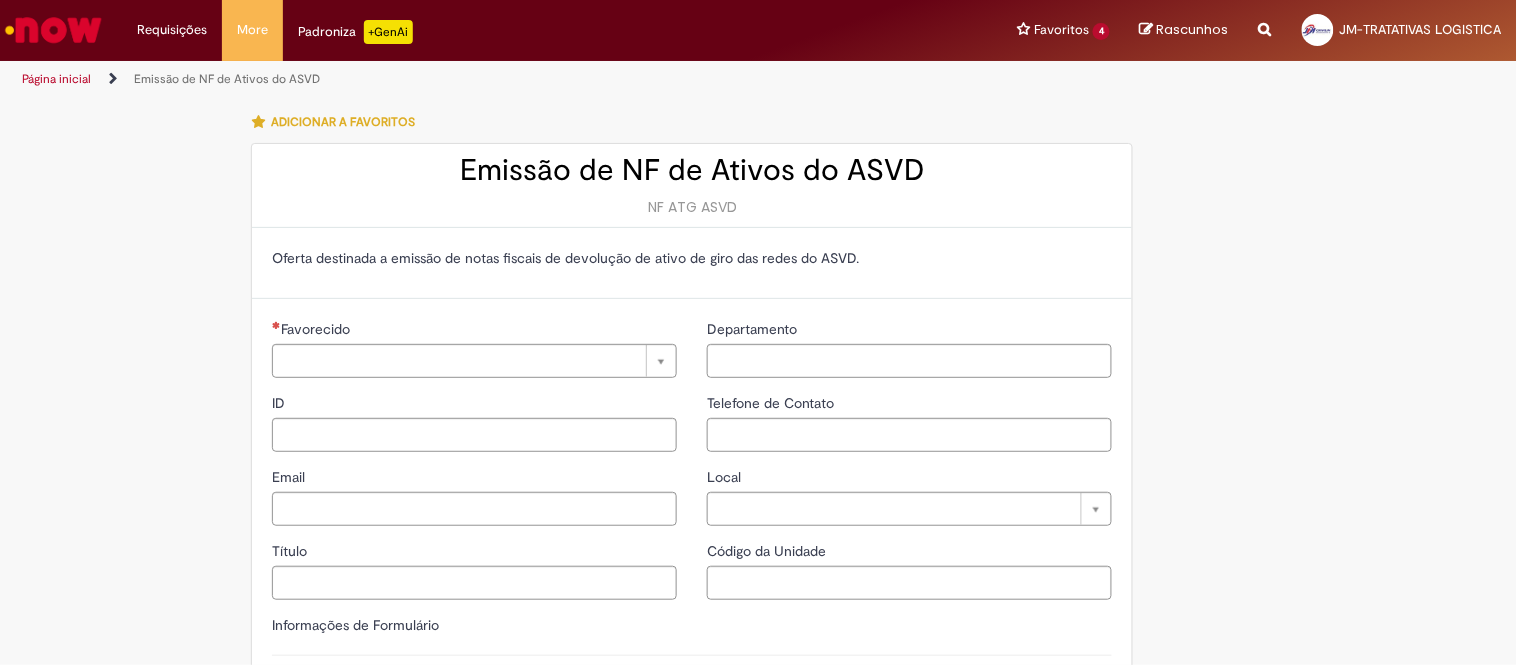 type on "**********" 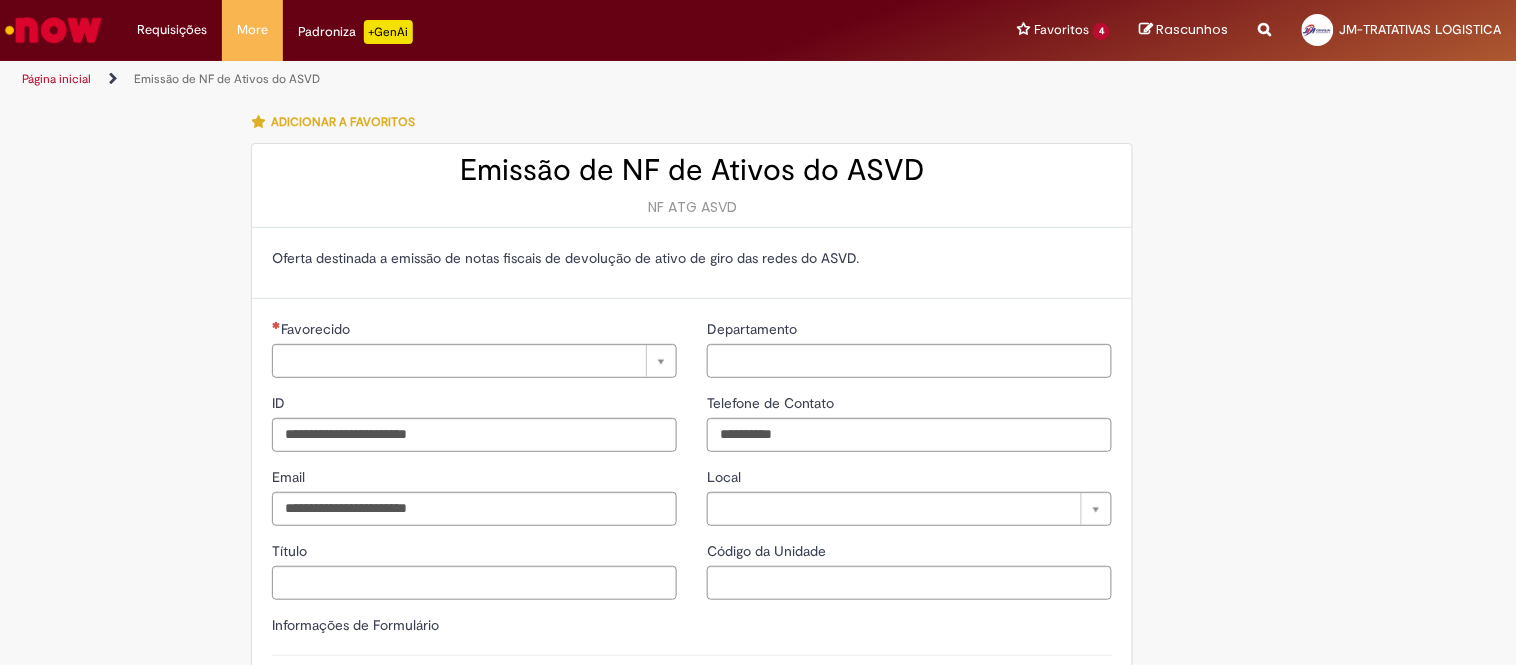 type on "**********" 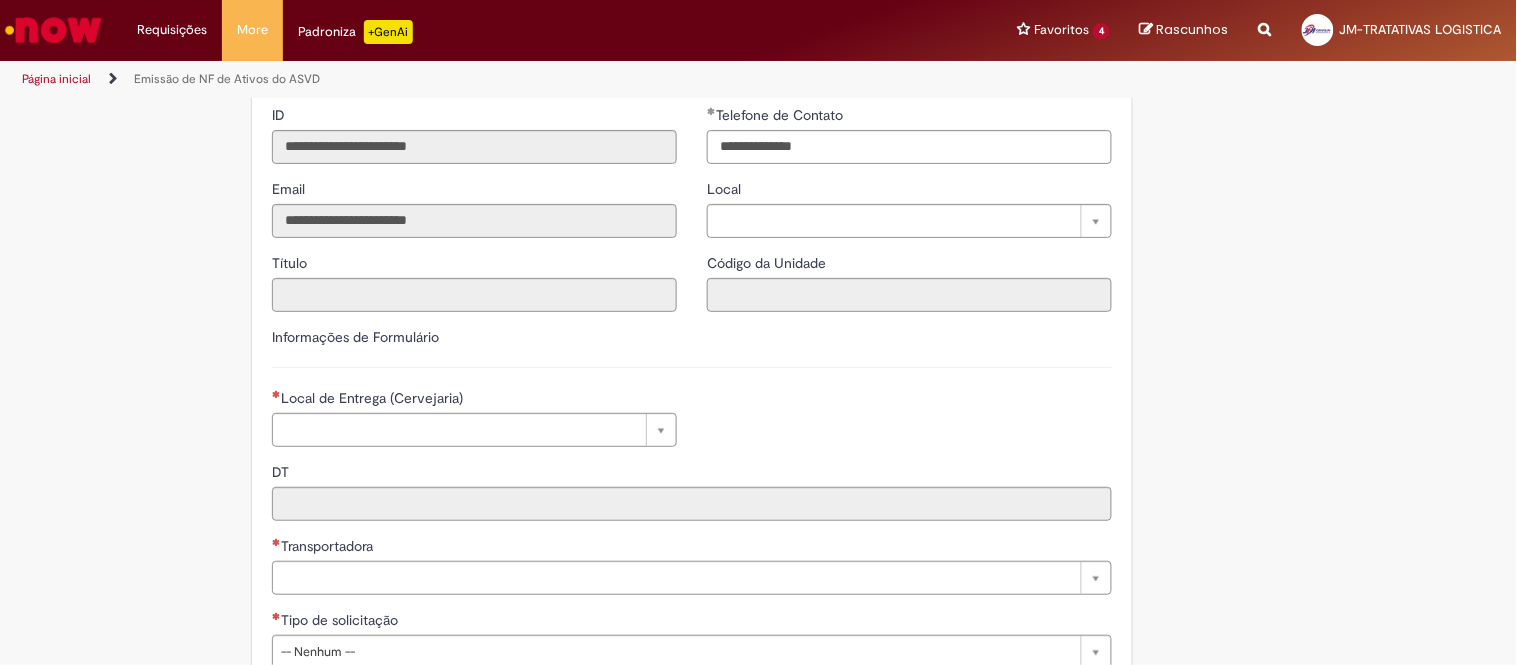 scroll, scrollTop: 333, scrollLeft: 0, axis: vertical 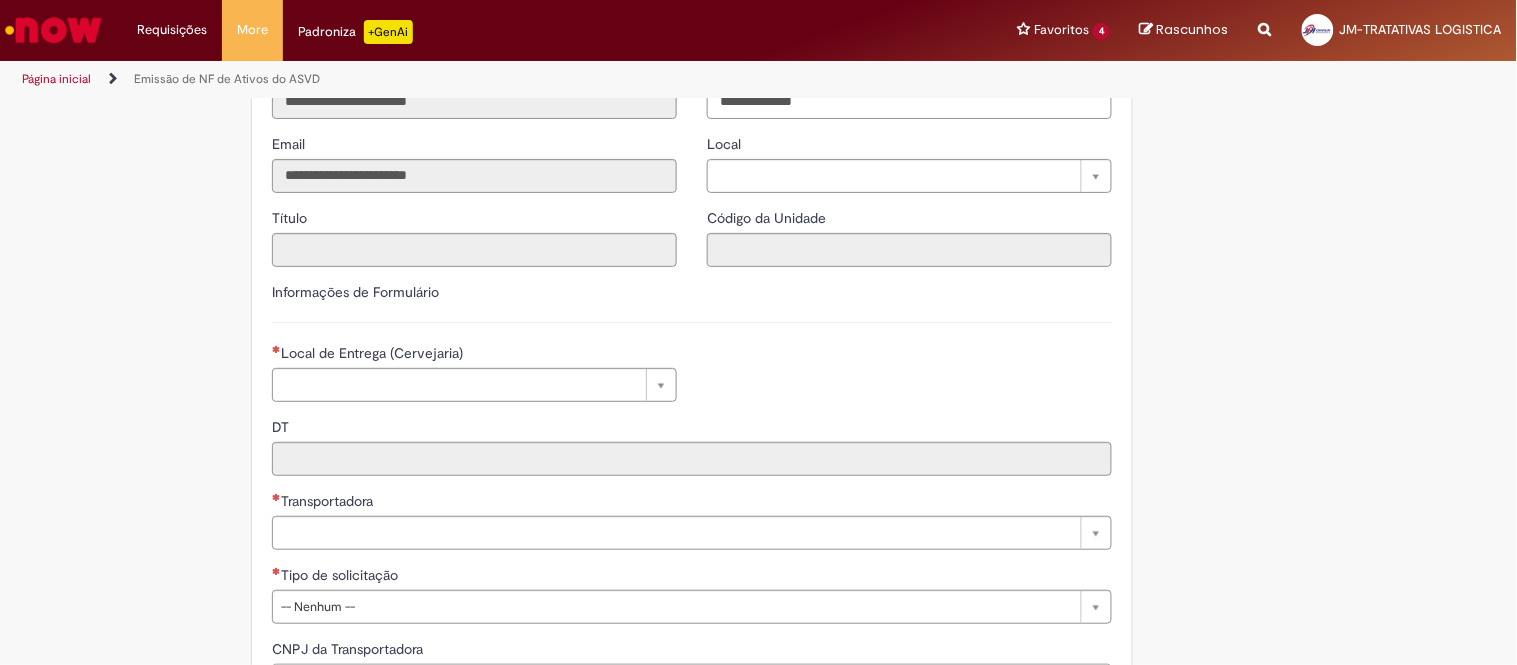 click on "Local de Entrega (Cervejaria)          Pesquisar usando lista                 Local de Entrega (Cervejaria)                     Unidade - Cod SAP" at bounding box center [474, 380] 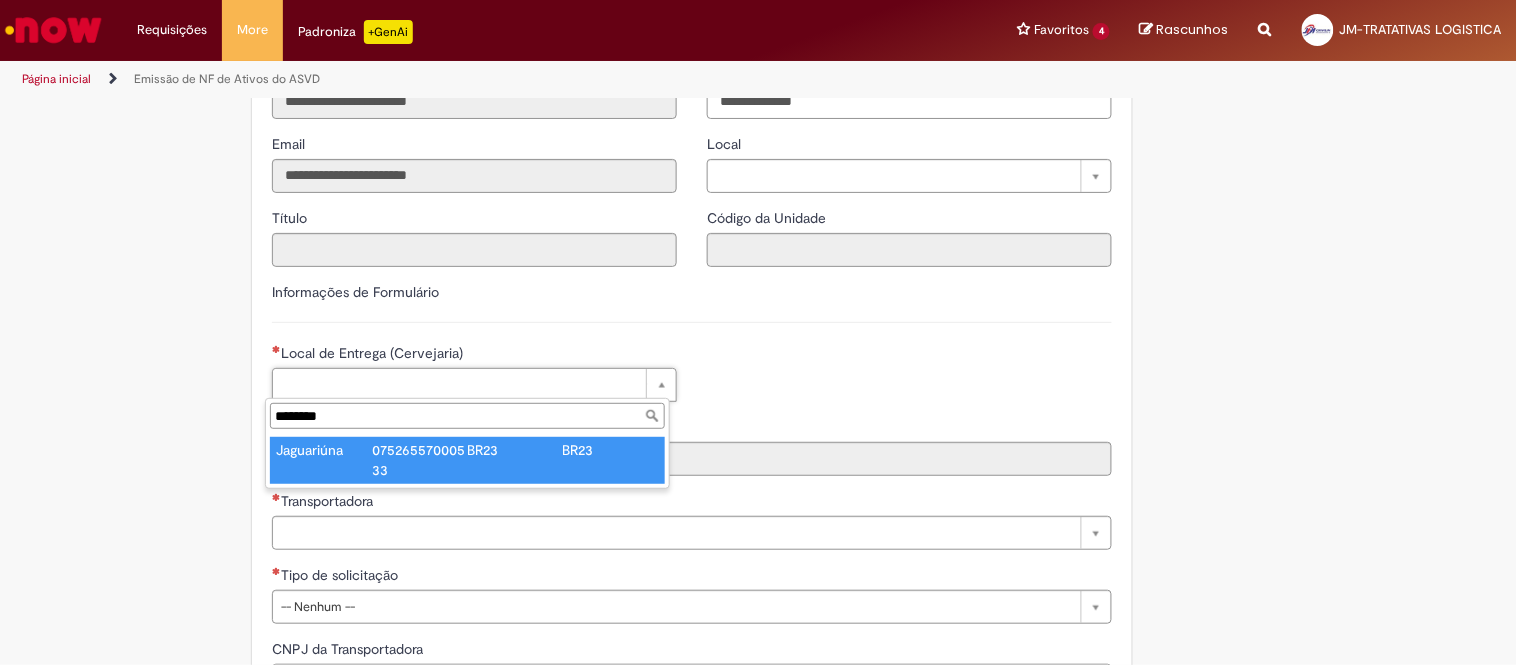 type on "********" 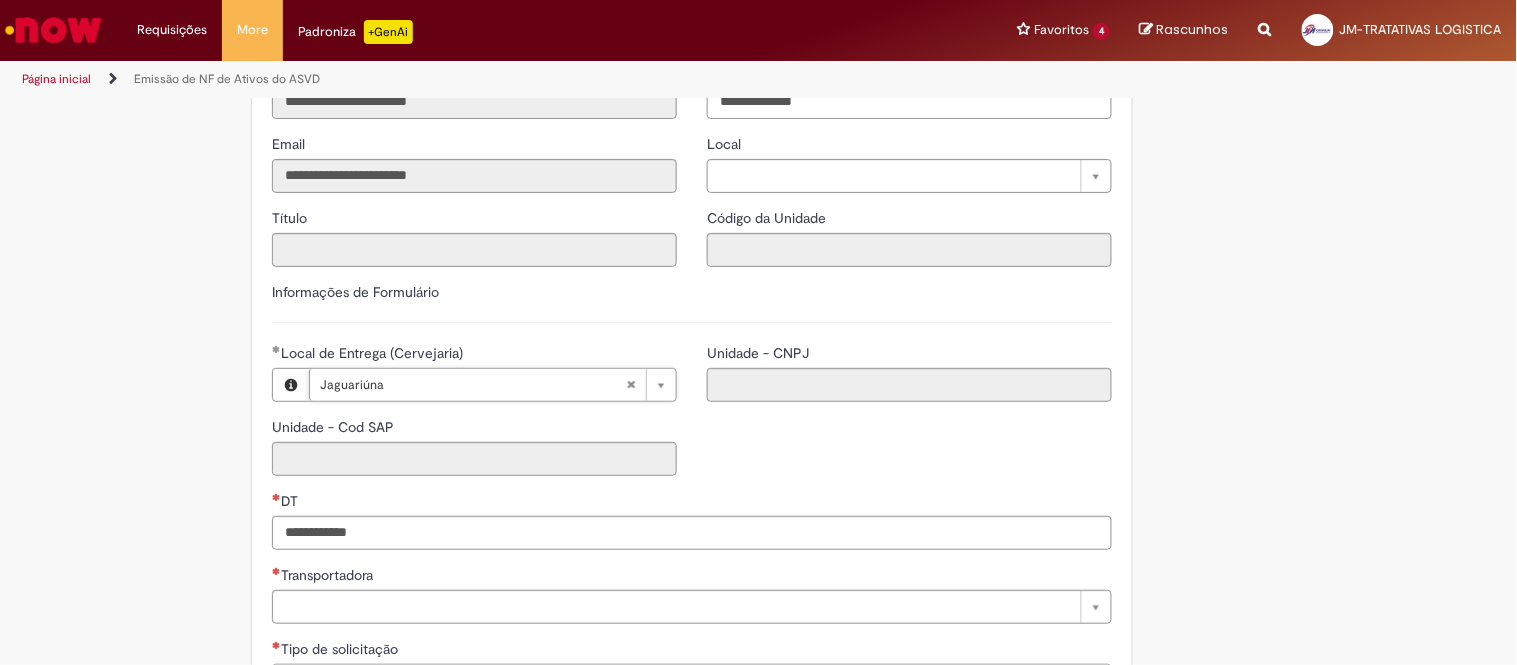 type on "****" 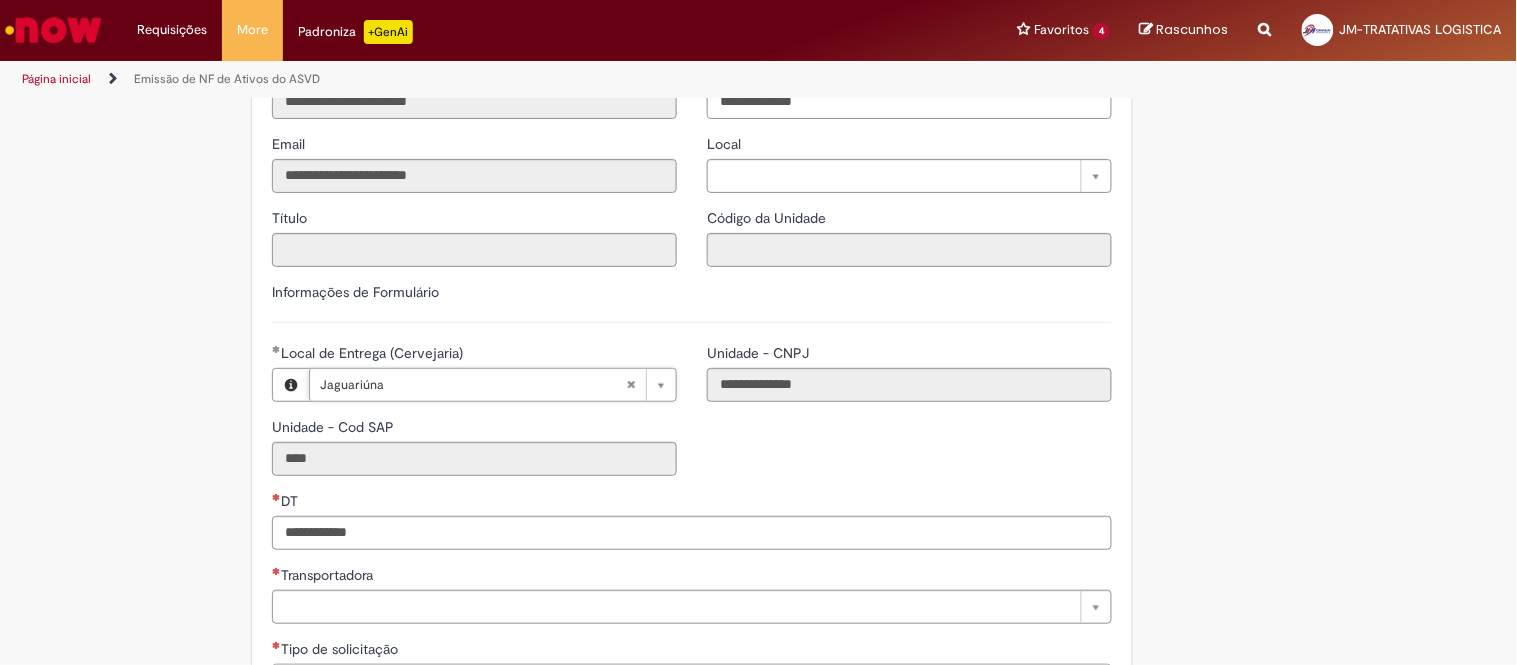 click on "**********" at bounding box center [692, 745] 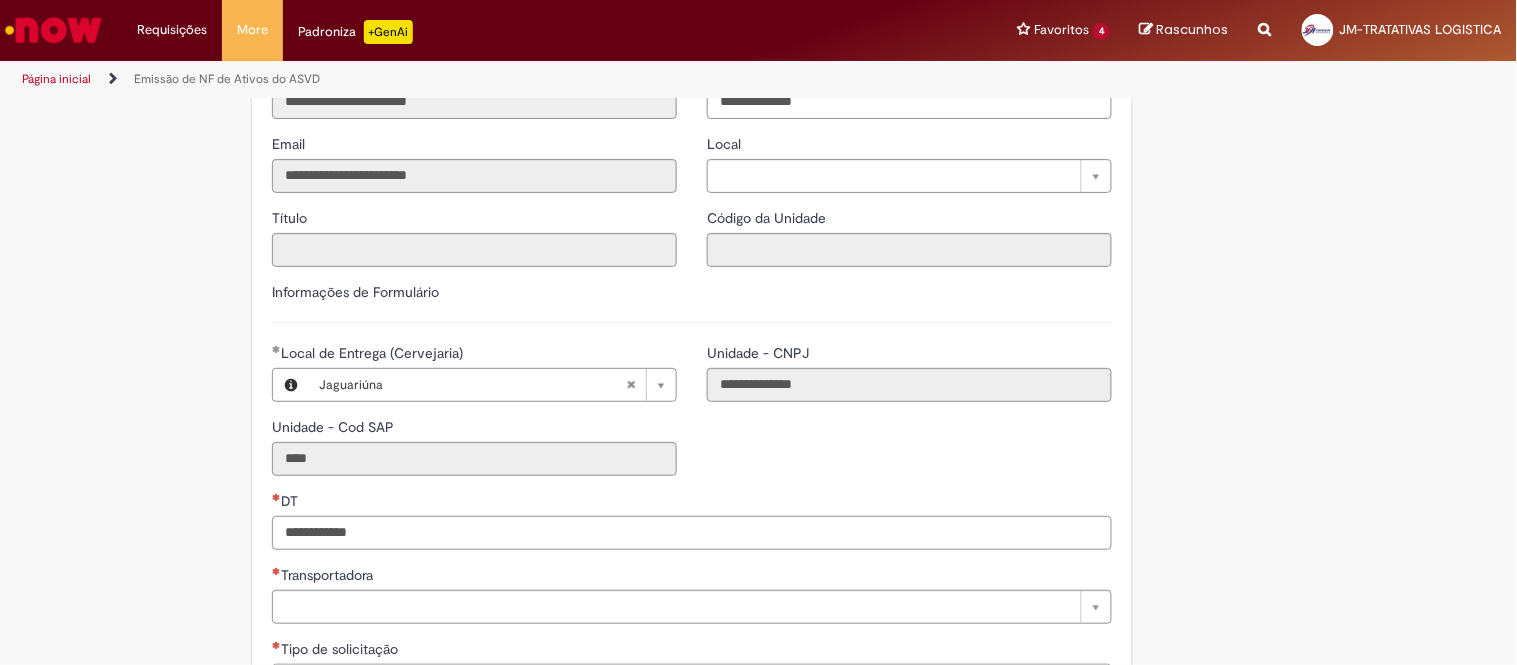 click on "DT" at bounding box center [692, 533] 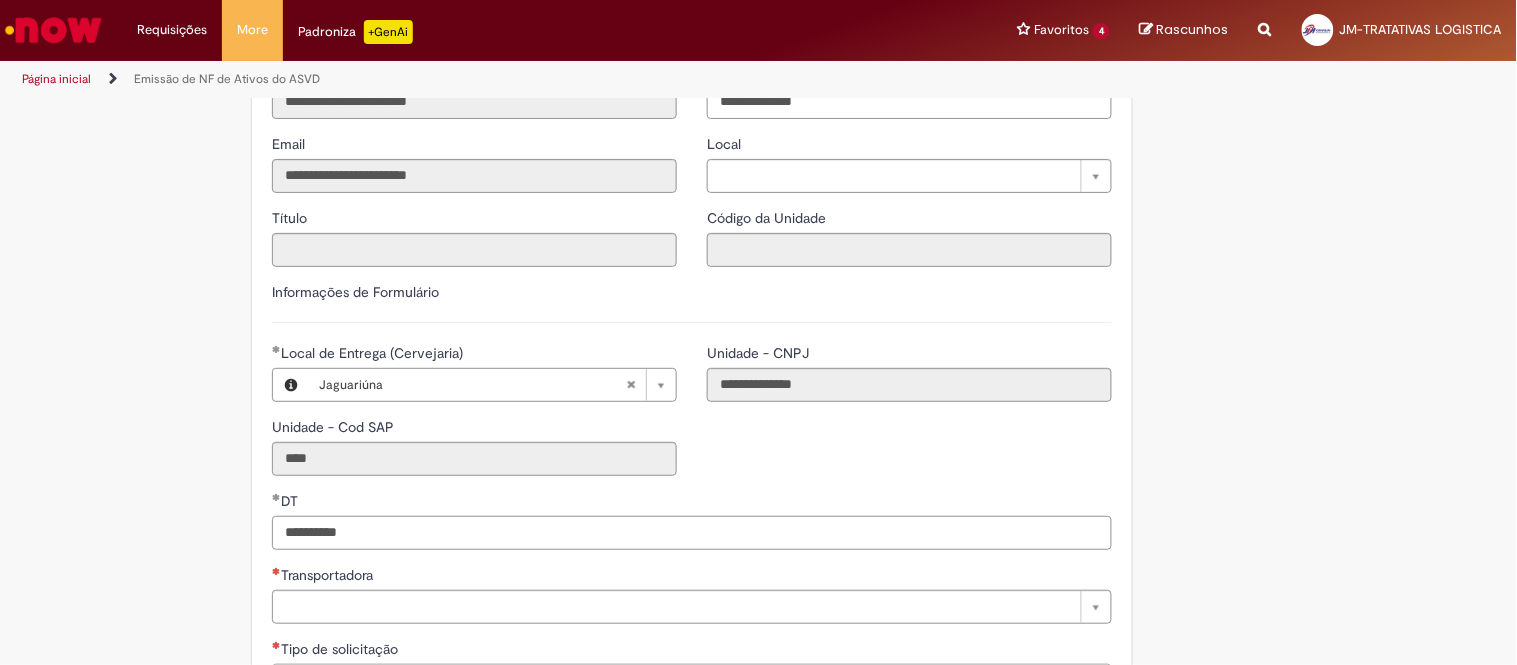type on "**********" 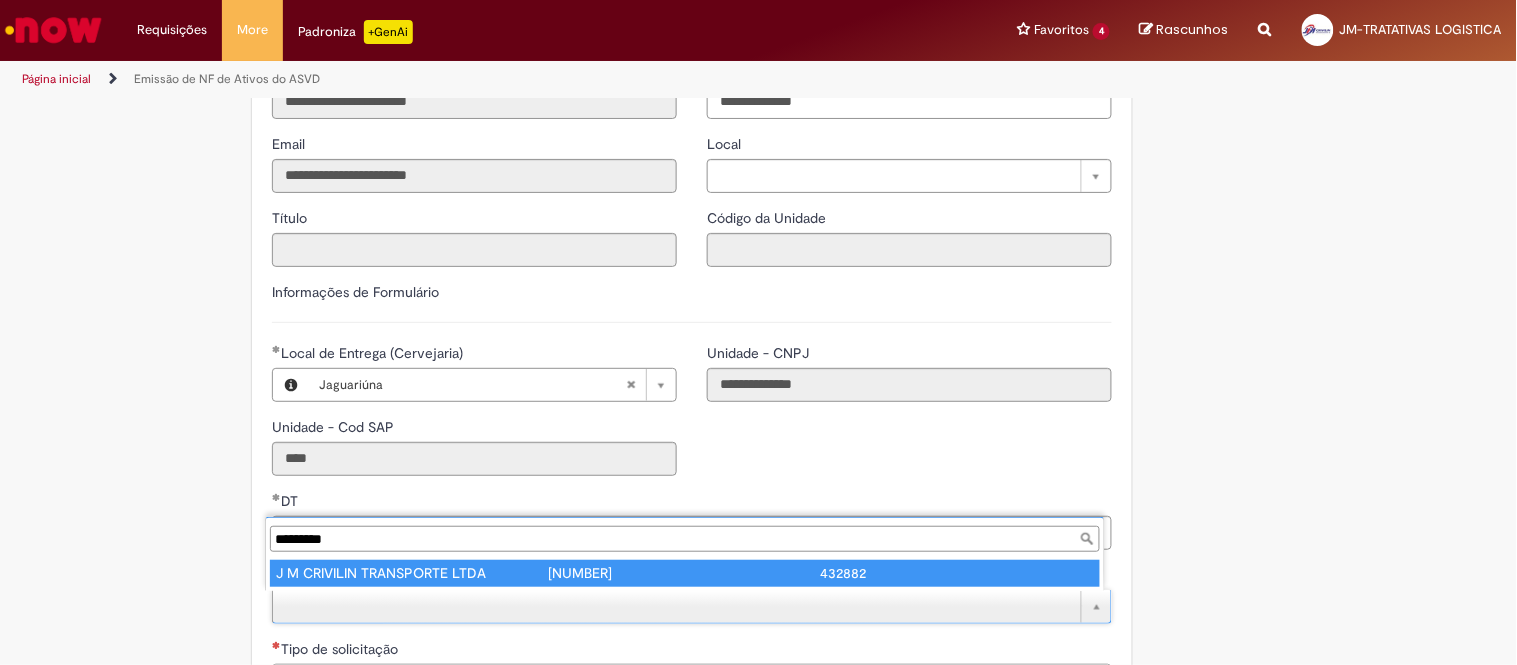 type on "*********" 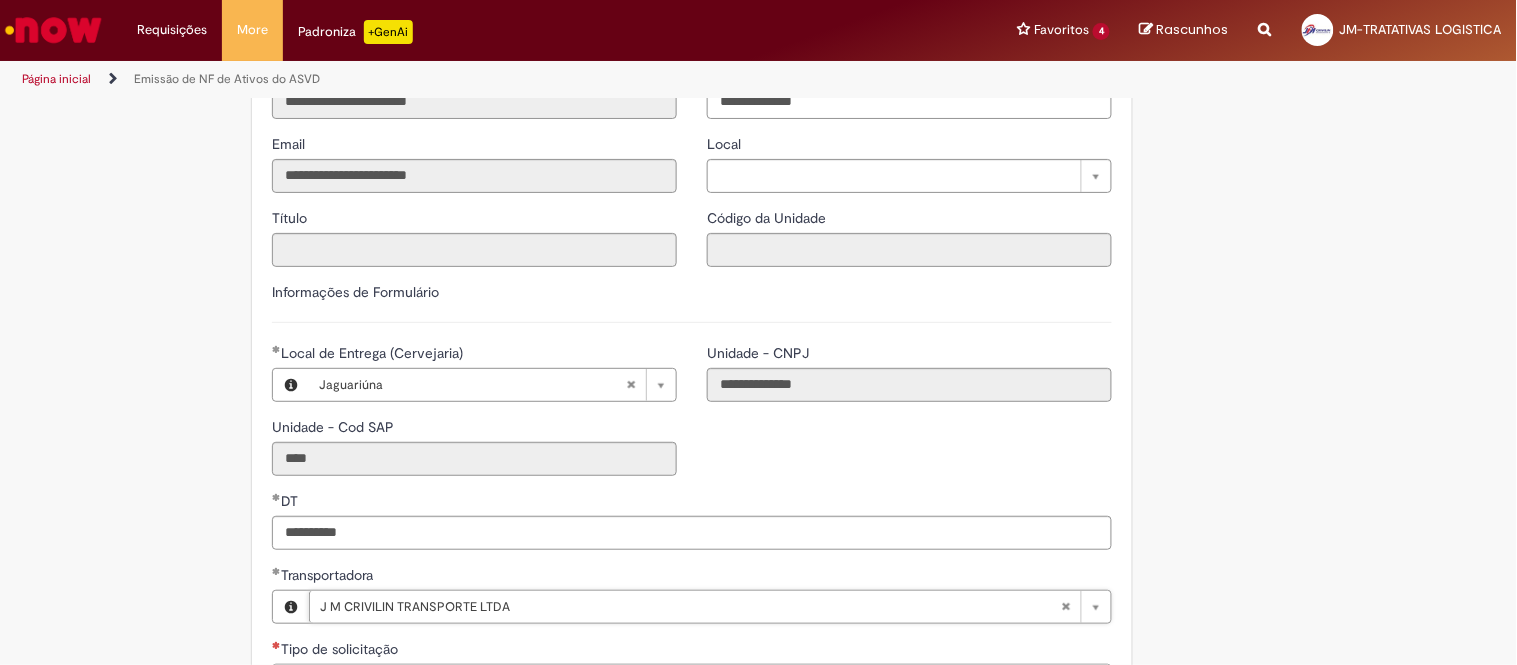 type on "**********" 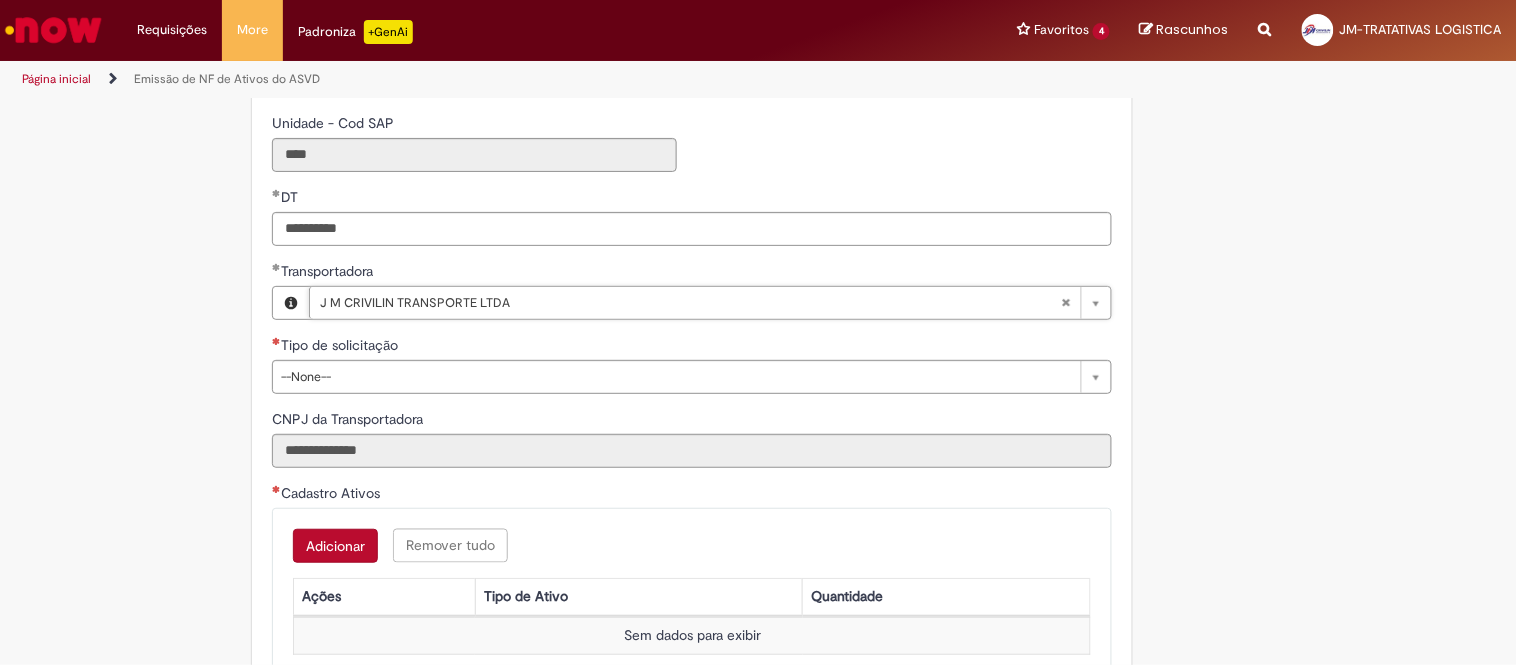 scroll, scrollTop: 666, scrollLeft: 0, axis: vertical 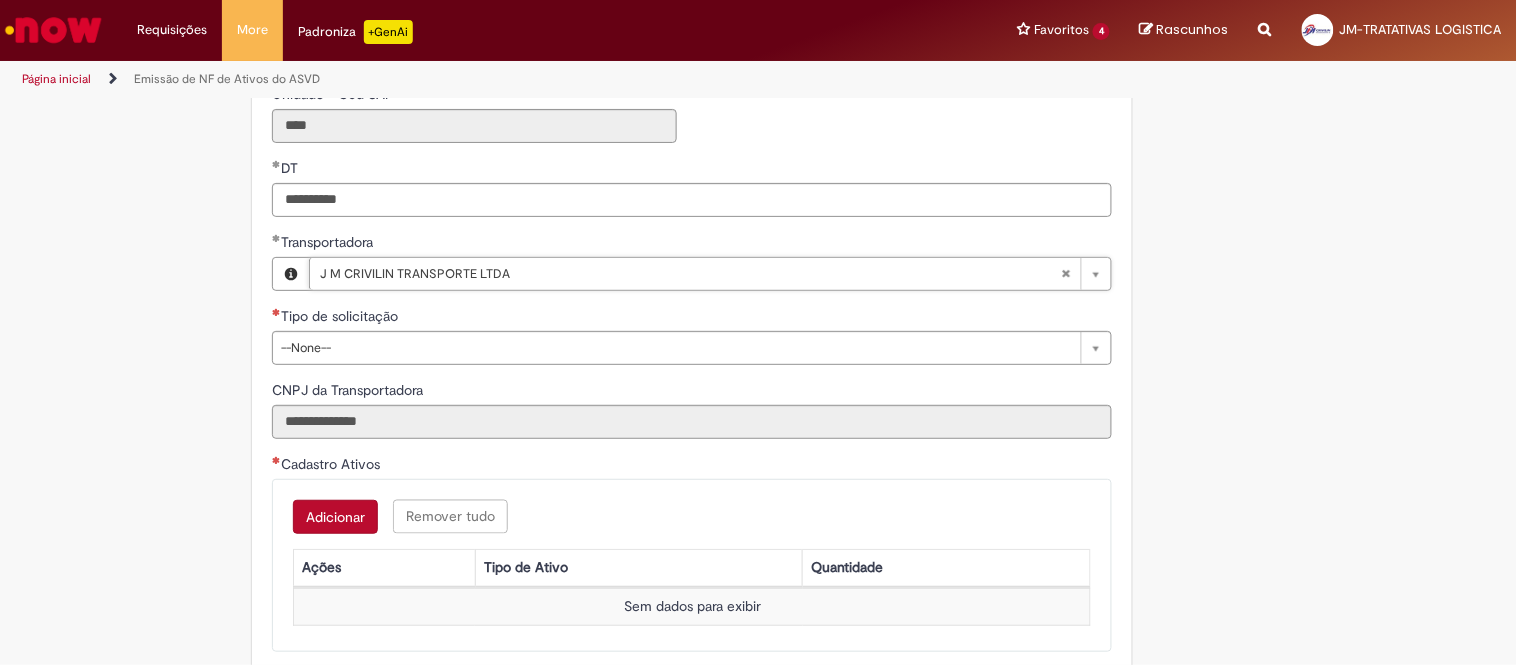 type on "**********" 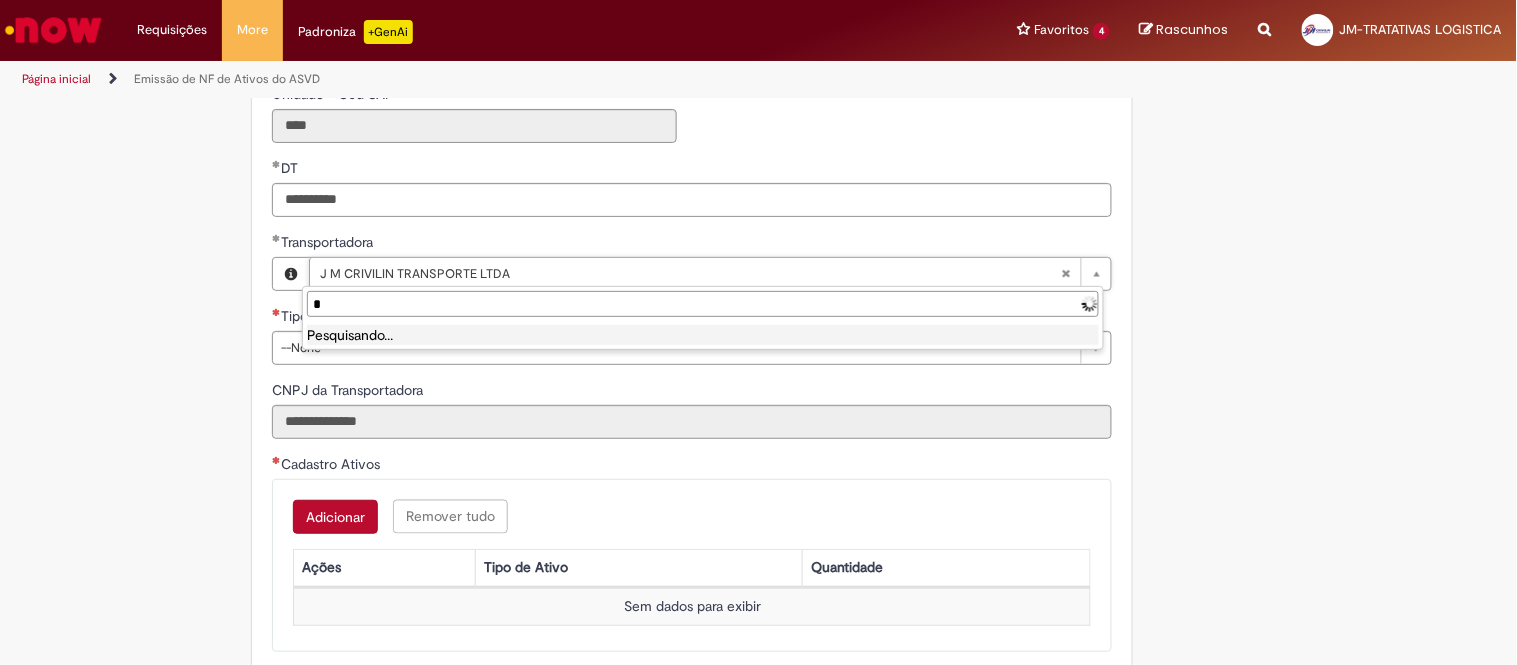 type on "**********" 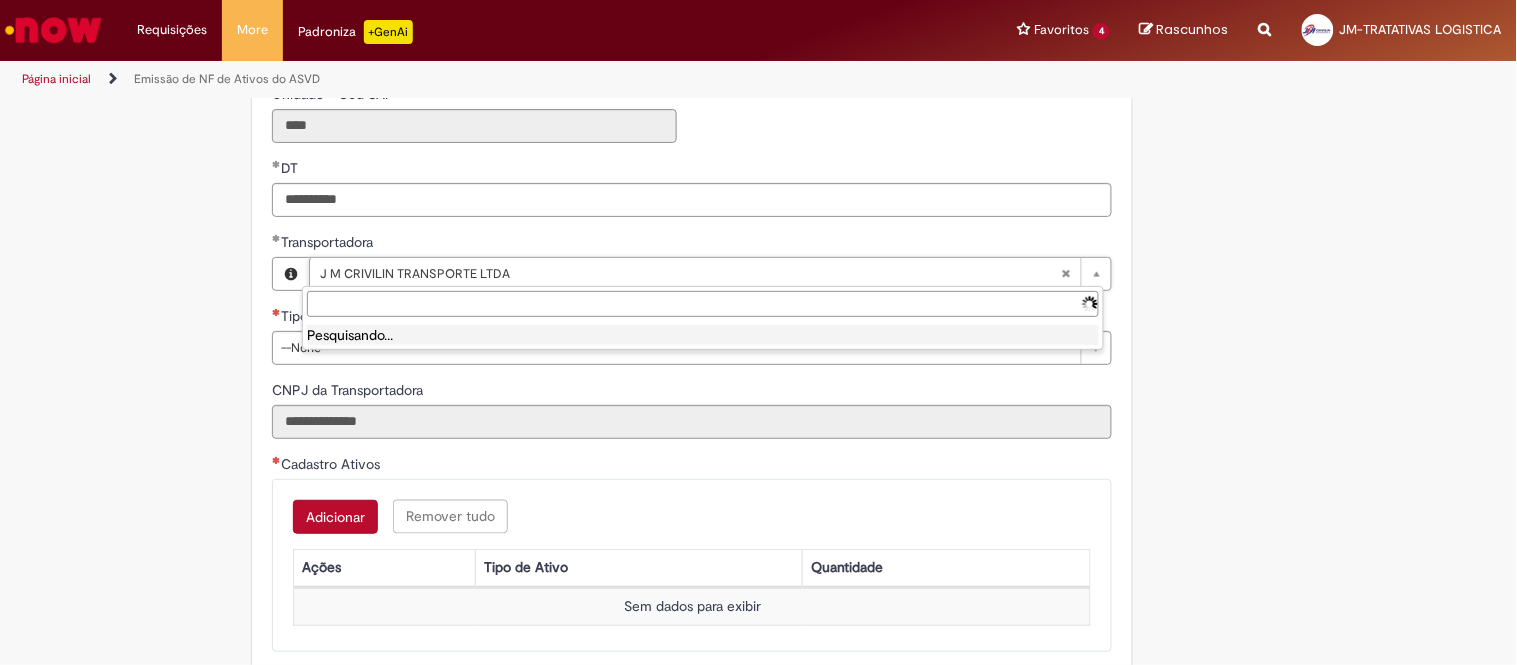 scroll, scrollTop: 0, scrollLeft: 211, axis: horizontal 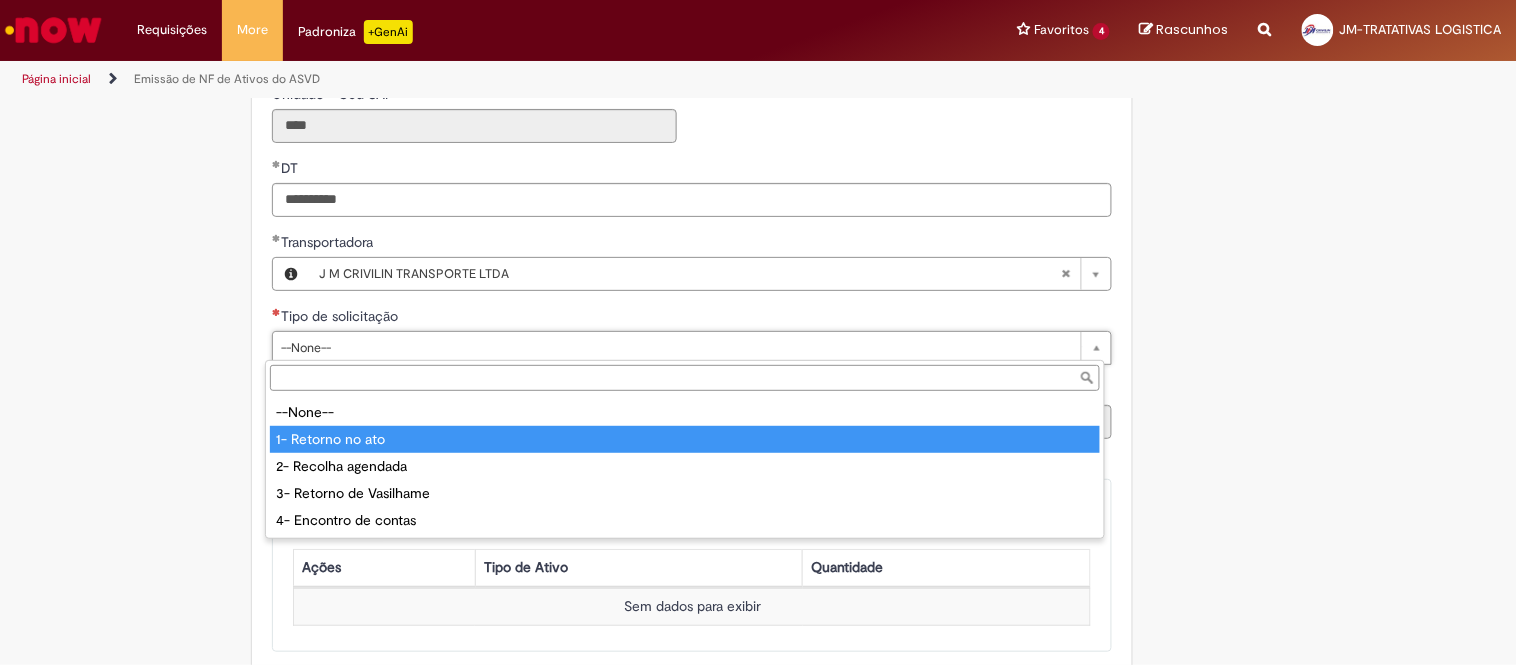 type on "**********" 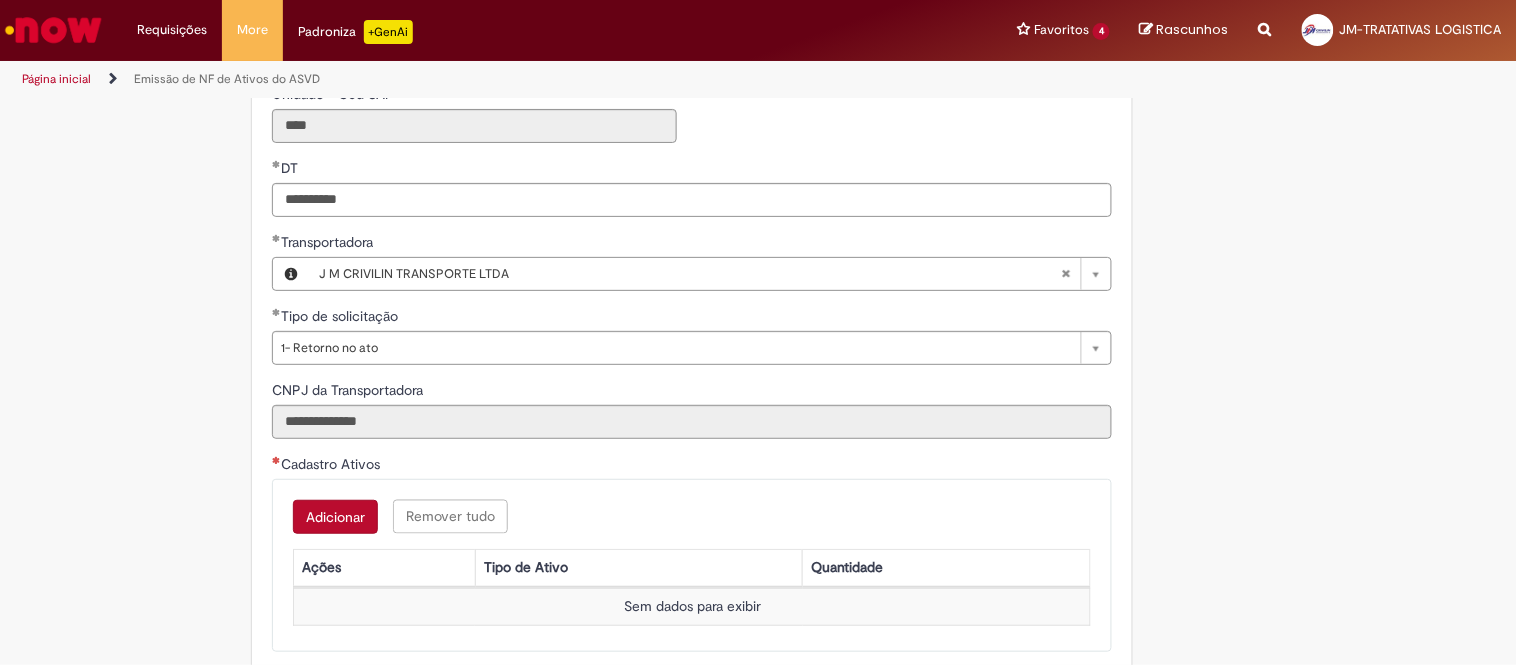 click on "Adicionar" at bounding box center [335, 517] 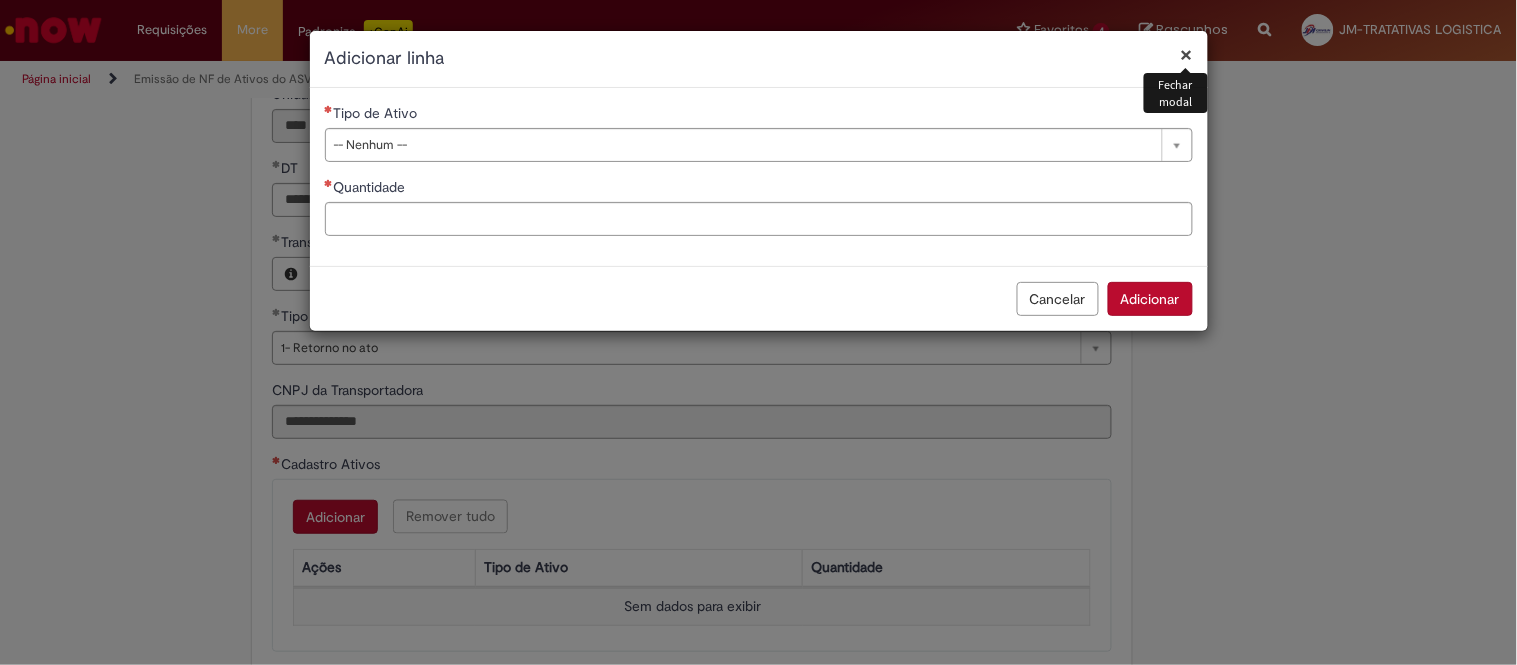 drag, startPoint x: 393, startPoint y: 156, endPoint x: 390, endPoint y: 190, distance: 34.132095 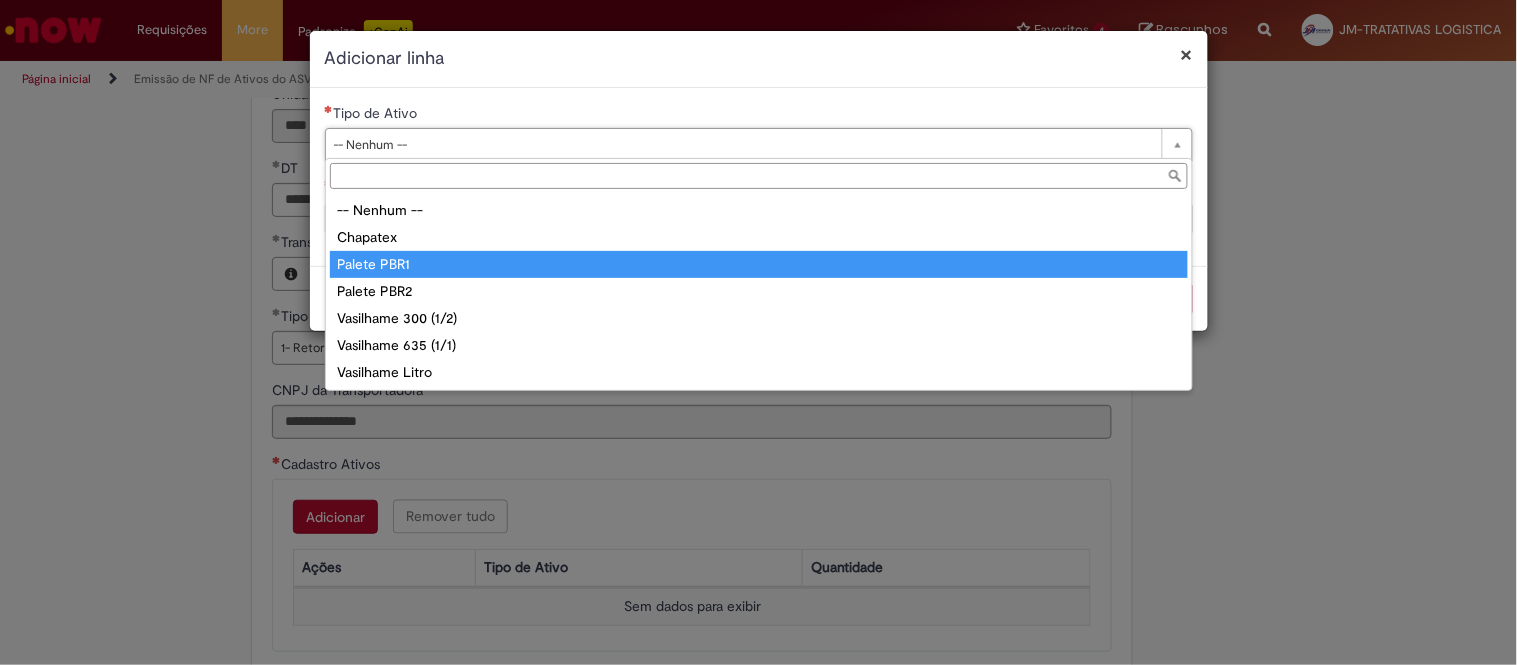 type on "**********" 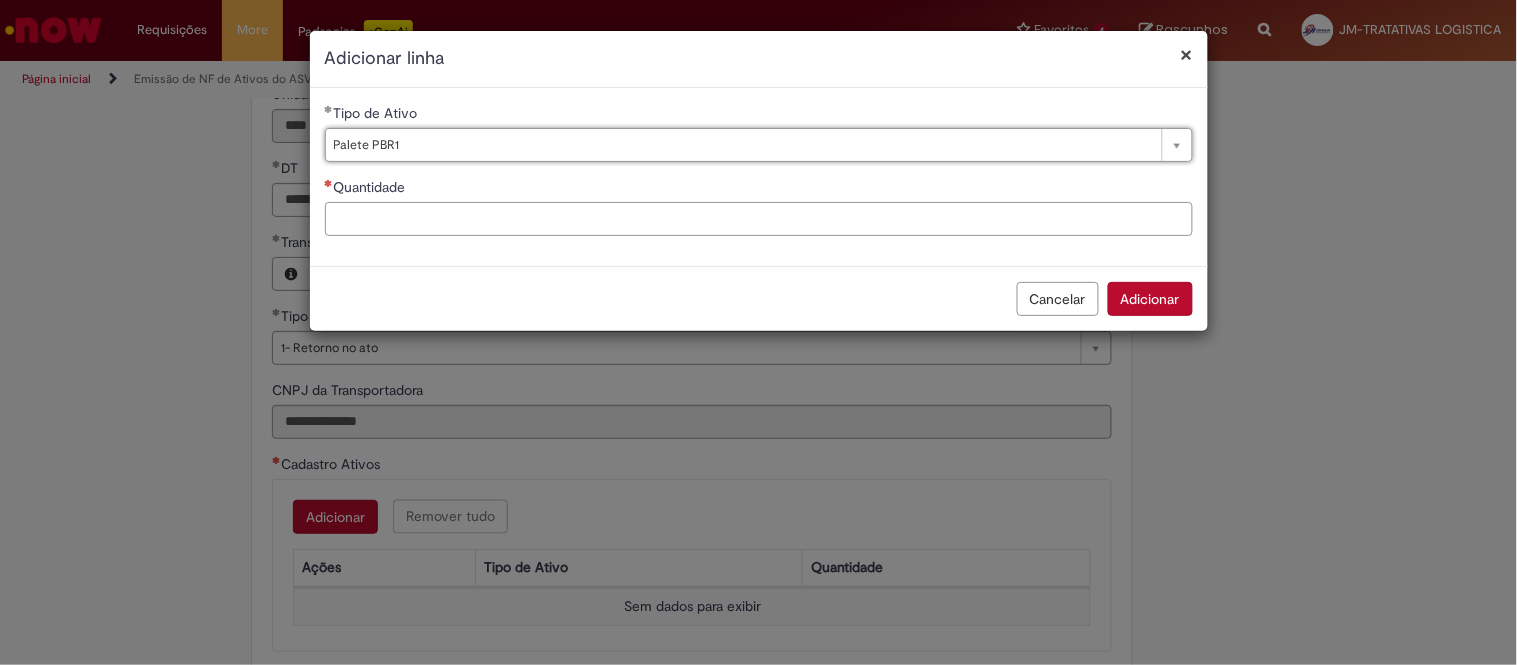 click on "Quantidade" at bounding box center (759, 219) 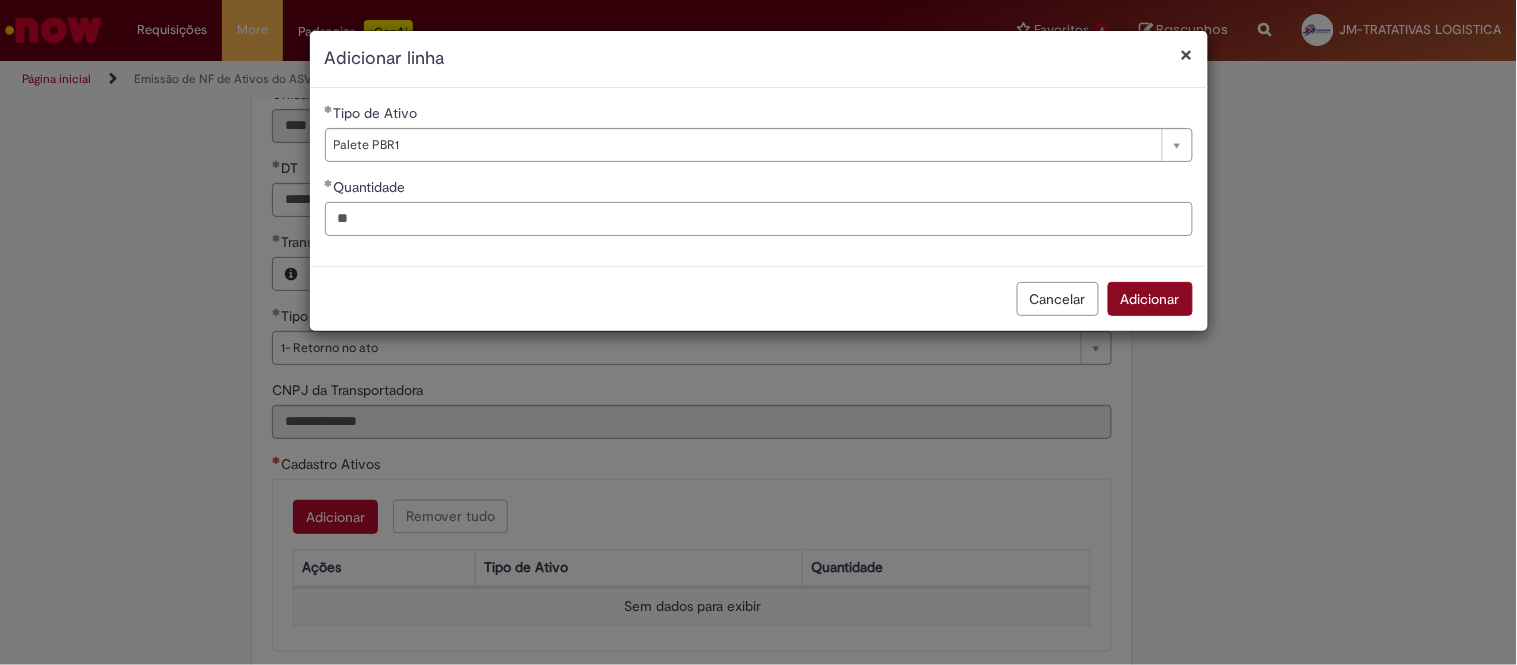 type on "**" 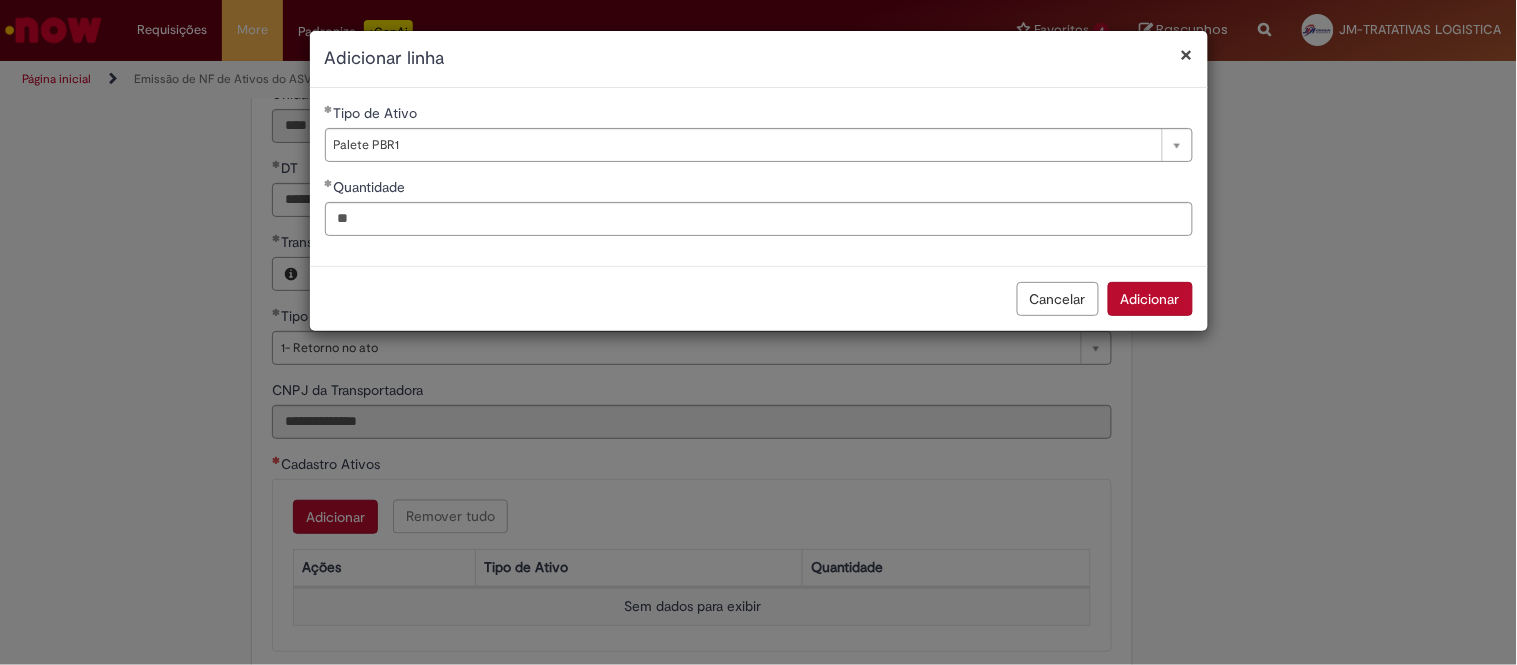 click on "Adicionar" at bounding box center (1150, 299) 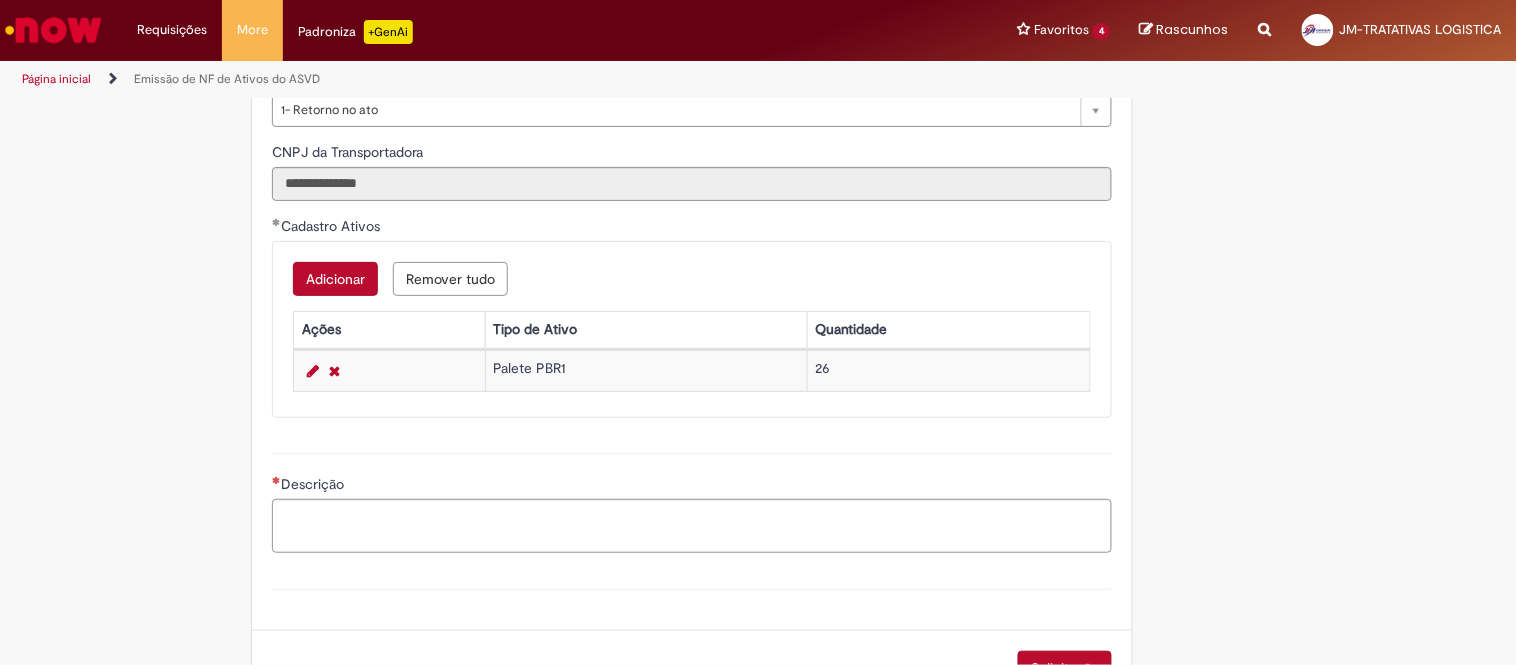 scroll, scrollTop: 1000, scrollLeft: 0, axis: vertical 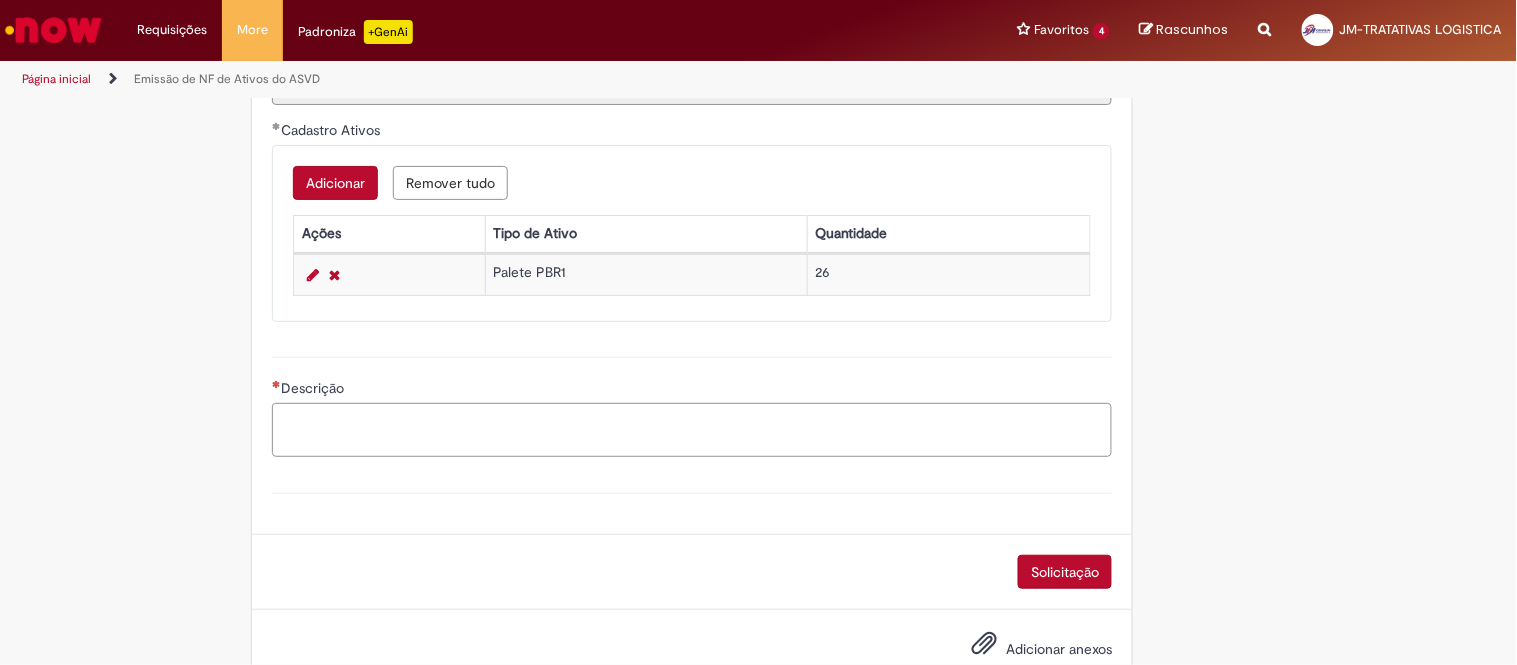 click on "Descrição" at bounding box center [692, 430] 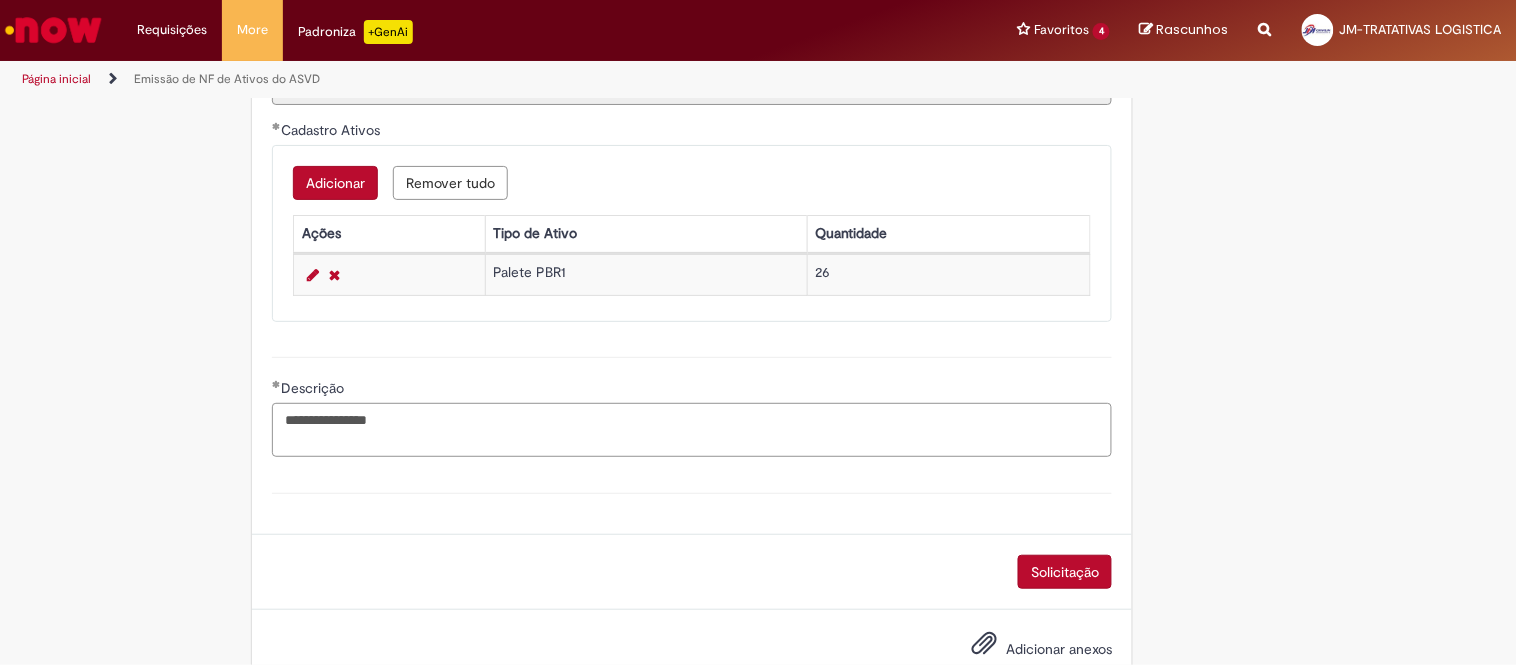 paste on "**********" 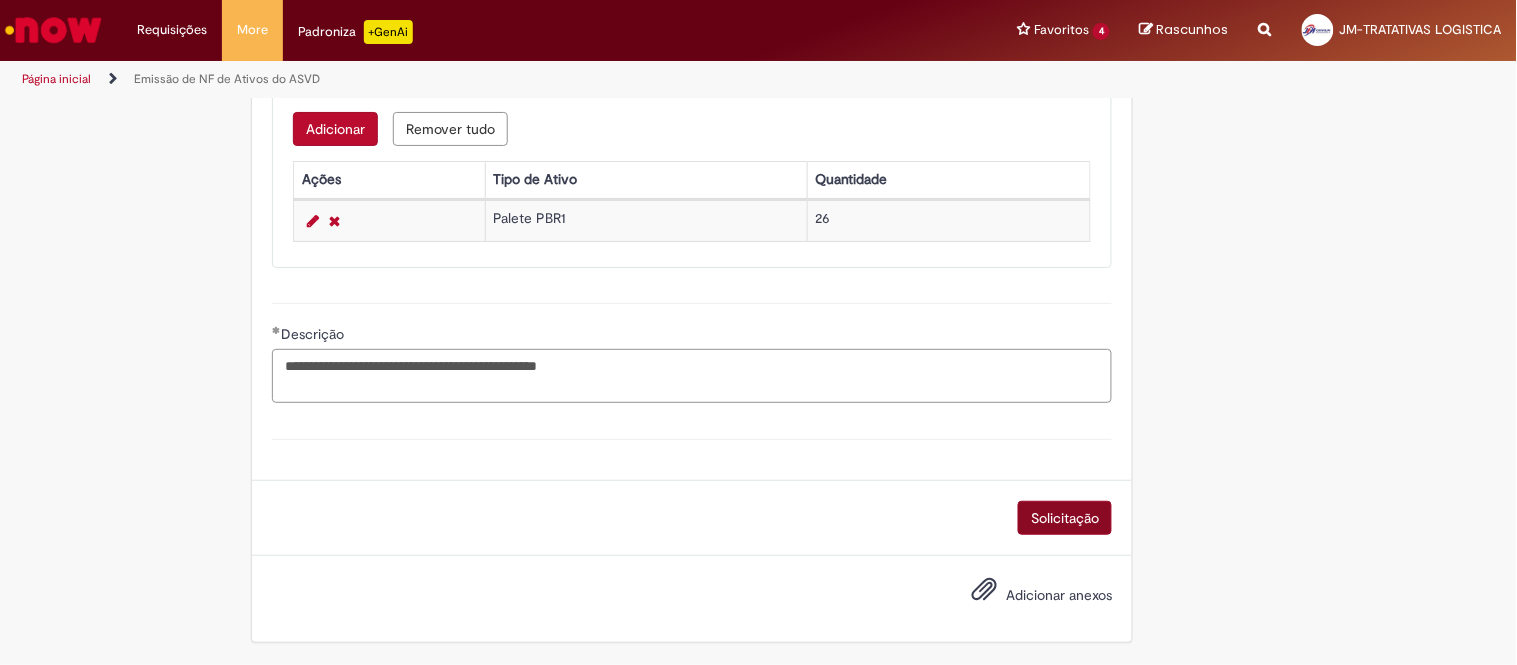 type on "**********" 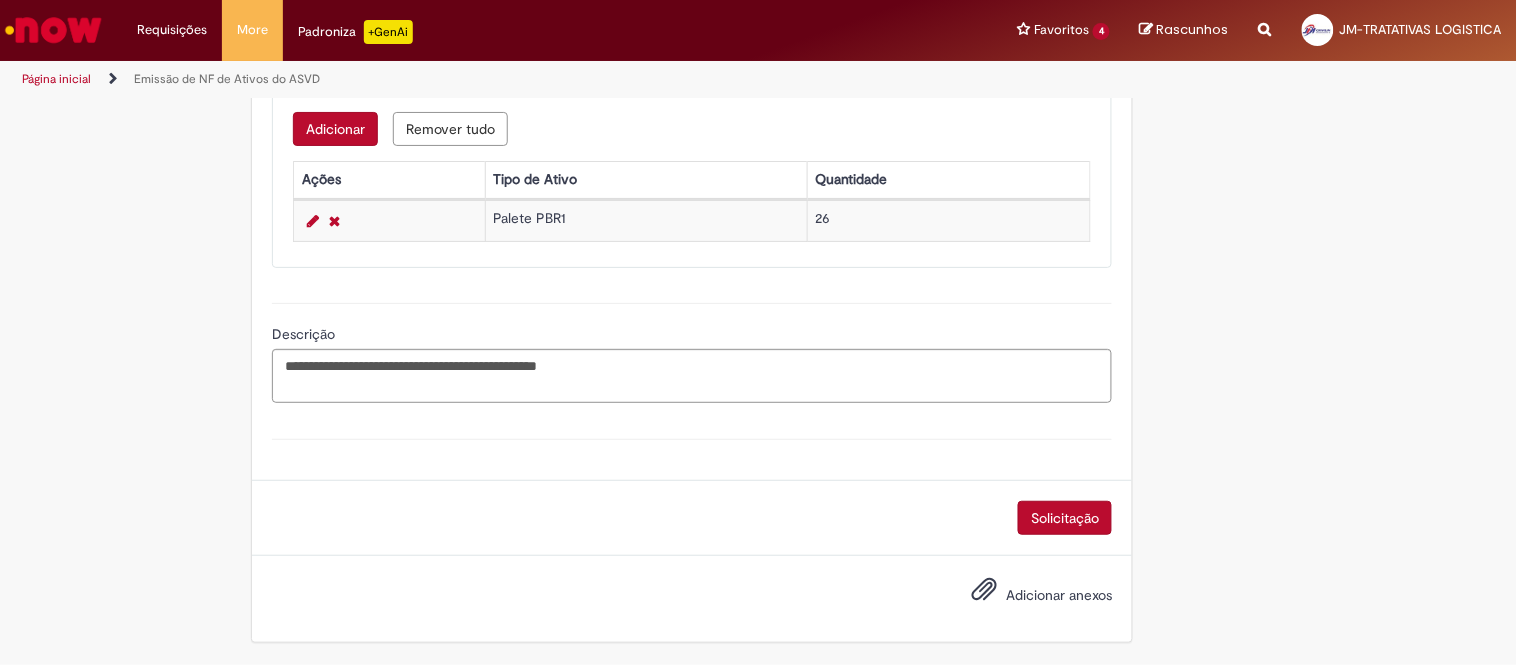 click on "Solicitação" at bounding box center (1065, 518) 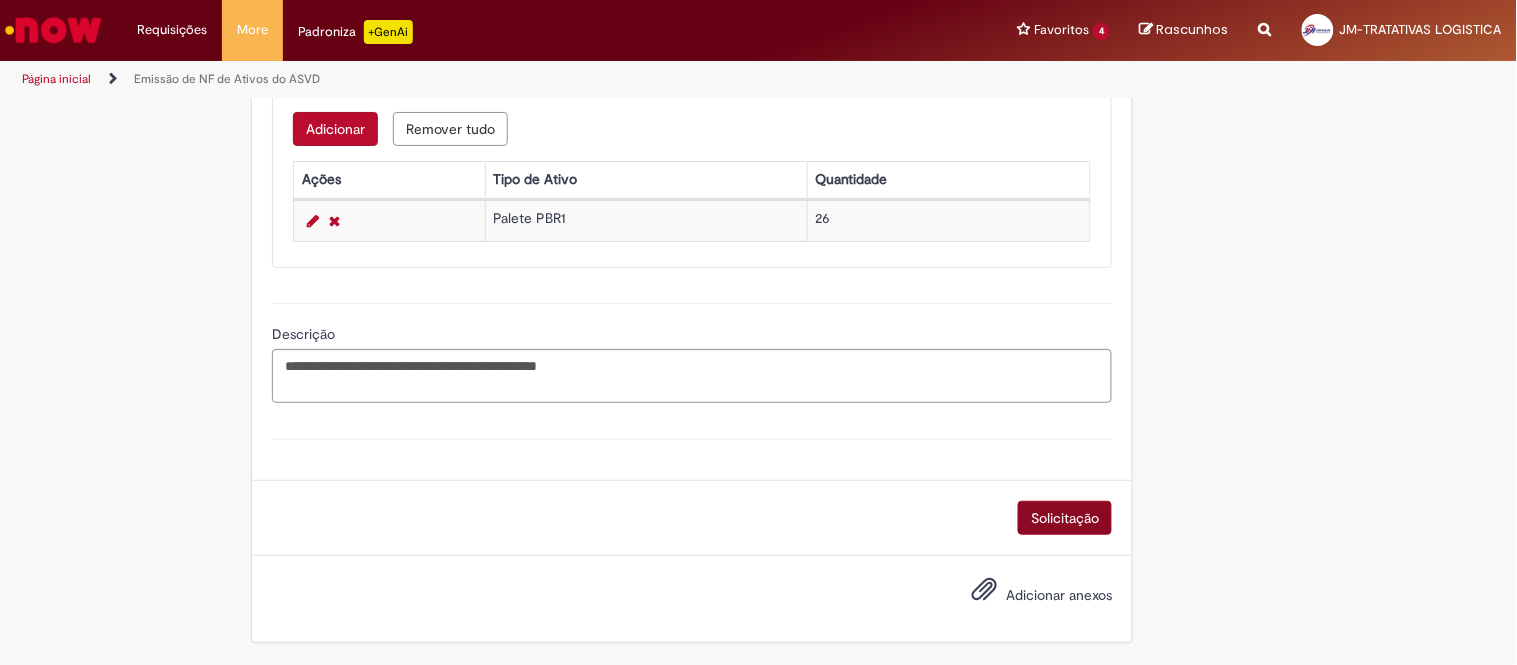 scroll, scrollTop: 1008, scrollLeft: 0, axis: vertical 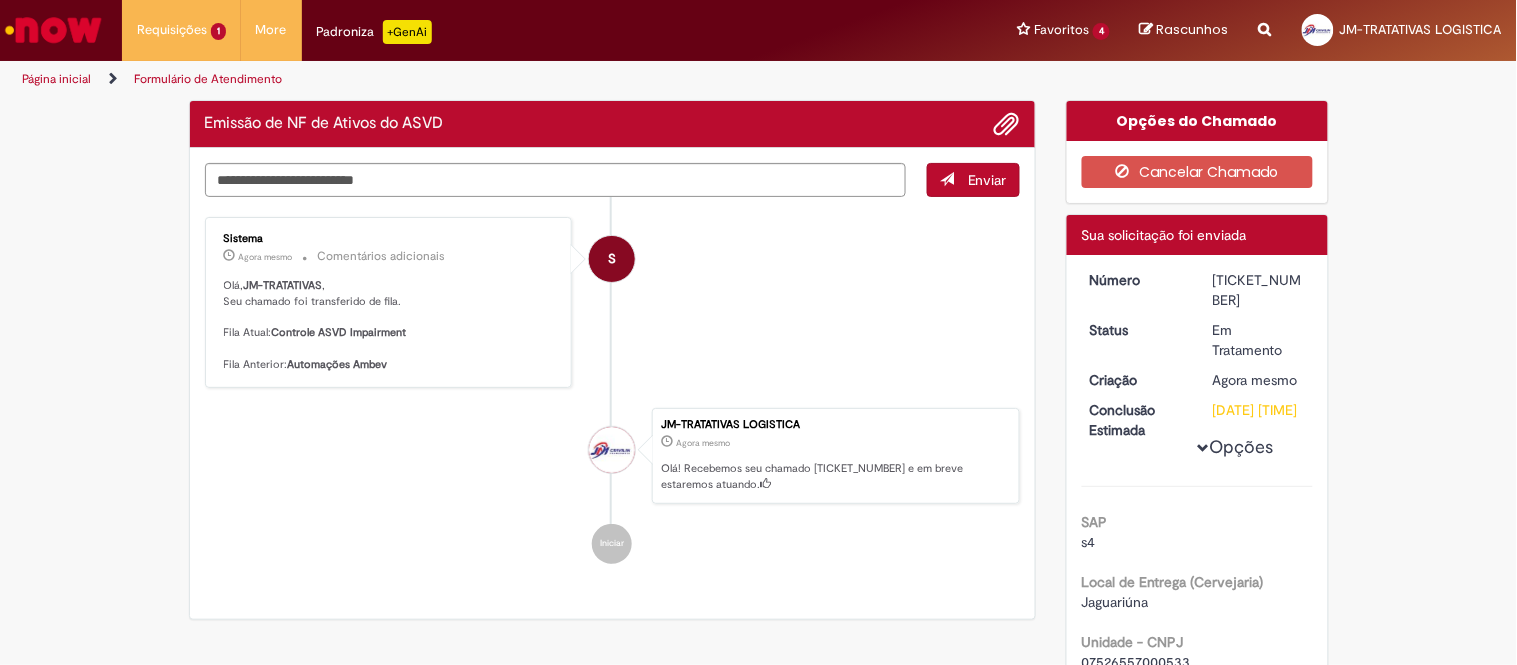 click on "R13353581" at bounding box center (1259, 290) 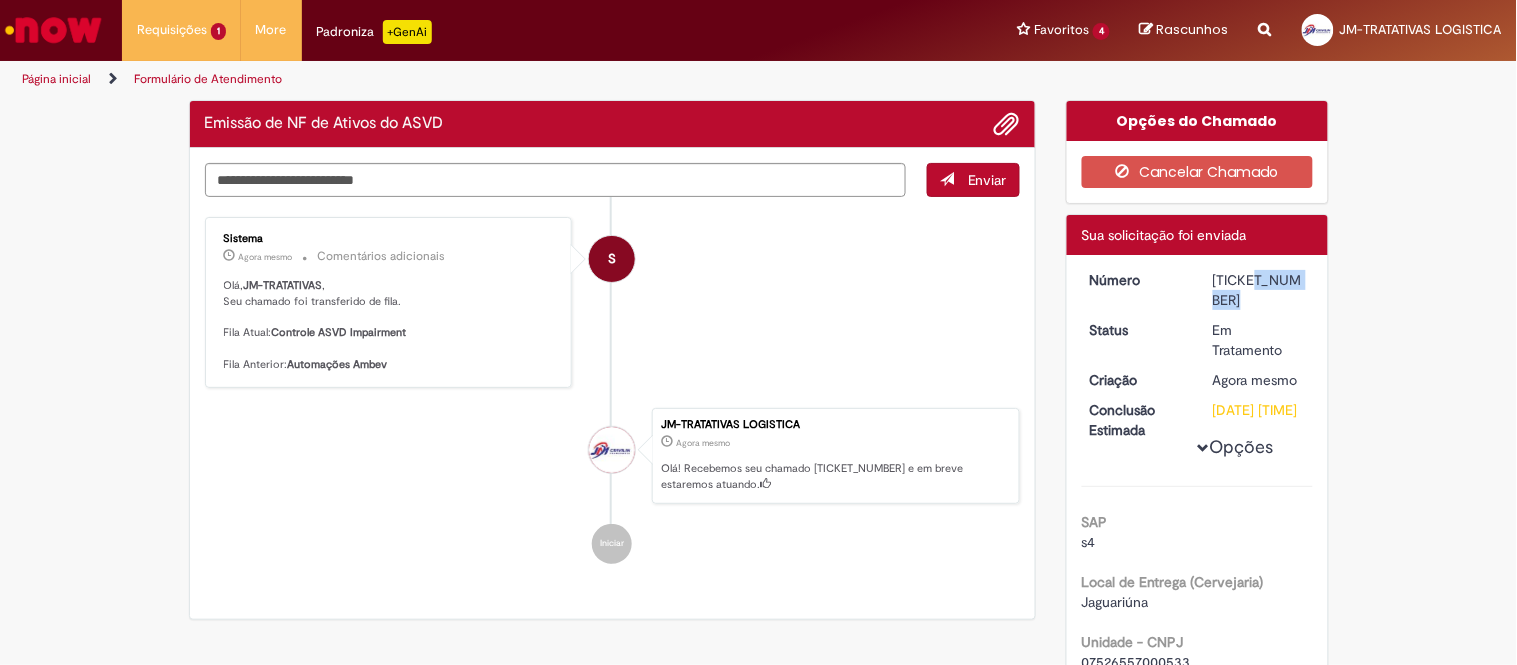 click on "R13353581" at bounding box center [1259, 290] 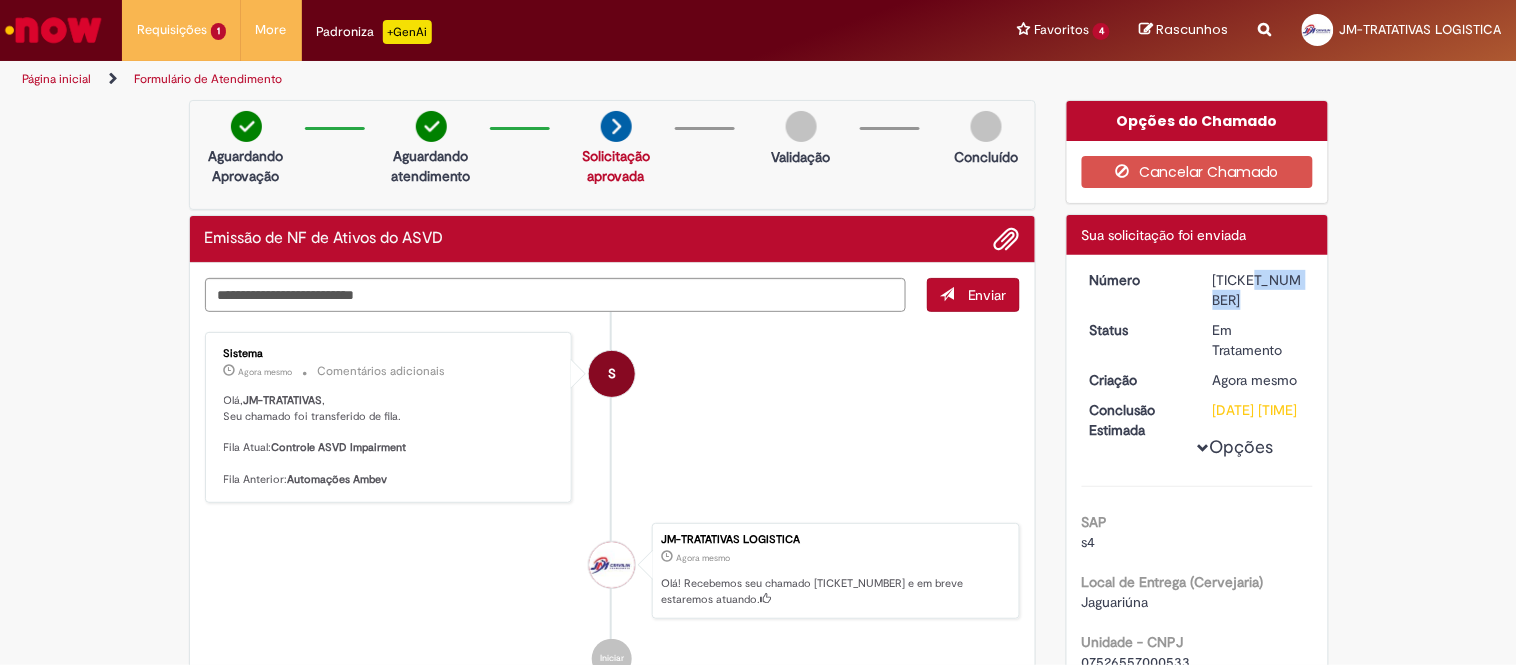 copy on "R13353581" 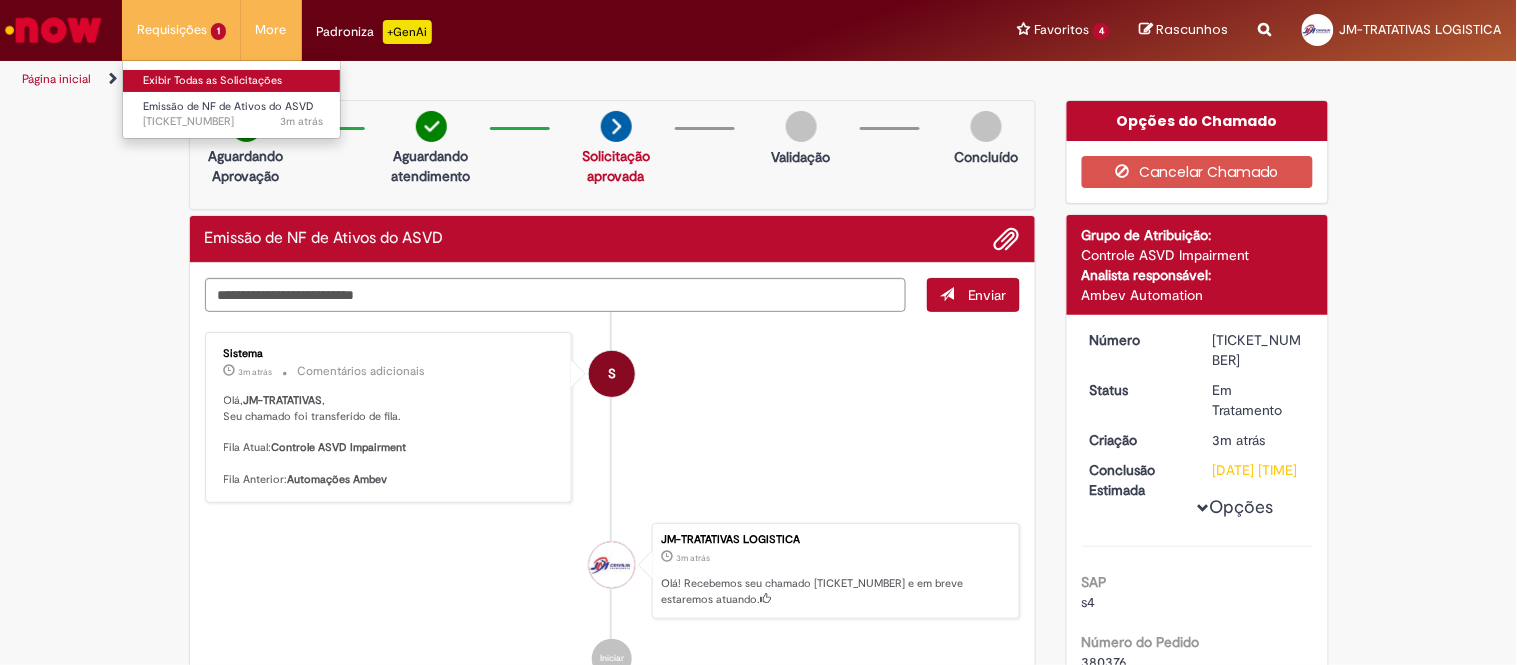 click on "Exibir Todas as Solicitações" at bounding box center (233, 81) 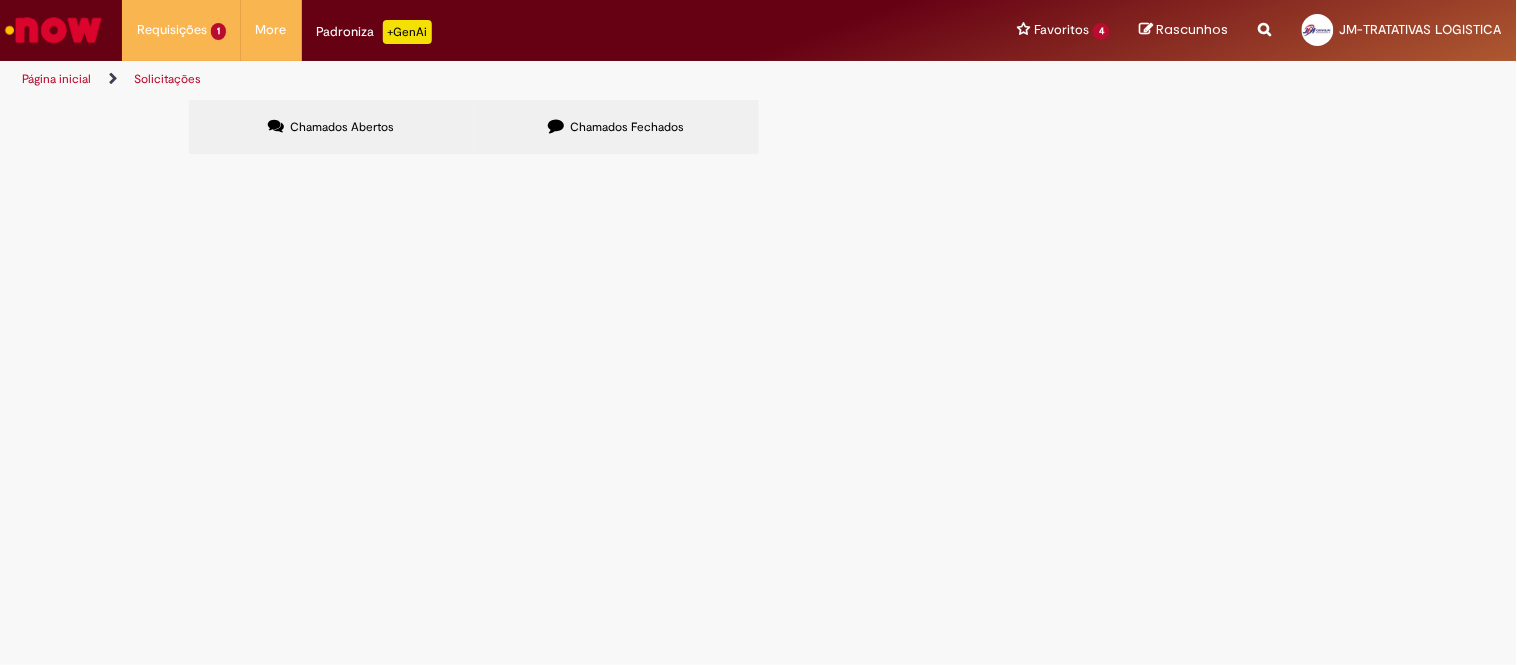 click on "[CITY] - DT [NUMBER] - [NAME] - 26 PLT" at bounding box center [0, 0] 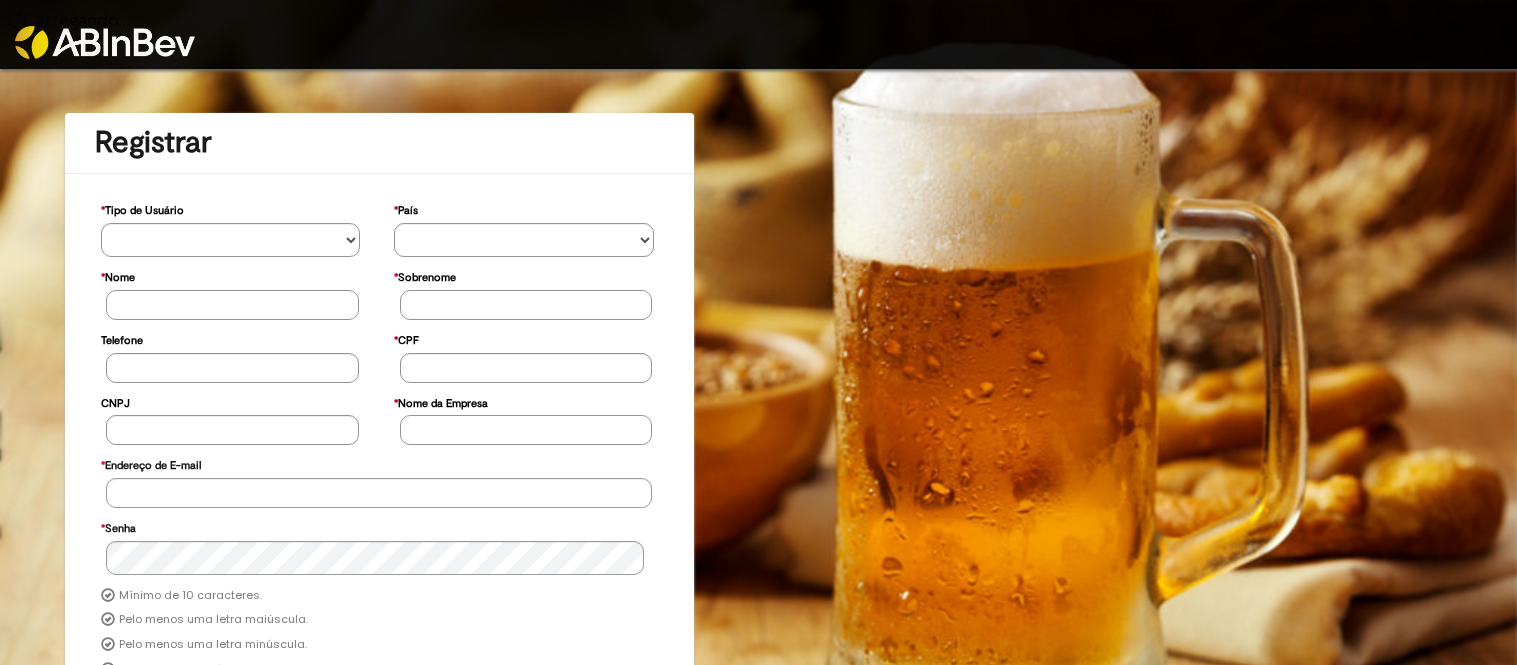 scroll, scrollTop: 0, scrollLeft: 0, axis: both 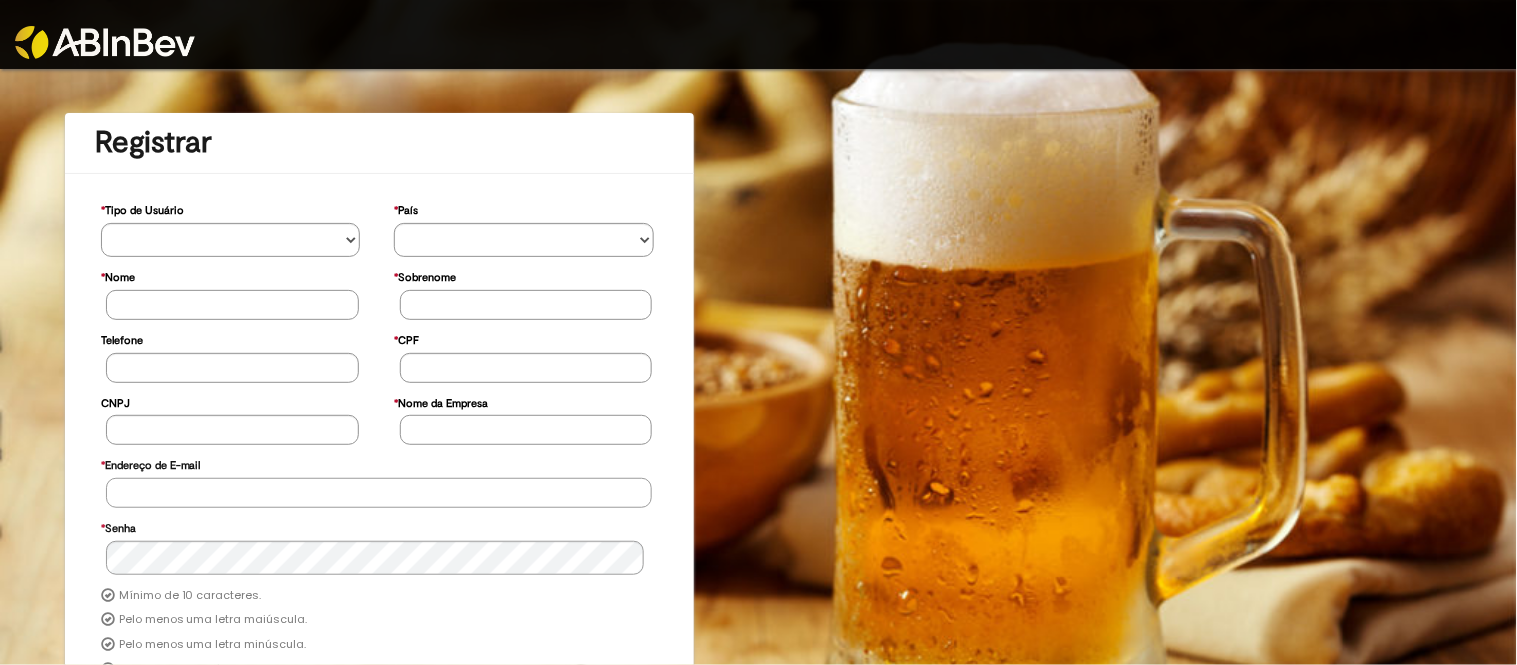 type on "**********" 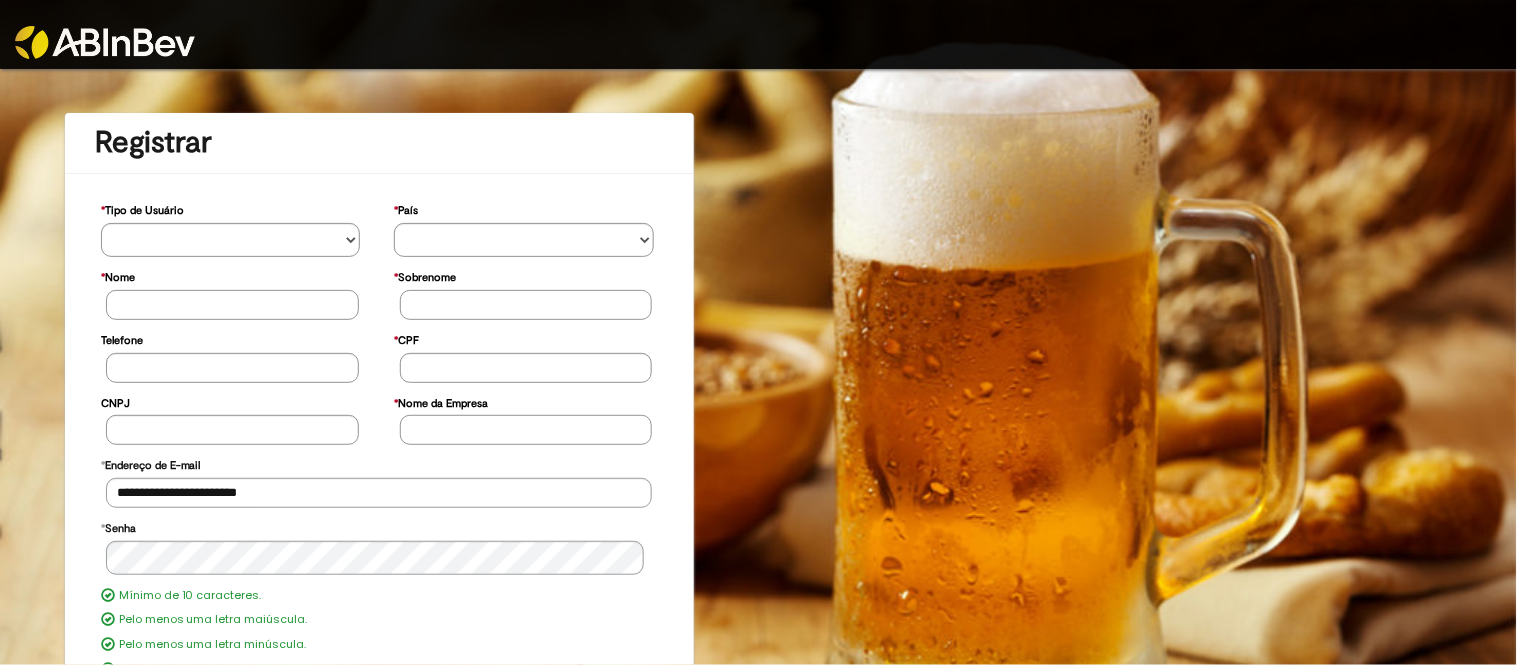 click at bounding box center (105, 42) 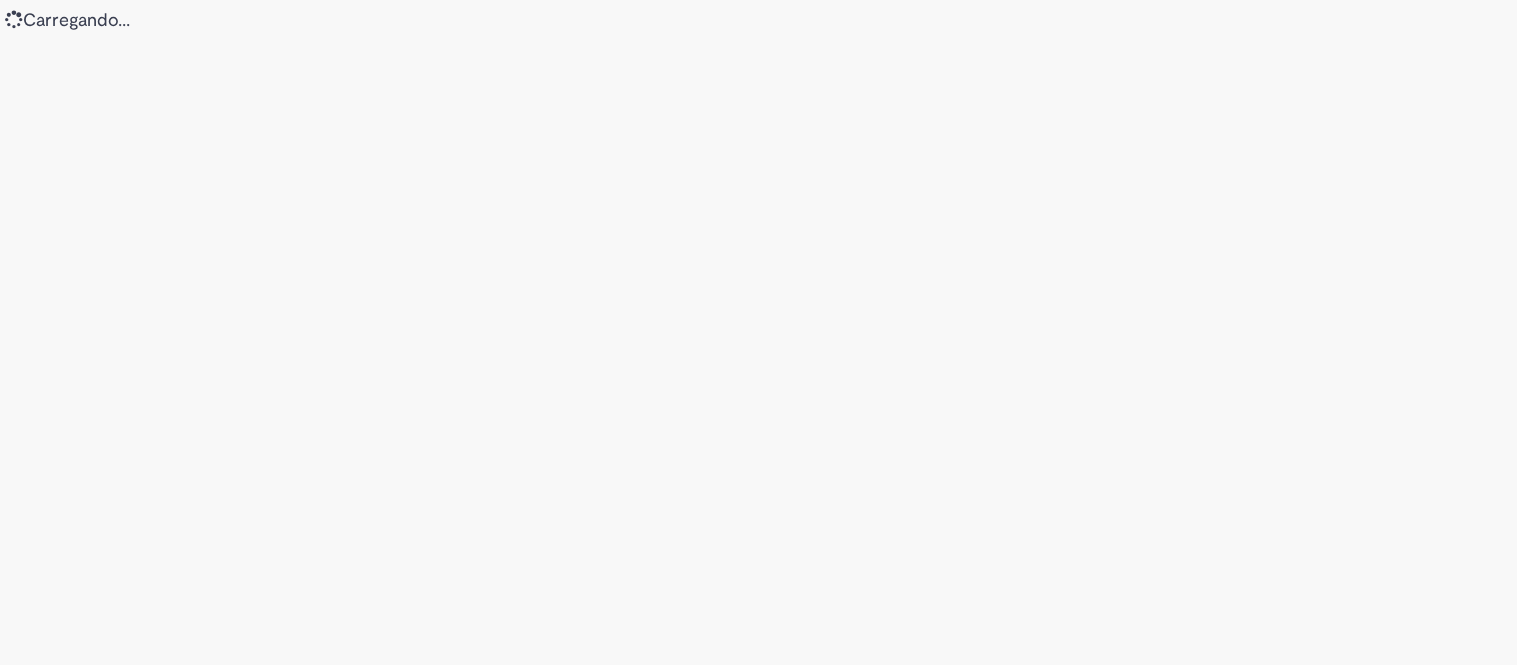 scroll, scrollTop: 0, scrollLeft: 0, axis: both 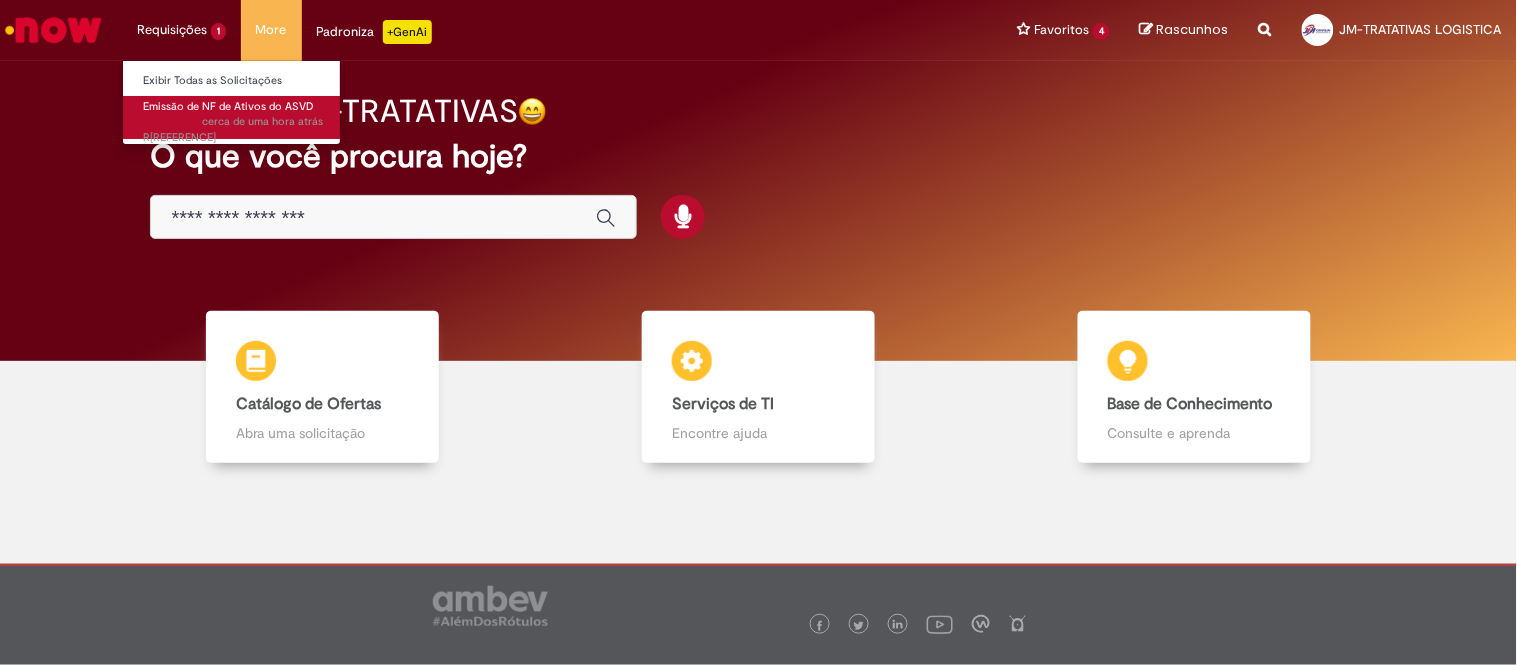 click on "Emissão de NF de Ativos do ASVD" at bounding box center [228, 106] 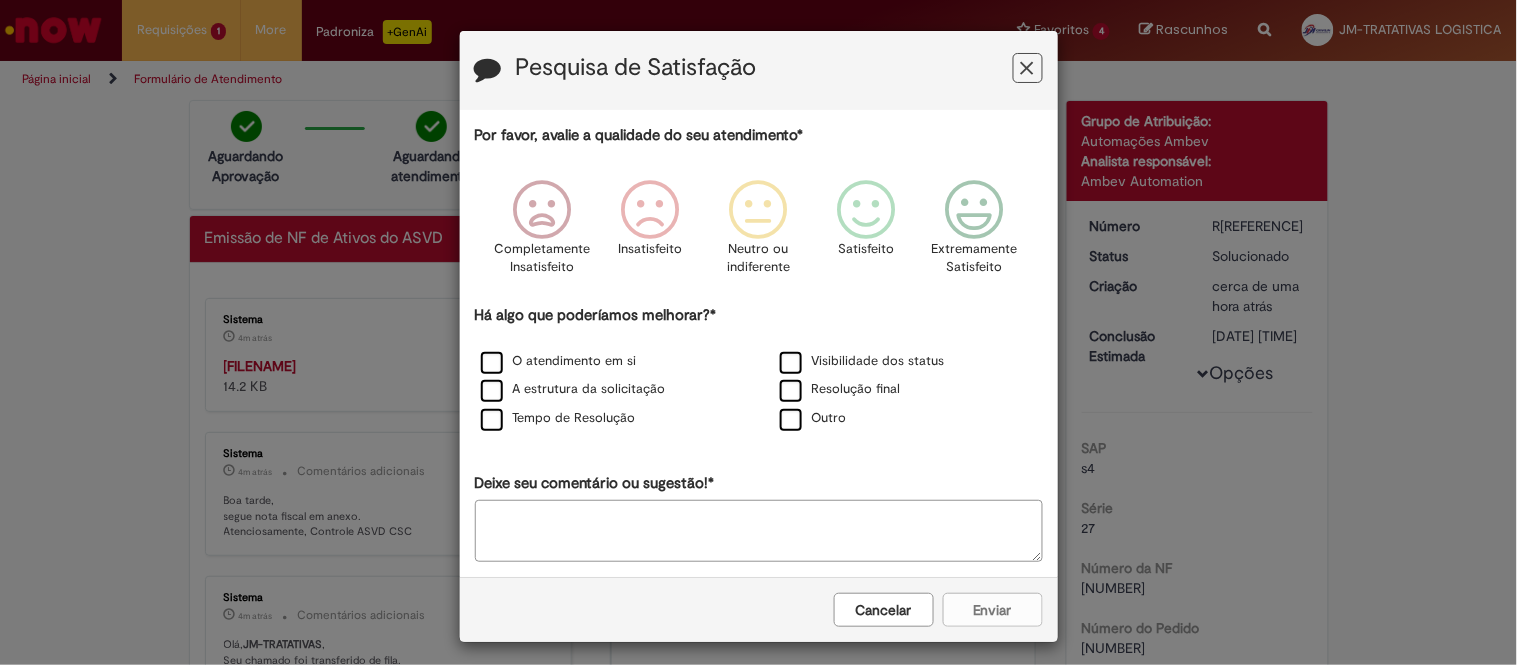 click on "Cancelar" at bounding box center (884, 610) 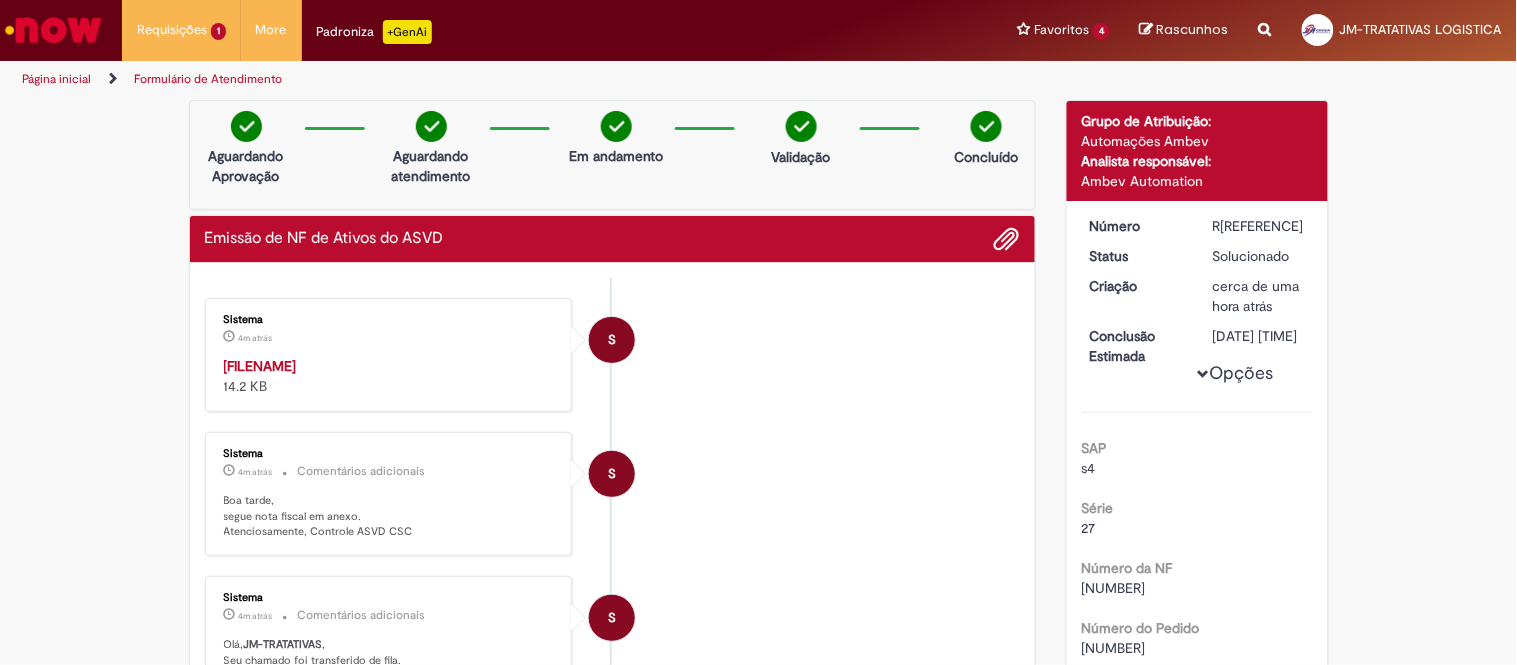 click on "42250856228356018189550270002292591610263273.zip" at bounding box center (260, 366) 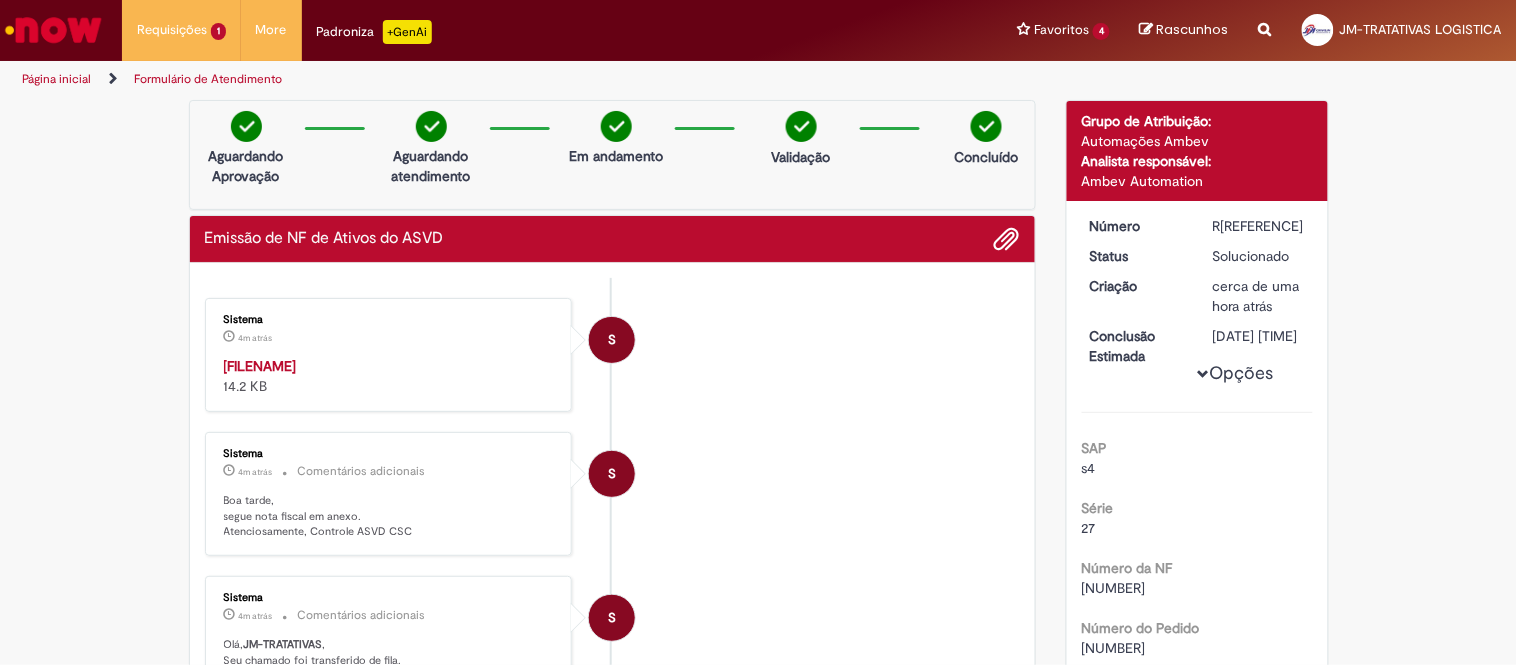 click on "[TICKET_NUMBER]" at bounding box center [1259, 226] 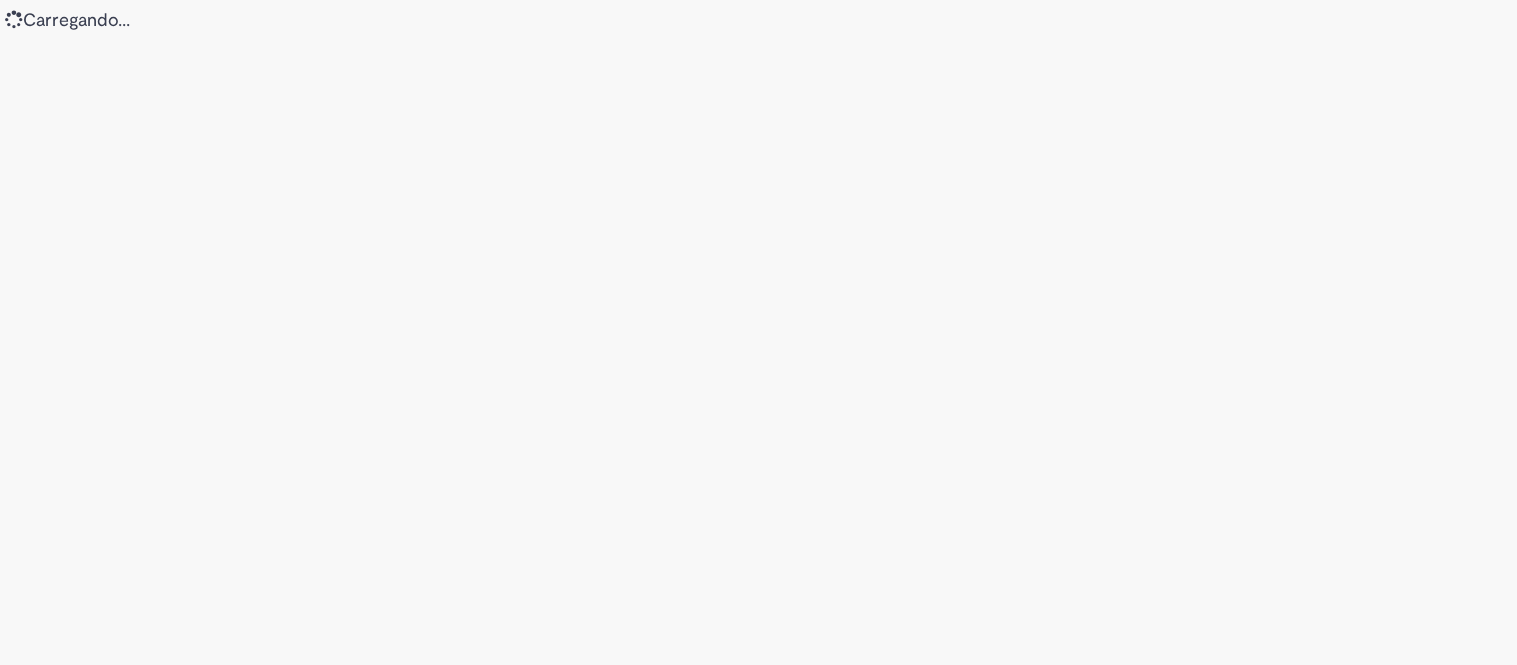 scroll, scrollTop: 0, scrollLeft: 0, axis: both 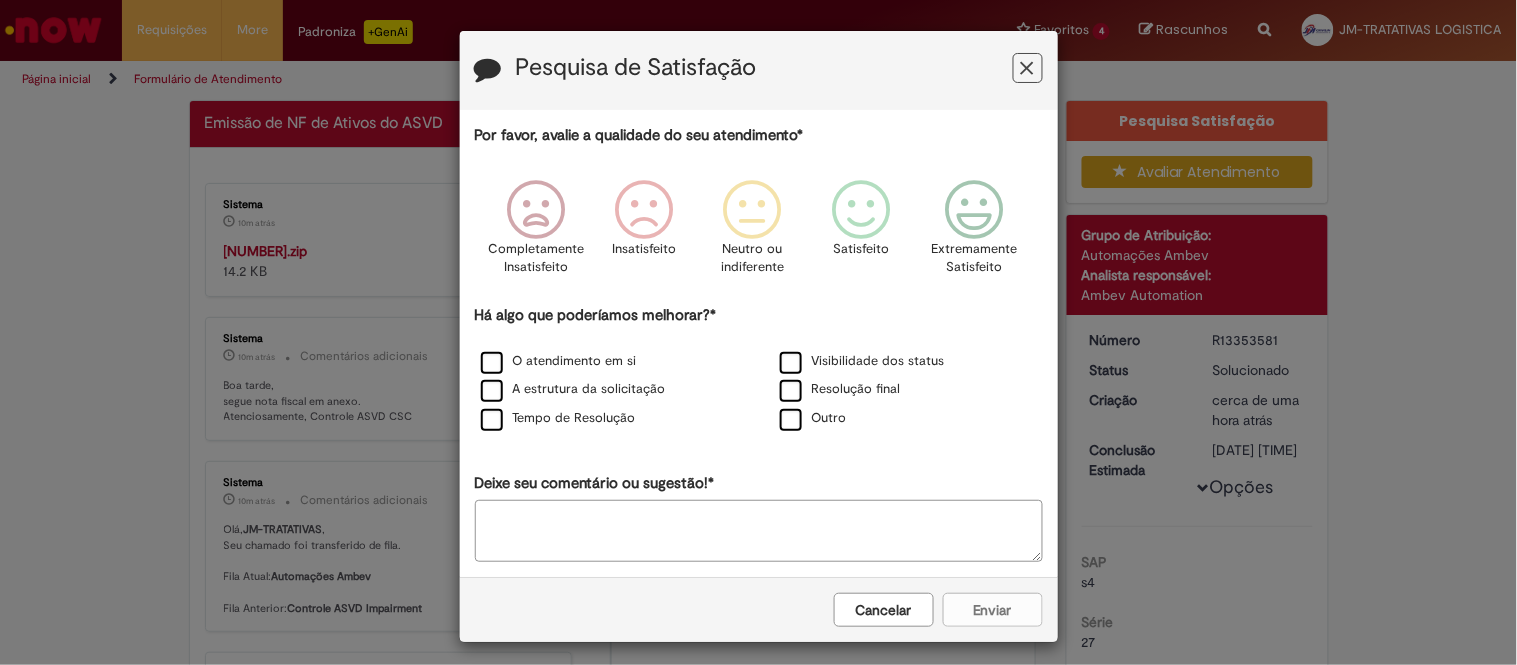 click at bounding box center [974, 210] 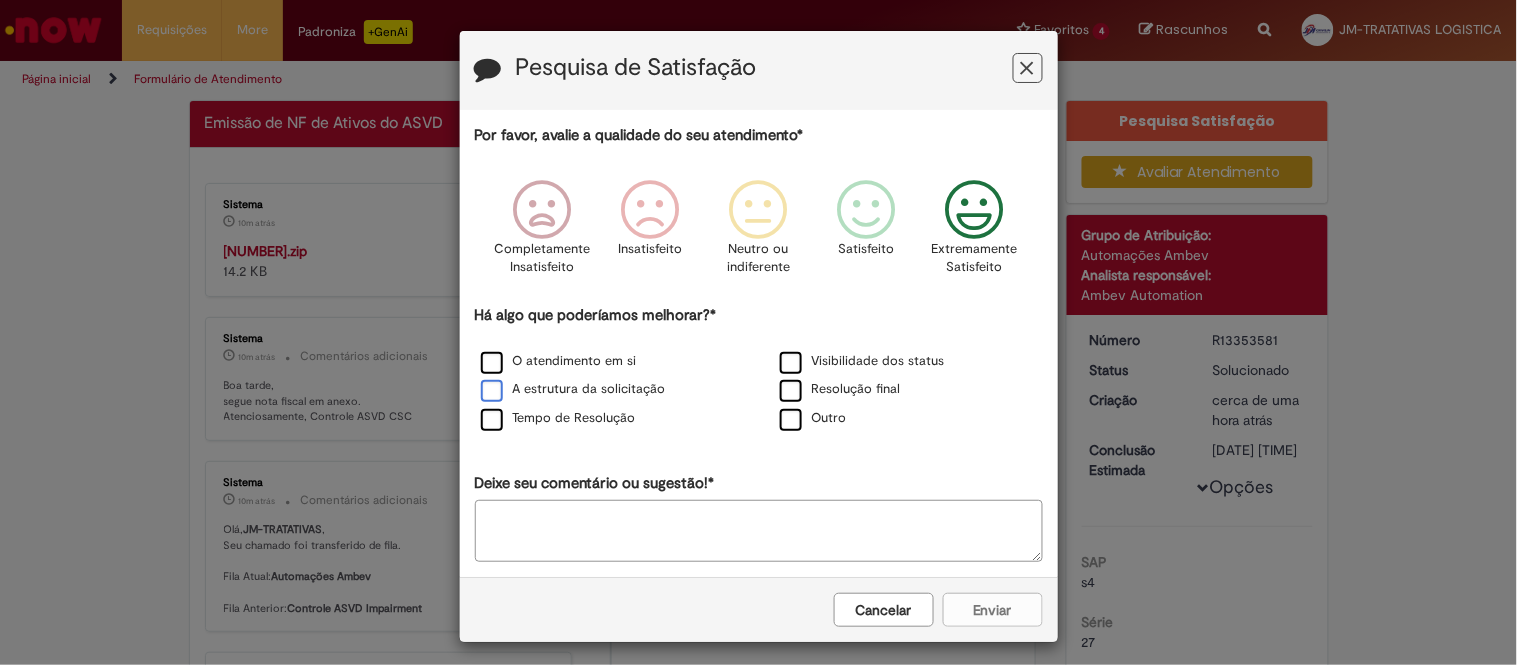drag, startPoint x: 570, startPoint y: 356, endPoint x: 547, endPoint y: 386, distance: 37.802116 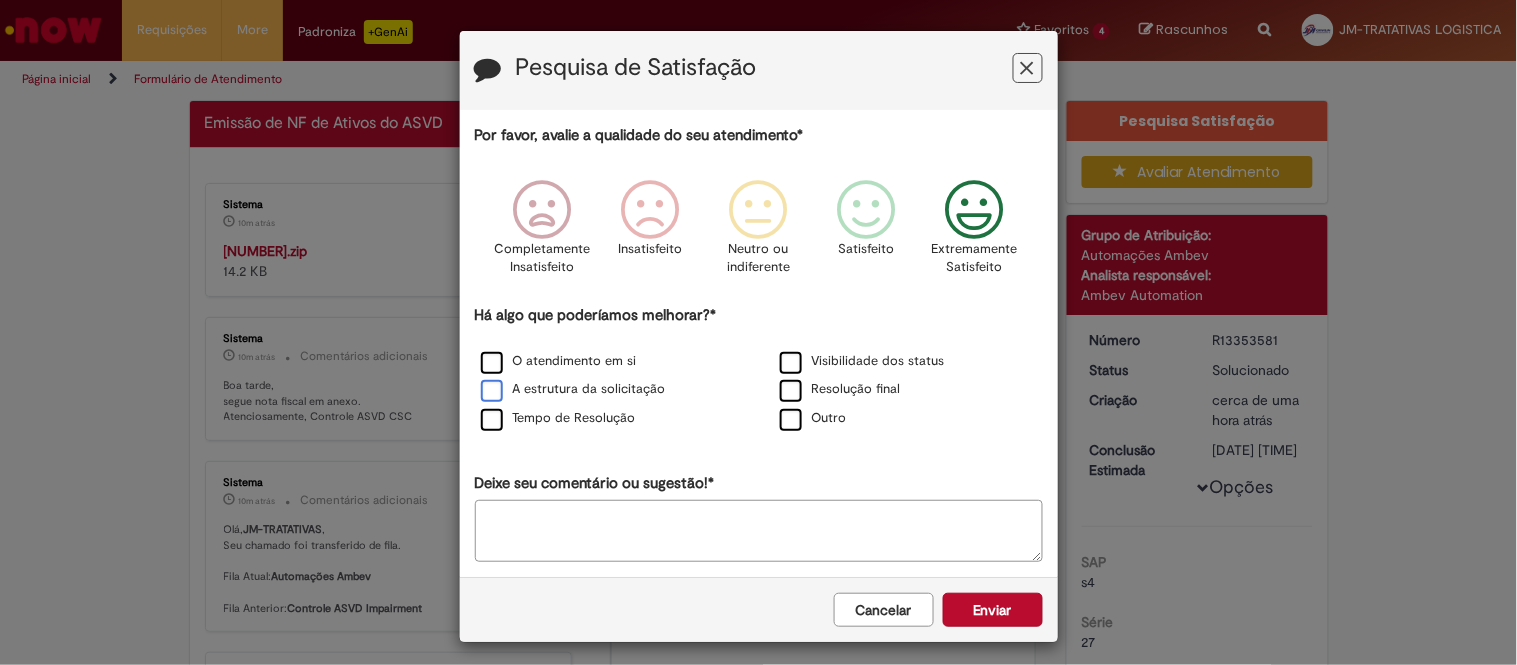 click on "A estrutura da solicitação" at bounding box center (573, 389) 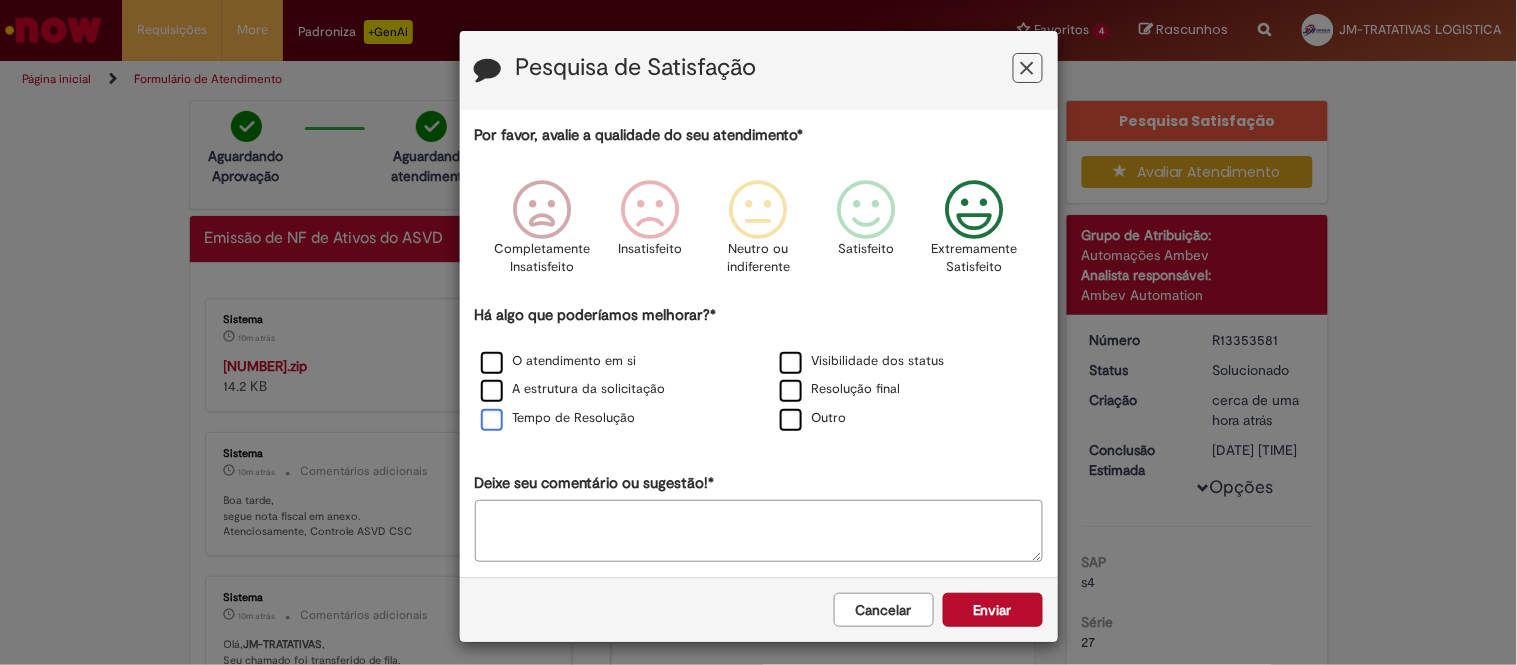 click on "Tempo de Resolução" at bounding box center [609, 419] 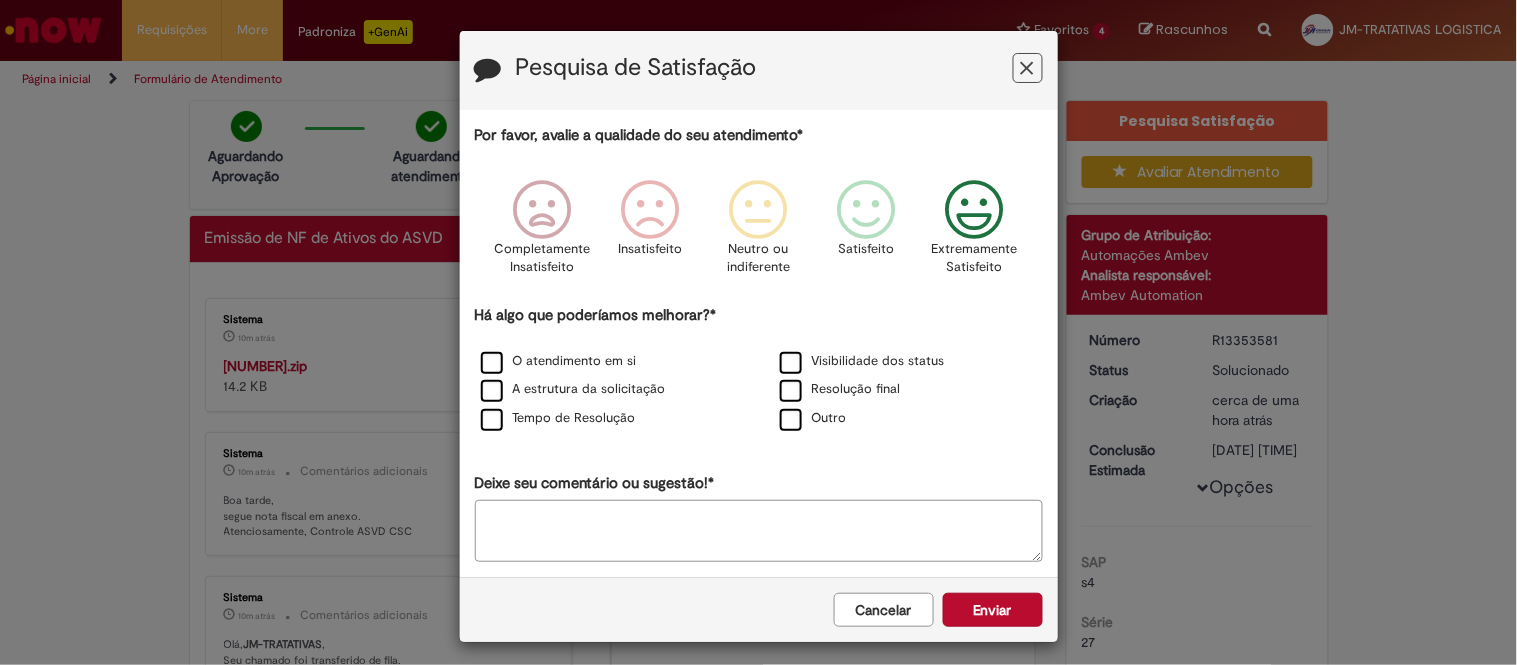 click on "Resolução final" at bounding box center (840, 389) 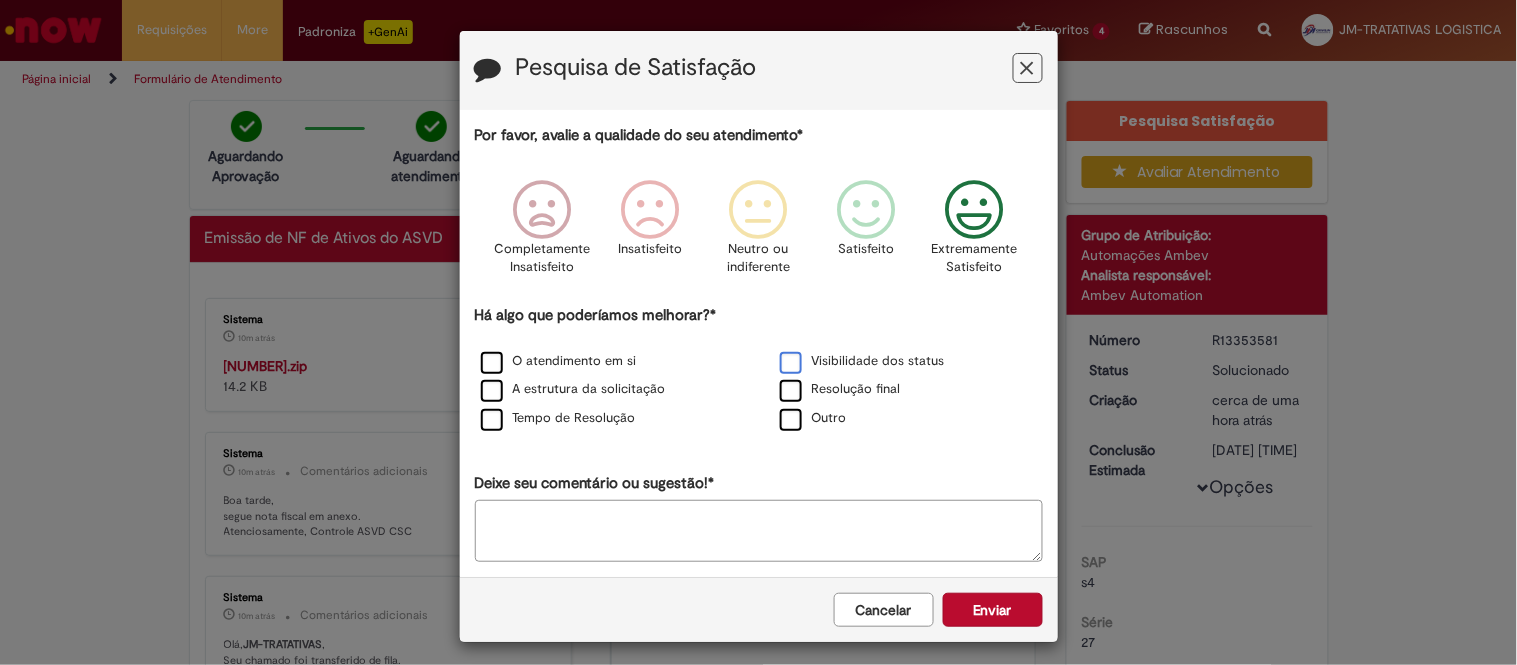 click on "Visibilidade dos status" at bounding box center [862, 361] 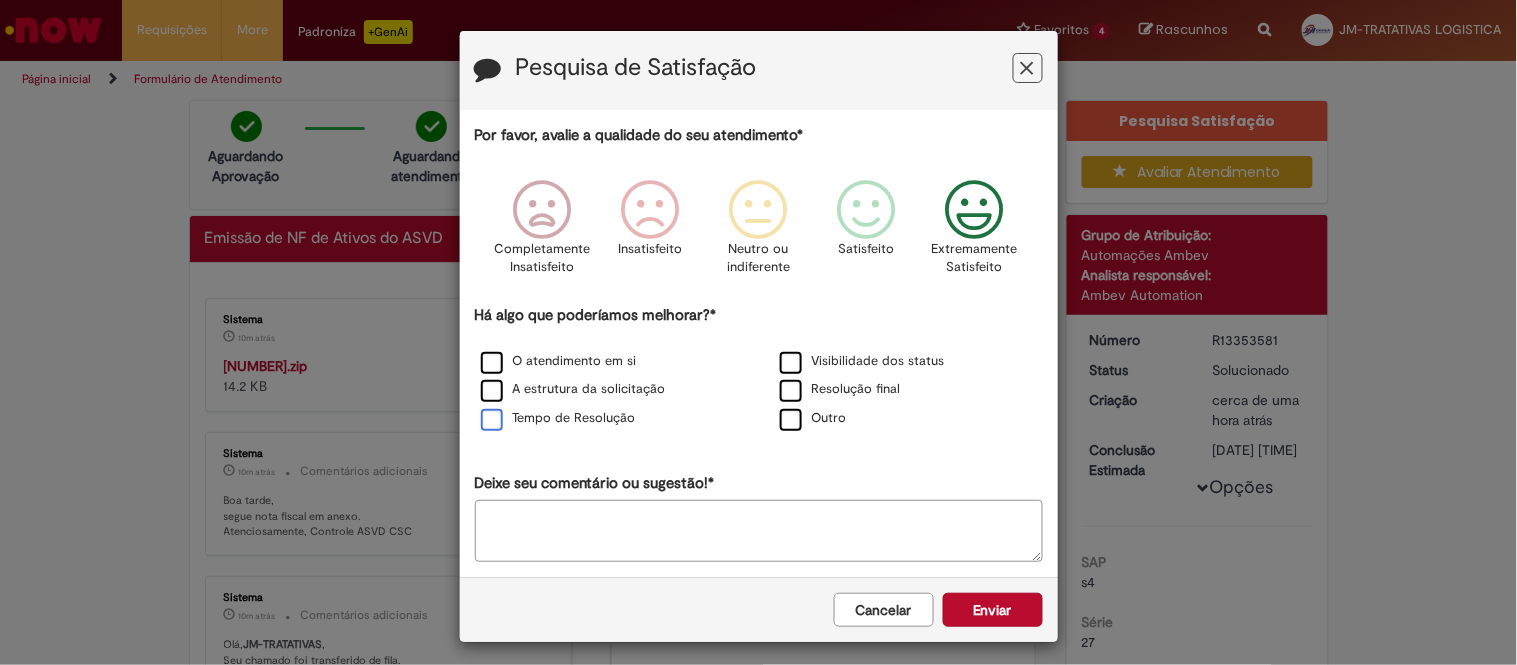 click on "Tempo de Resolução" at bounding box center [558, 418] 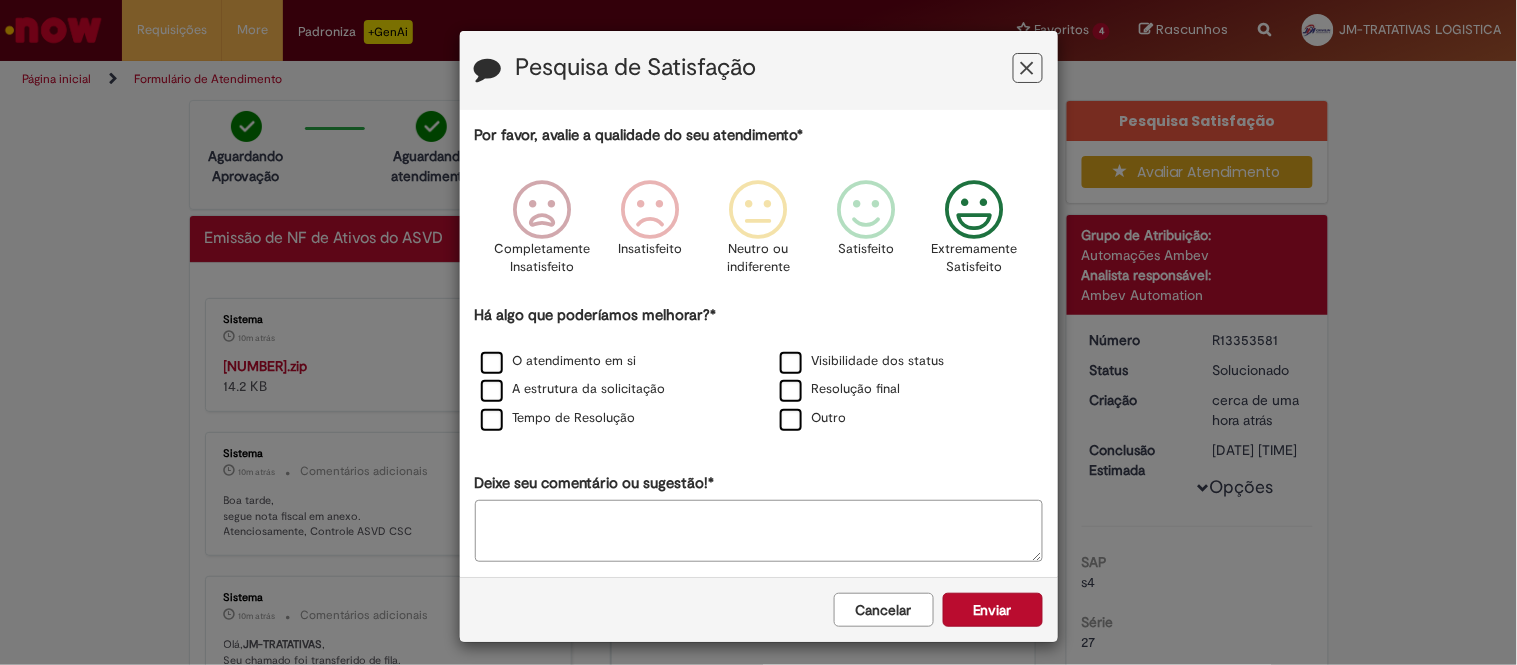 click on "Enviar" at bounding box center [993, 610] 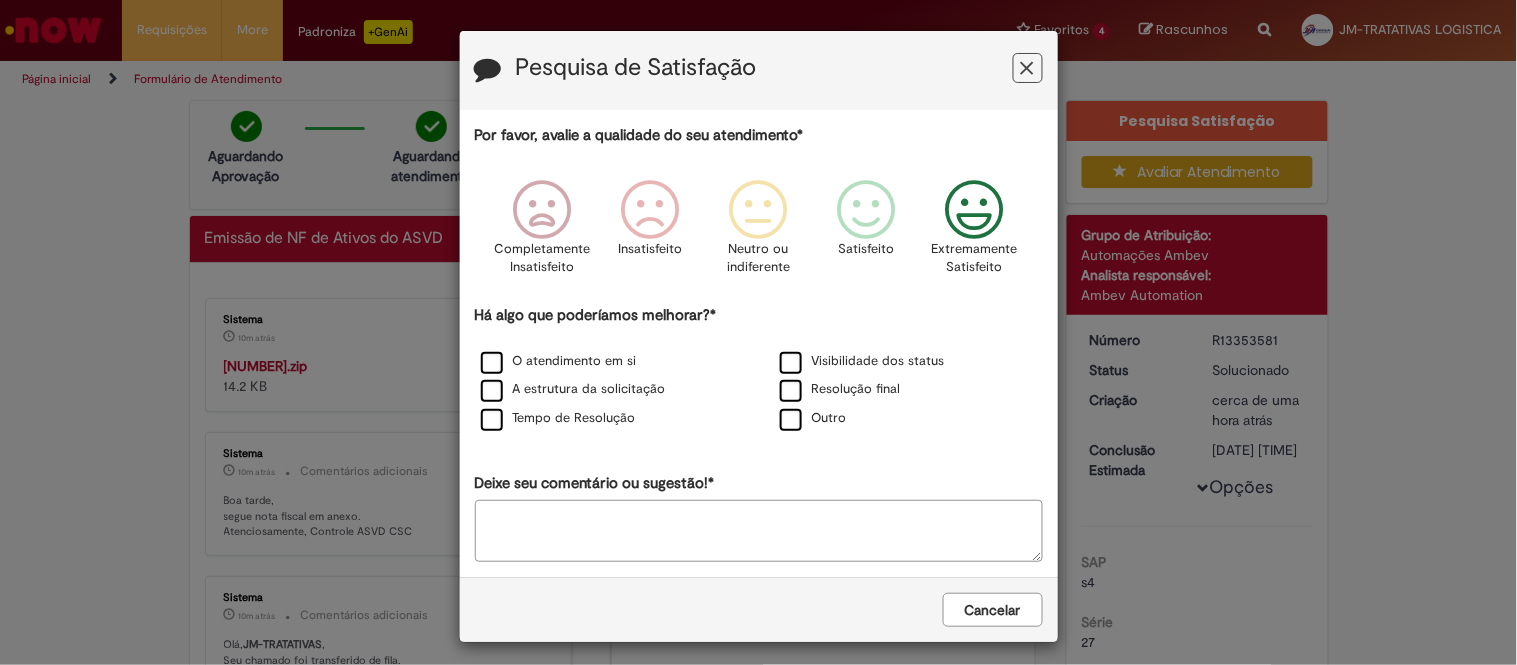 click on "Pesquisa de Satisfação
Por favor, avalie a qualidade do seu atendimento*
Completamente Insatisfeito
Insatisfeito
Neutro ou indiferente
Satisfeito
Extremamente Satisfeito
Há algo que poderíamos melhorar?*
O atendimento em si
Visibilidade dos status
A estrutura da solicitação
Resolução final
Tempo de Resolução
Outro
Deixe seu comentário ou sugestão!*
Cancelar   Enviar" at bounding box center (758, 332) 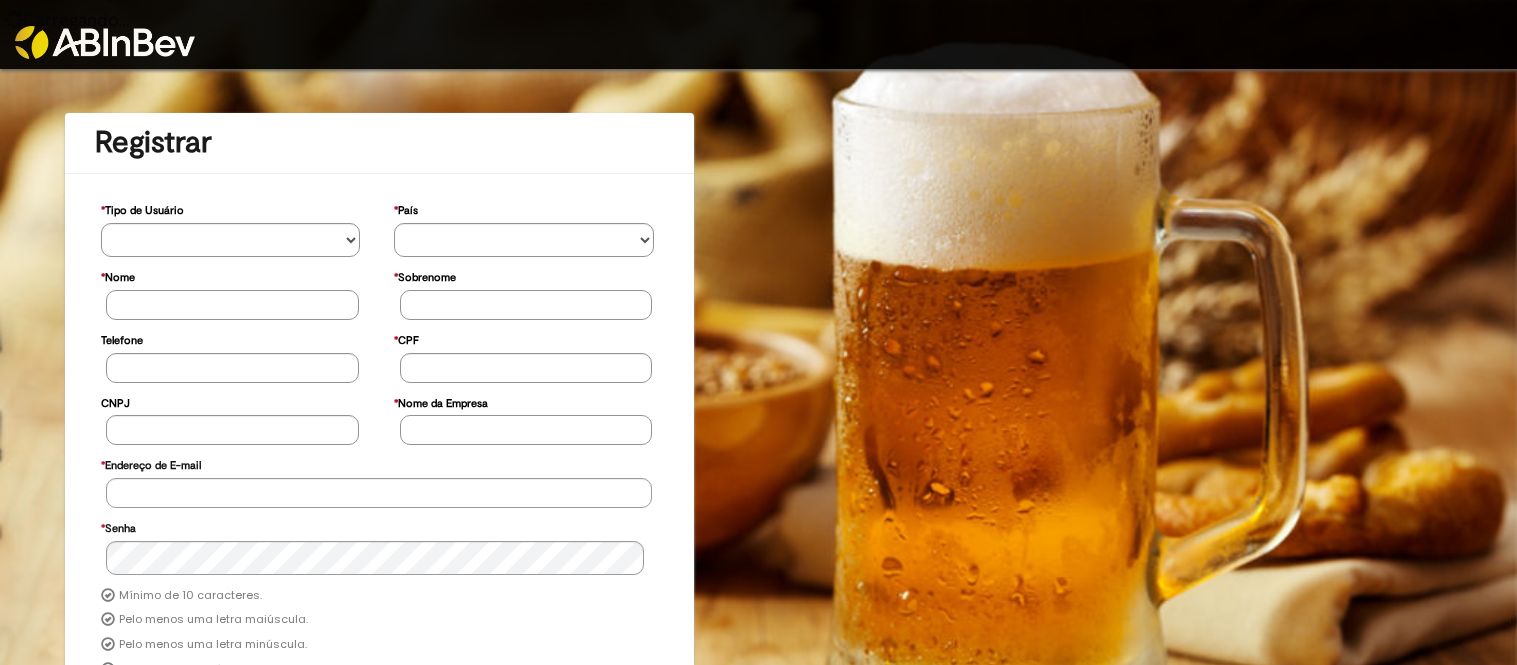 scroll, scrollTop: 0, scrollLeft: 0, axis: both 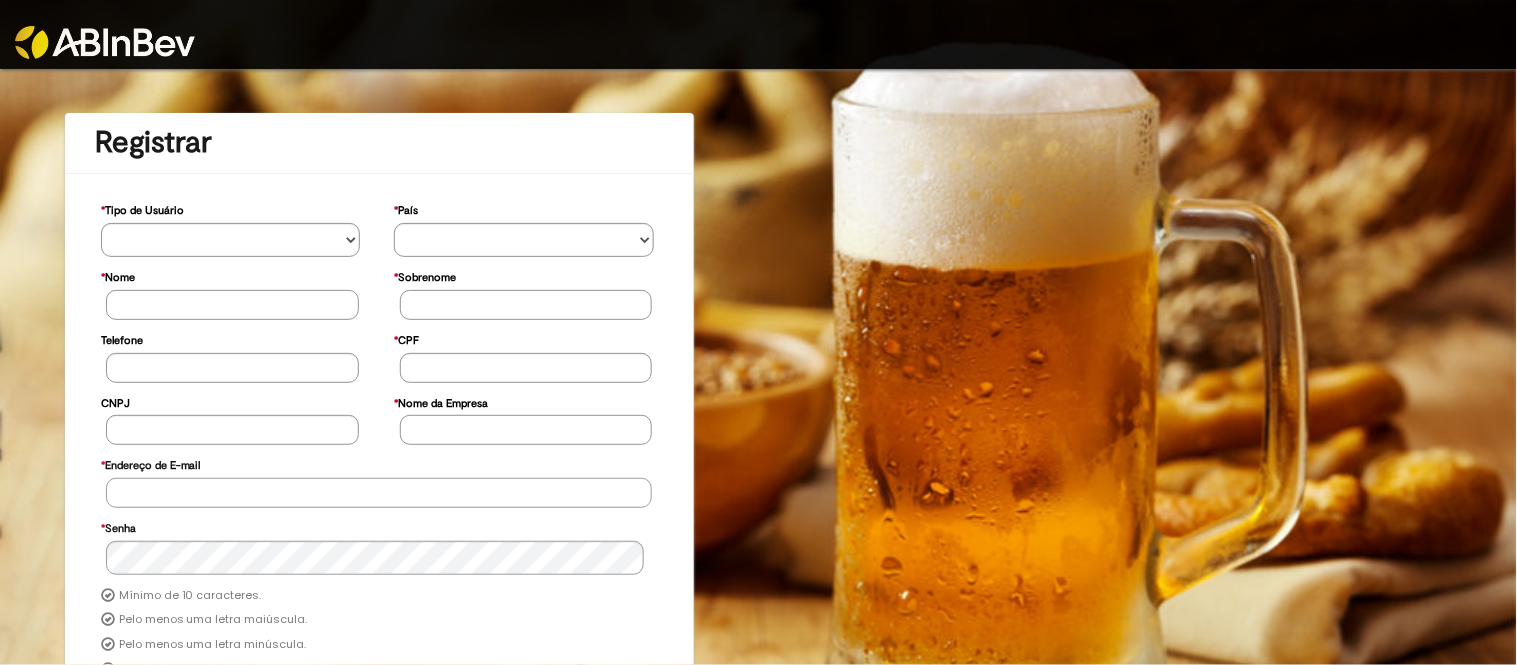 type on "**********" 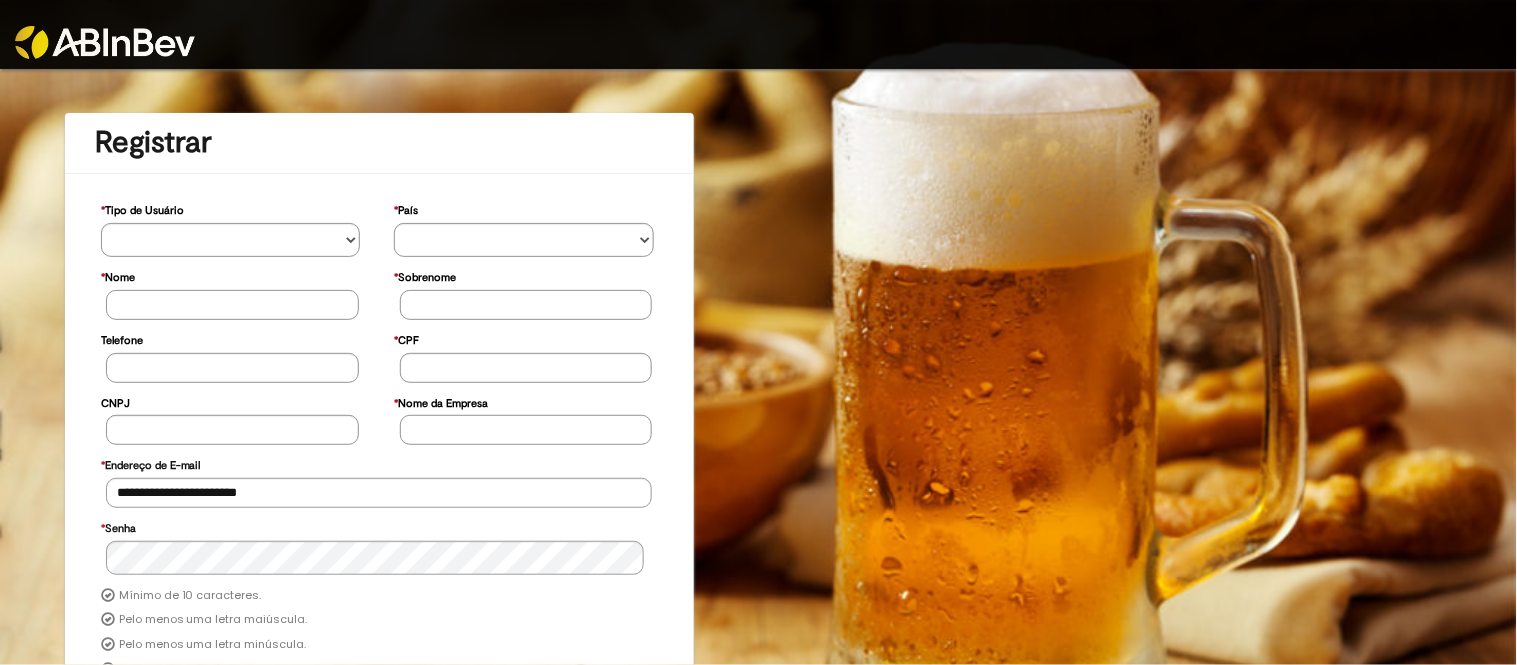 click at bounding box center (189, 29) 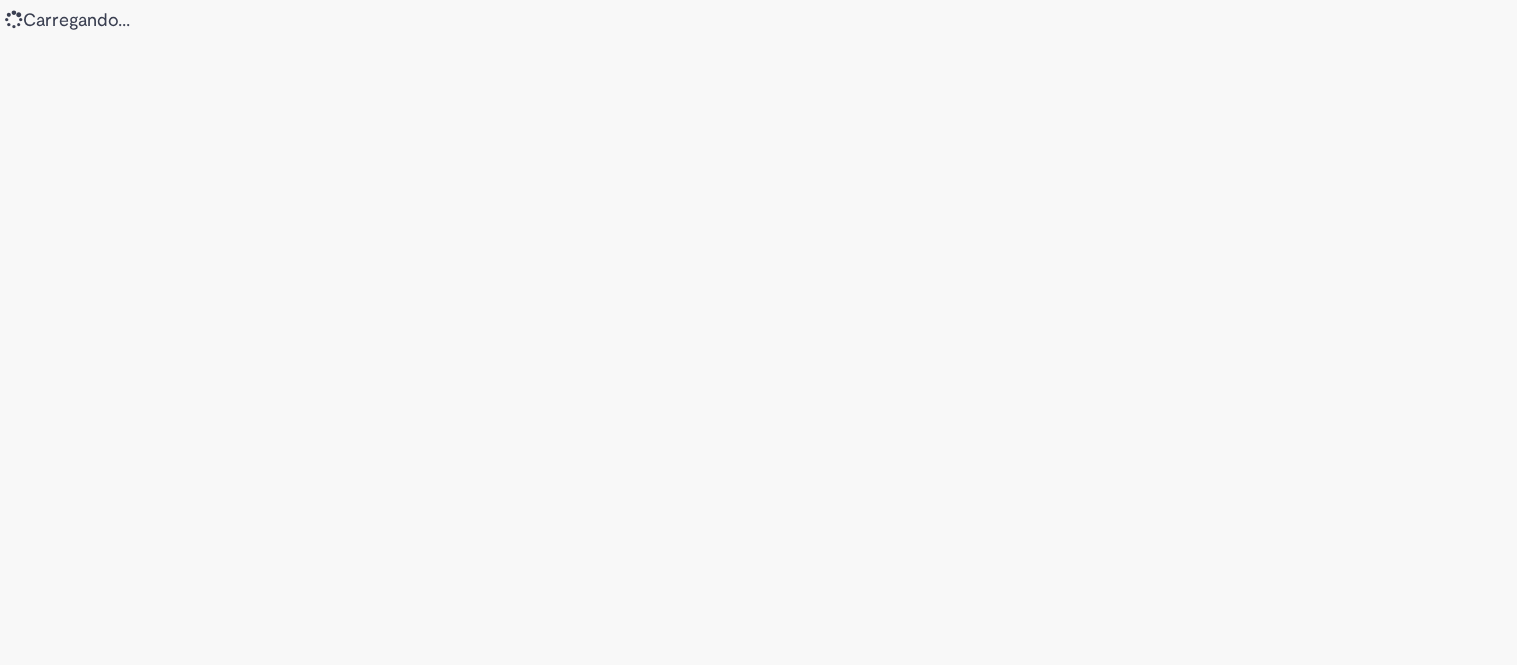 scroll, scrollTop: 0, scrollLeft: 0, axis: both 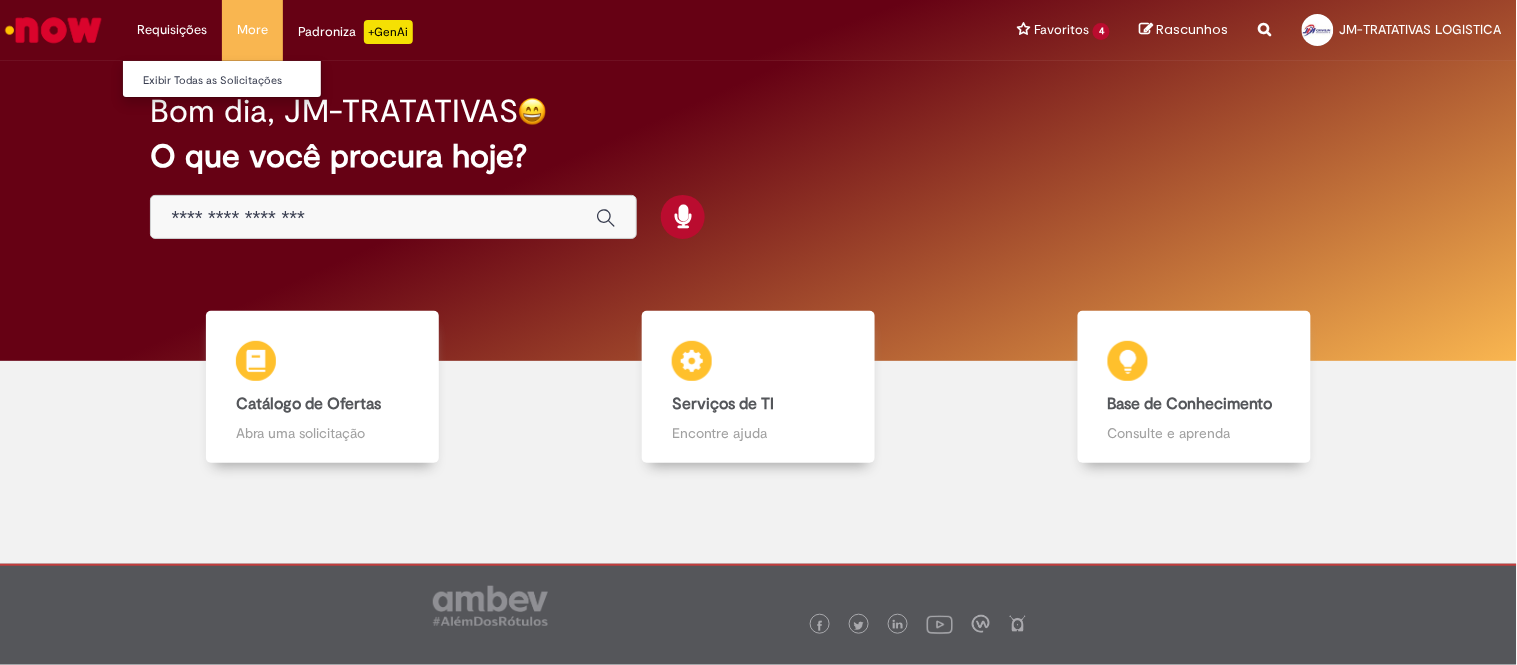 click on "Exibir Todas as Solicitações" at bounding box center [233, 79] 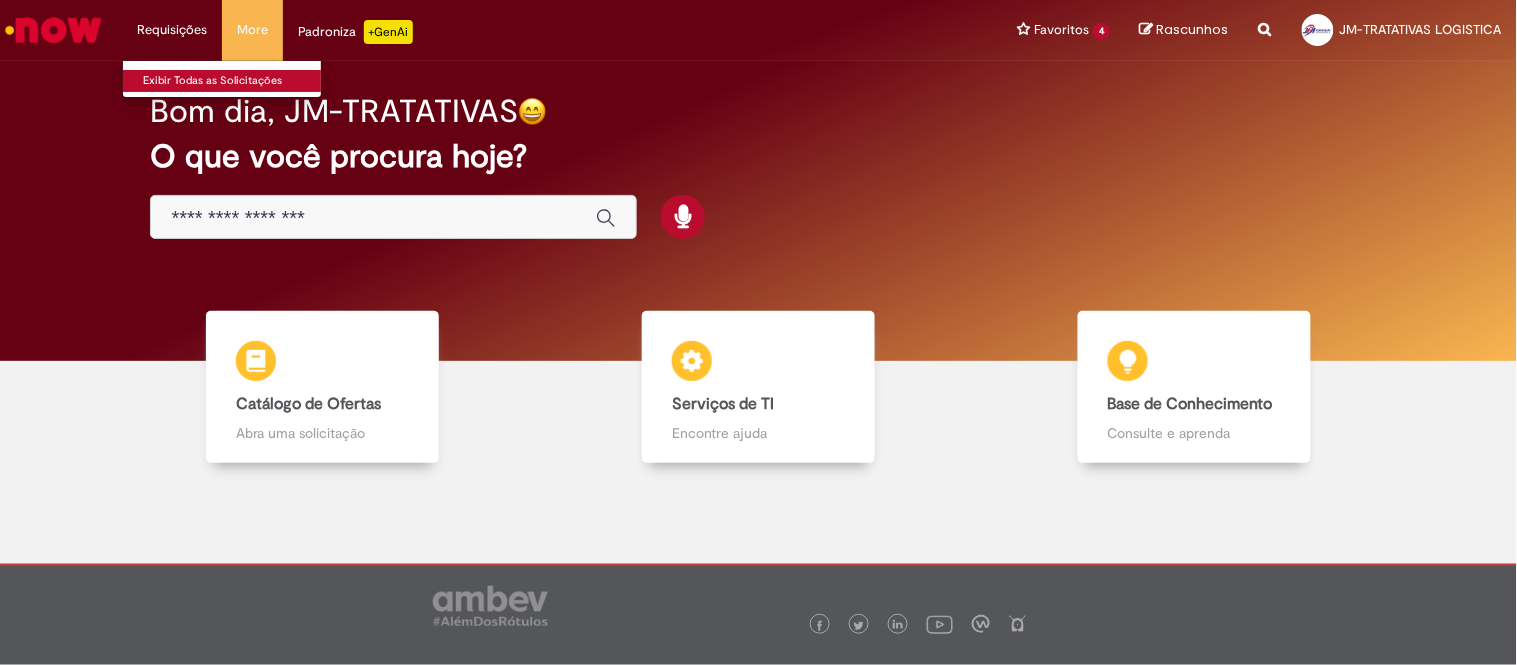 click on "Exibir Todas as Solicitações" at bounding box center [233, 81] 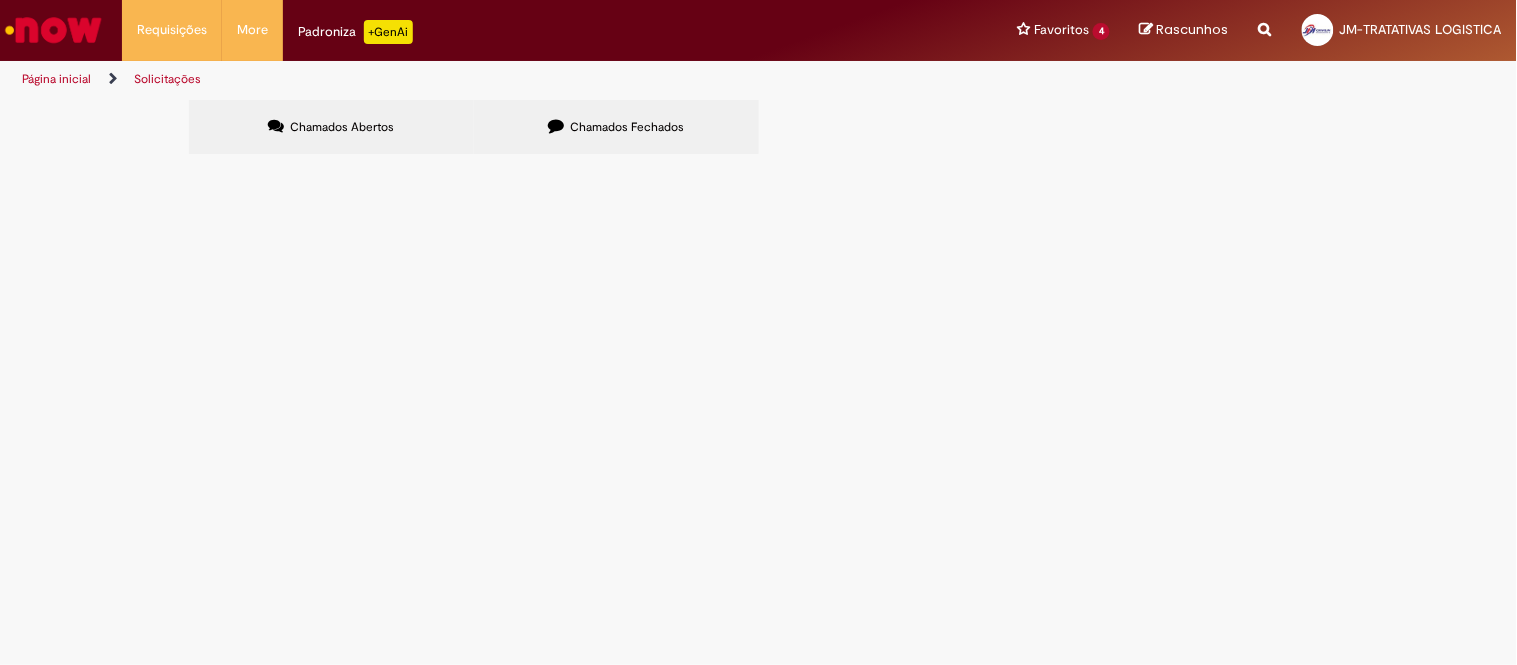click at bounding box center [556, 126] 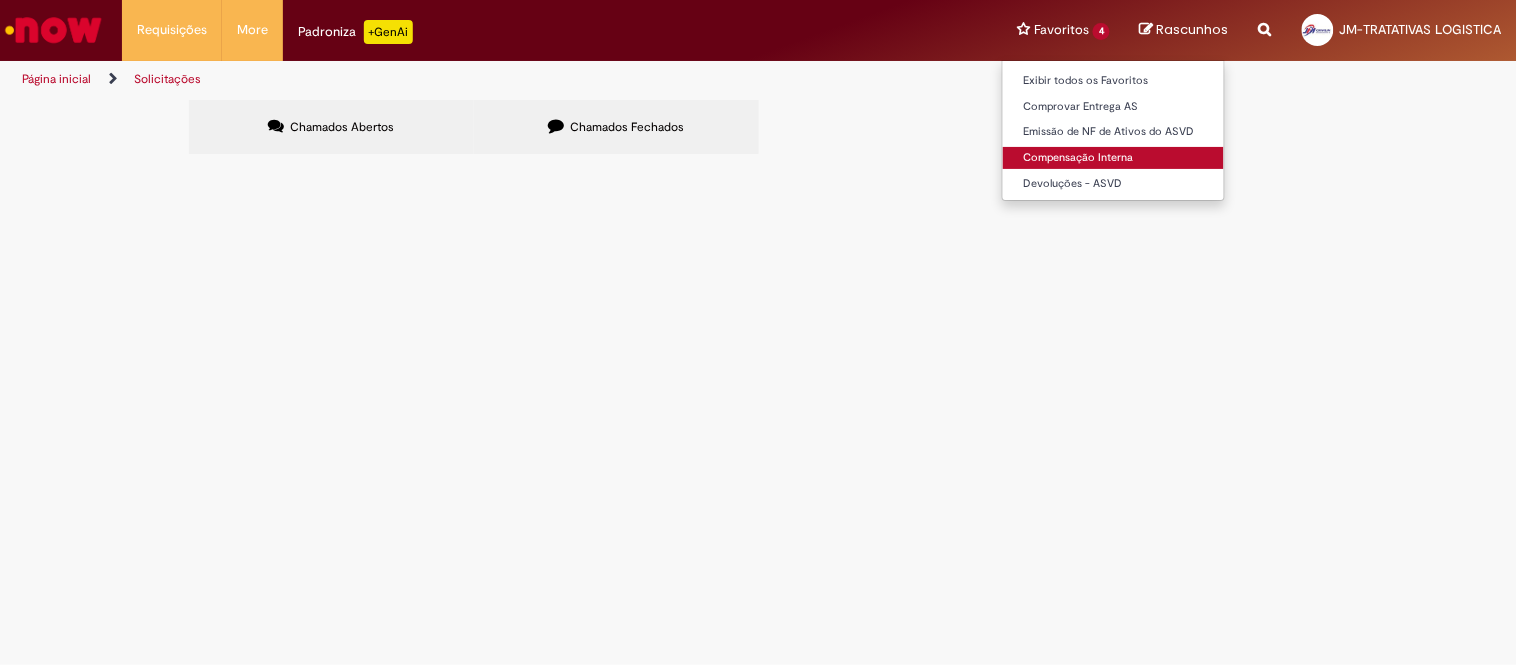 click on "Compensação Interna" at bounding box center [1113, 158] 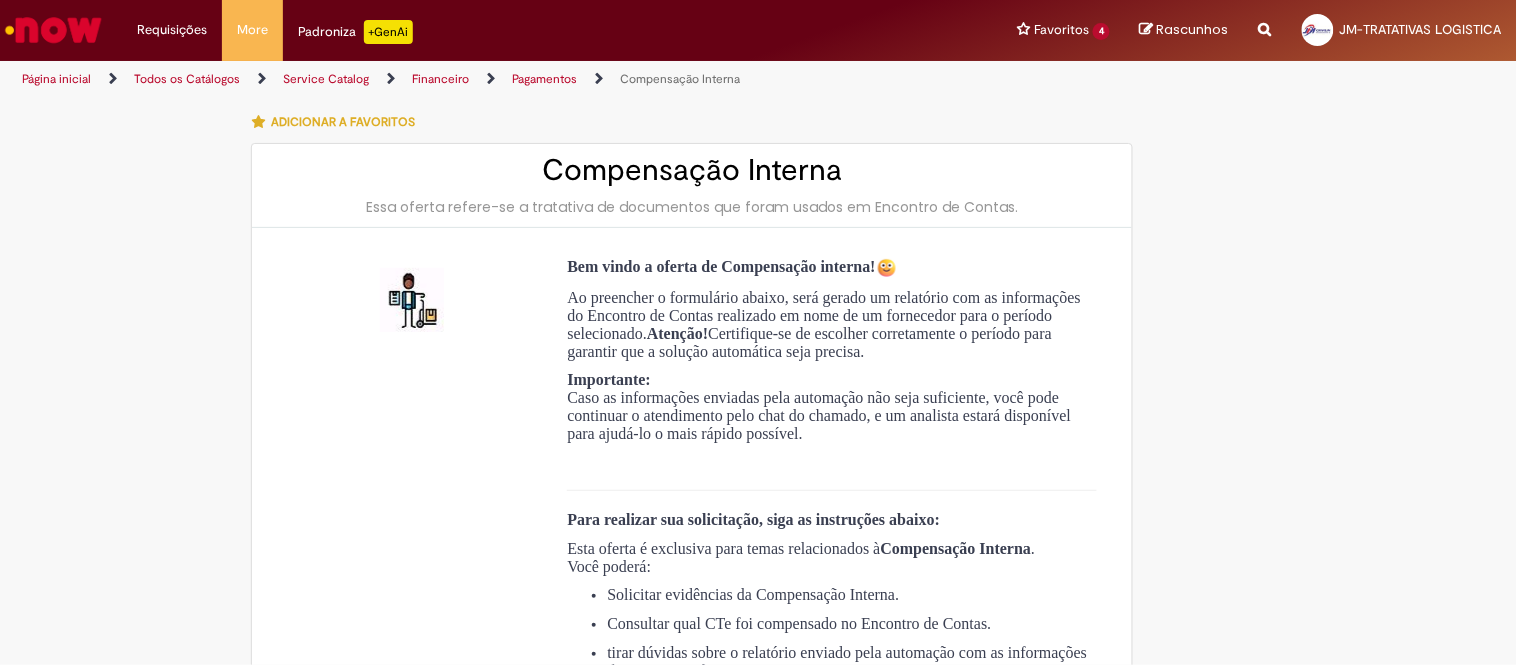type on "**********" 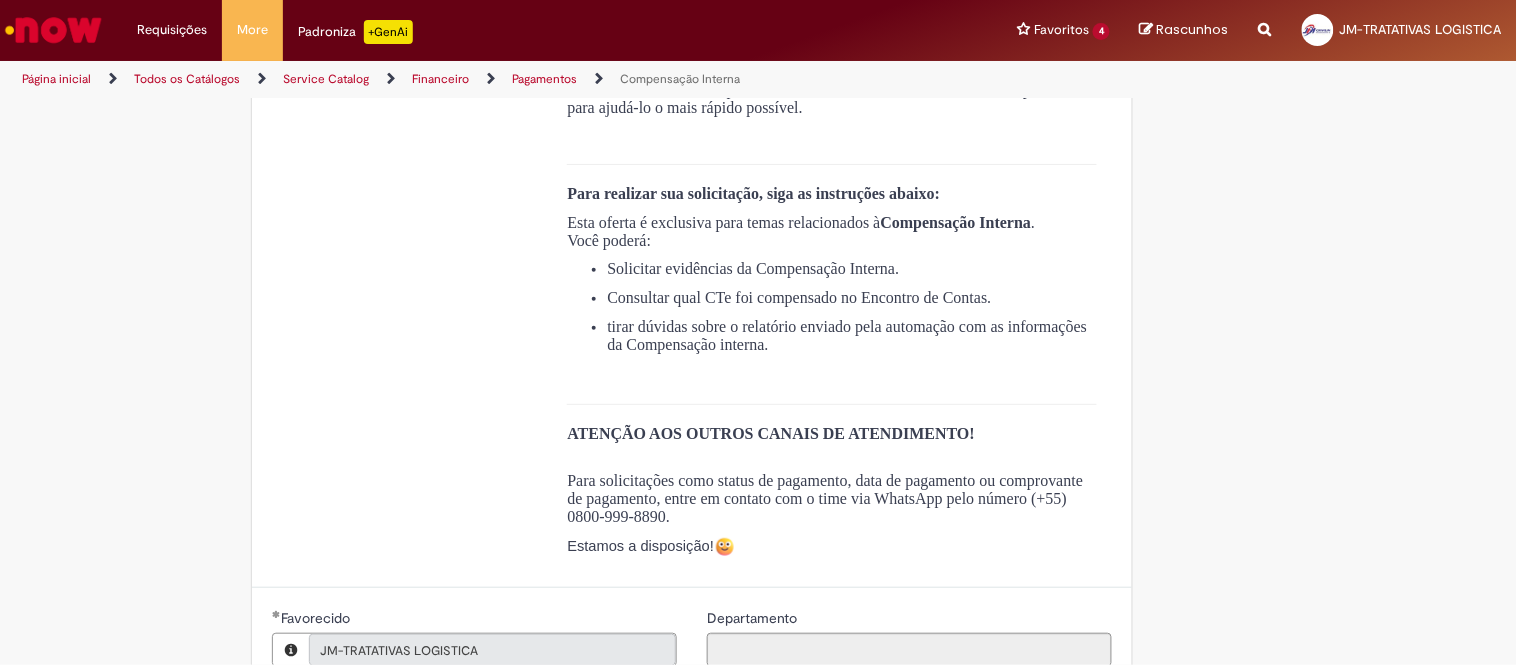 type on "**********" 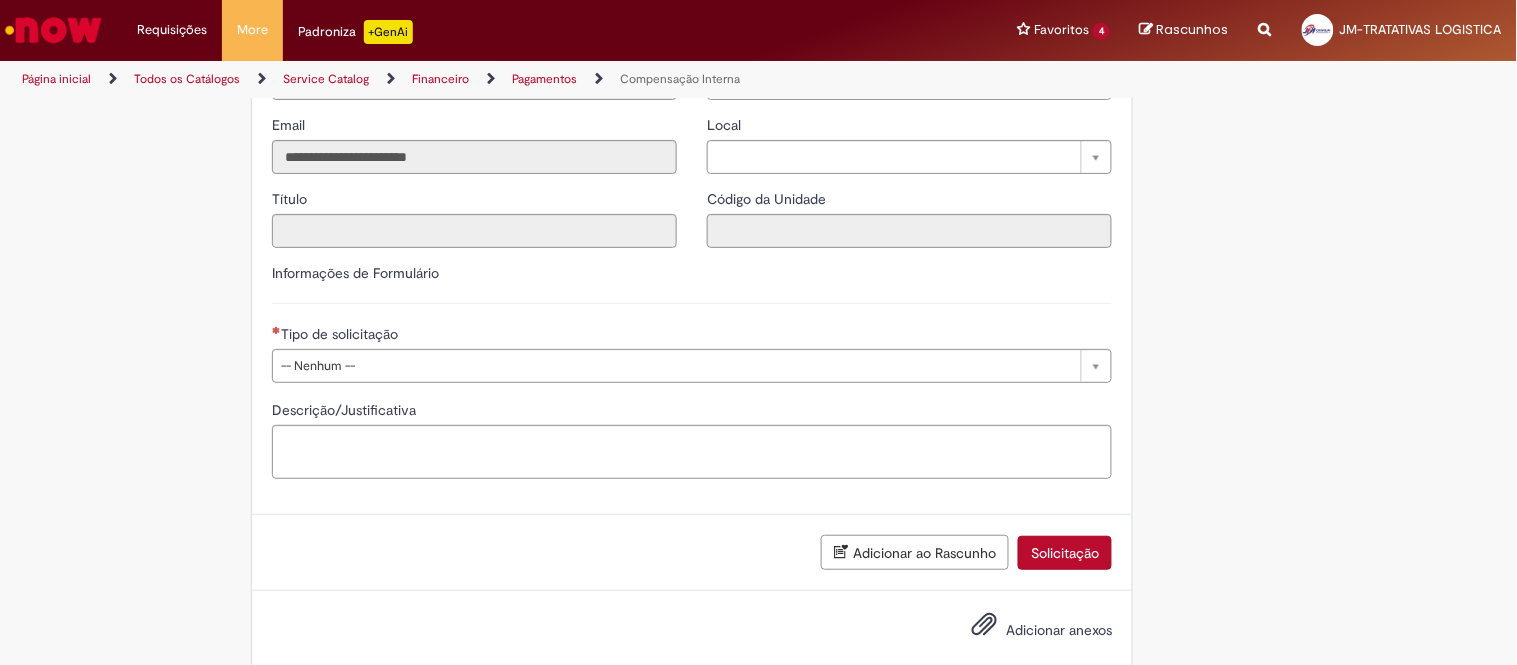 scroll, scrollTop: 1000, scrollLeft: 0, axis: vertical 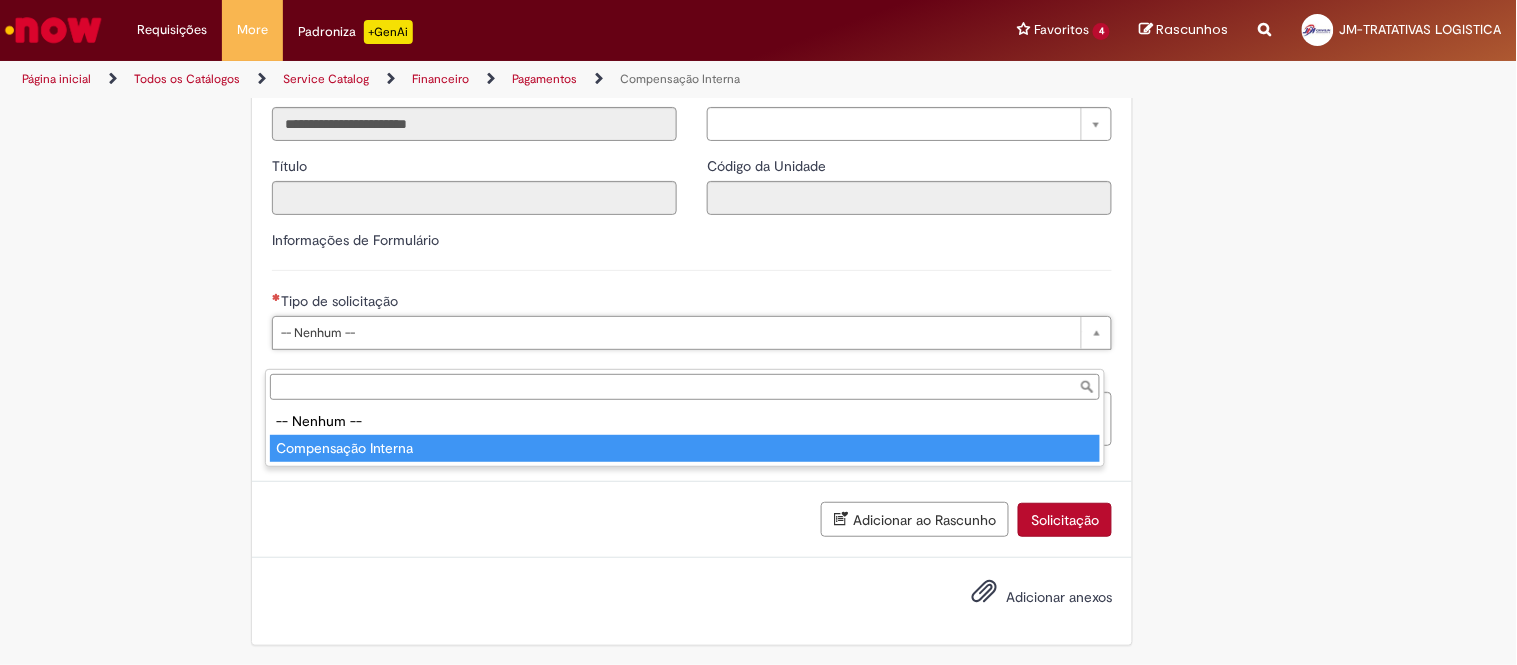 type on "**********" 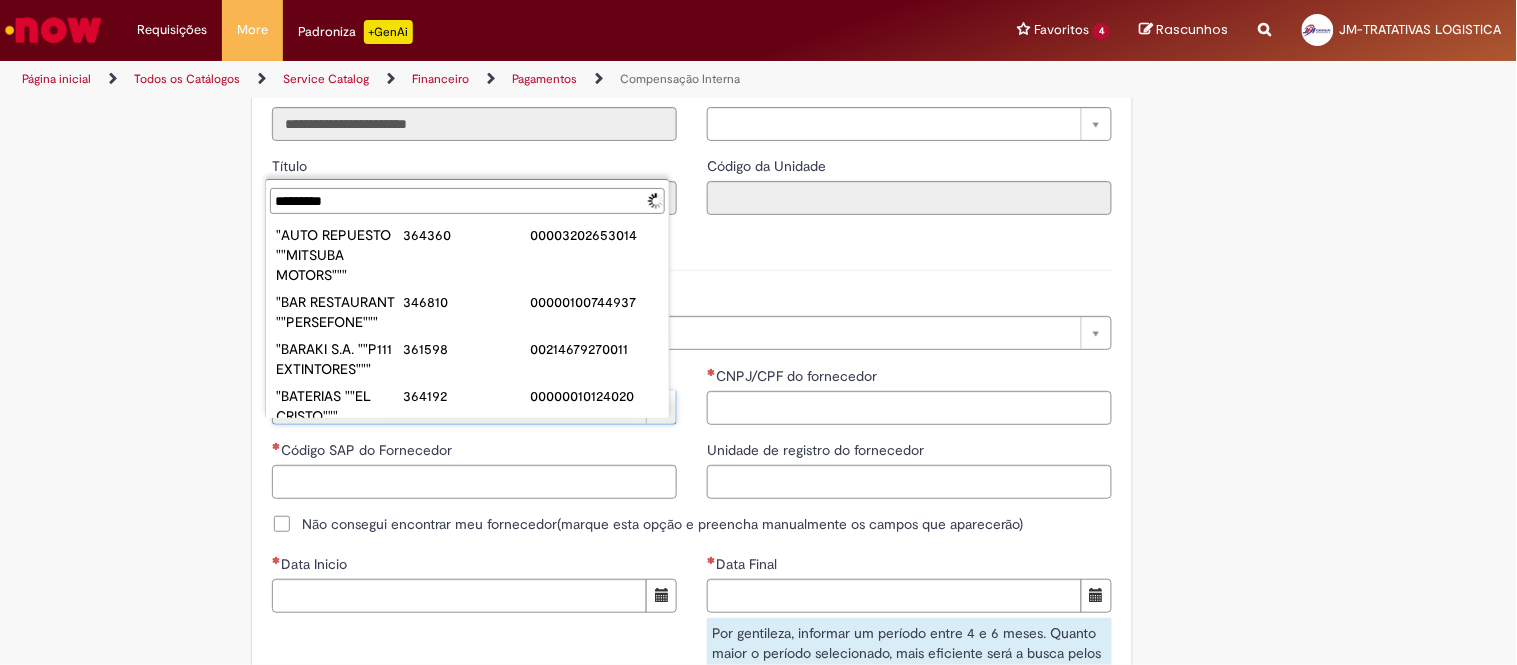 scroll, scrollTop: 0, scrollLeft: 0, axis: both 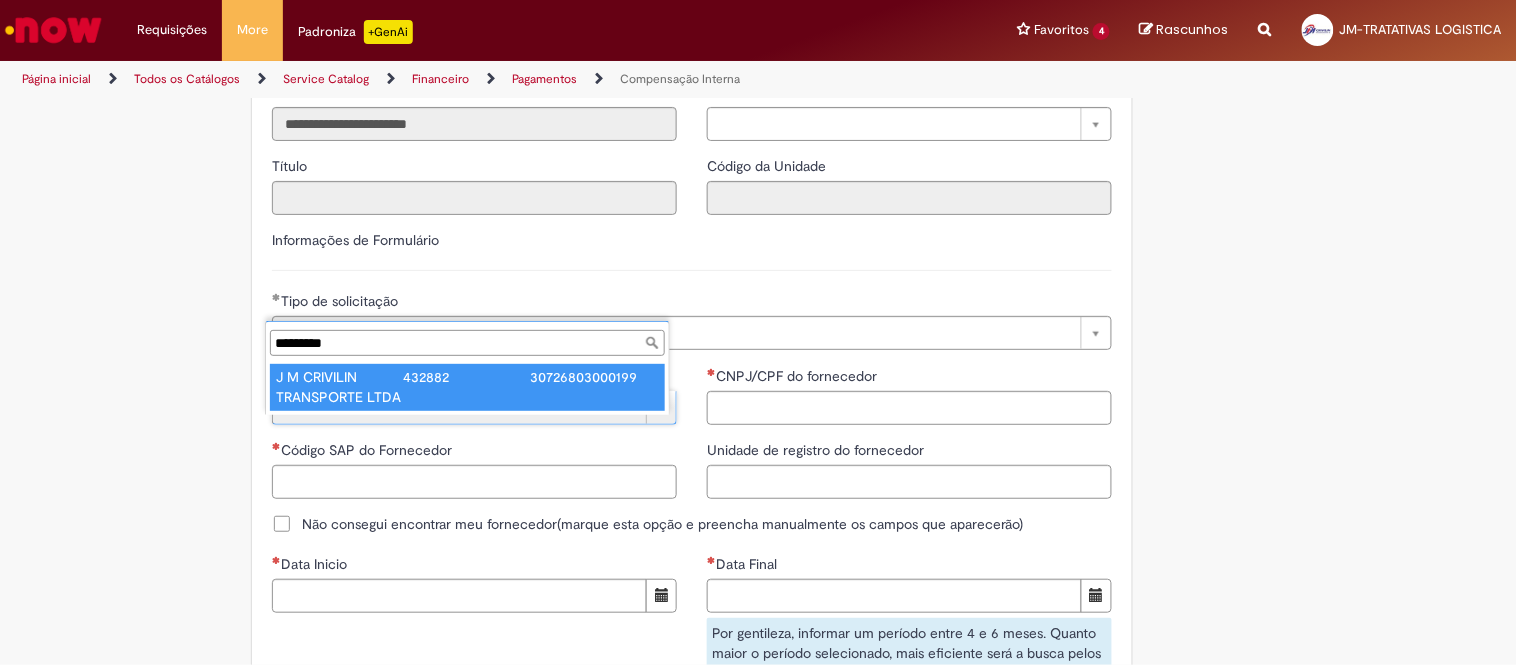 type on "*********" 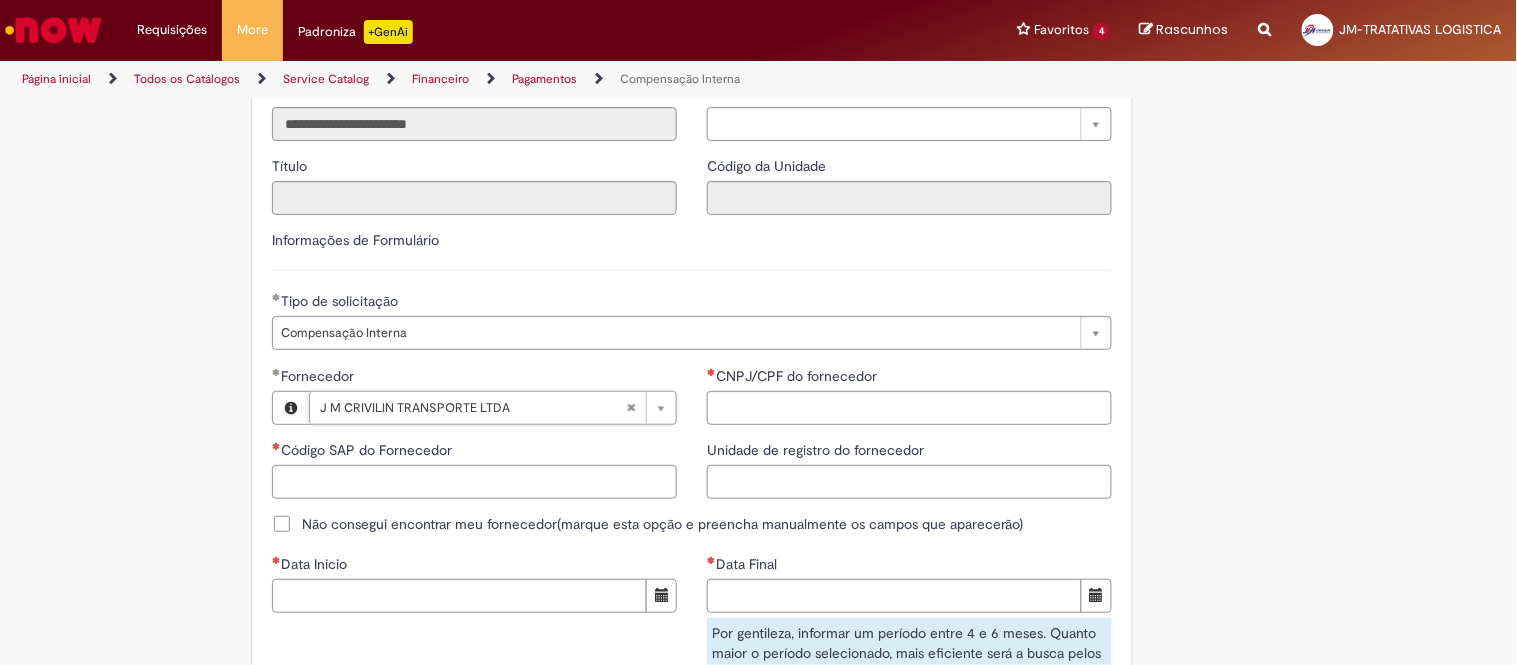type on "******" 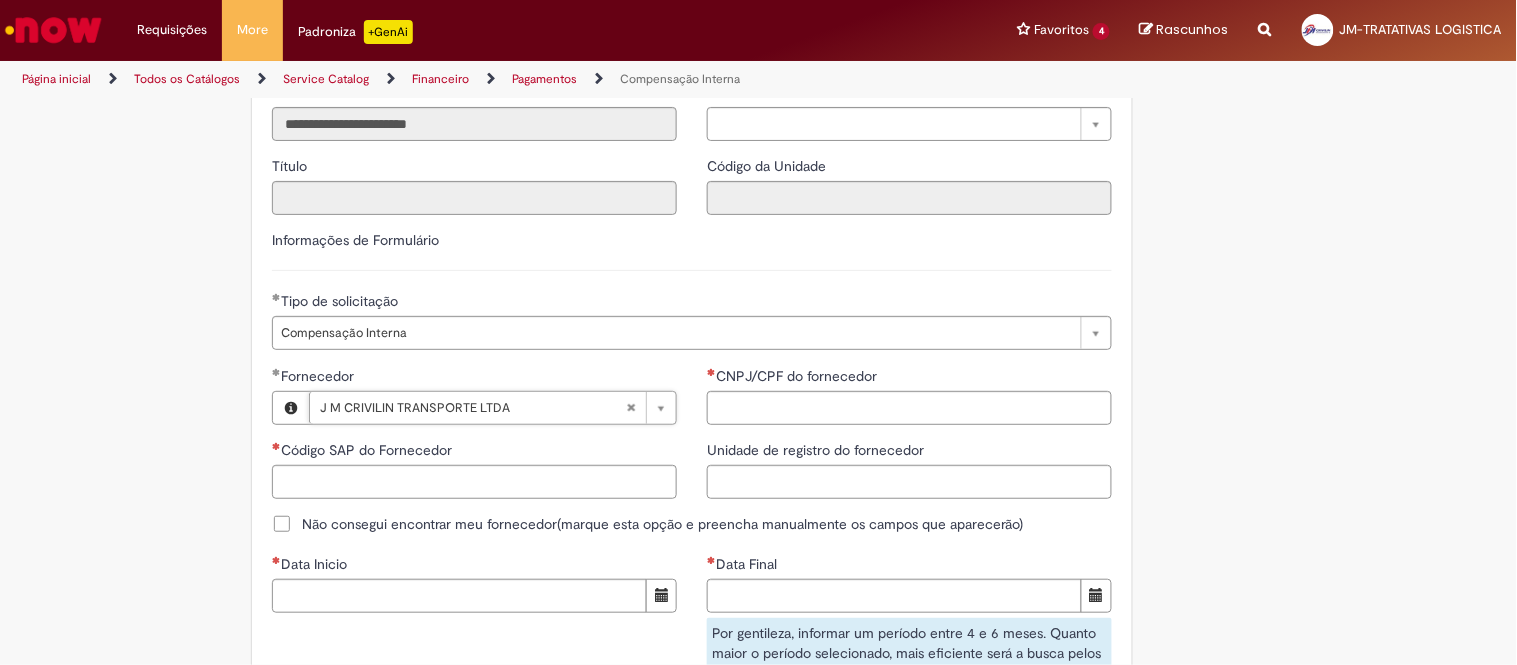 type on "**********" 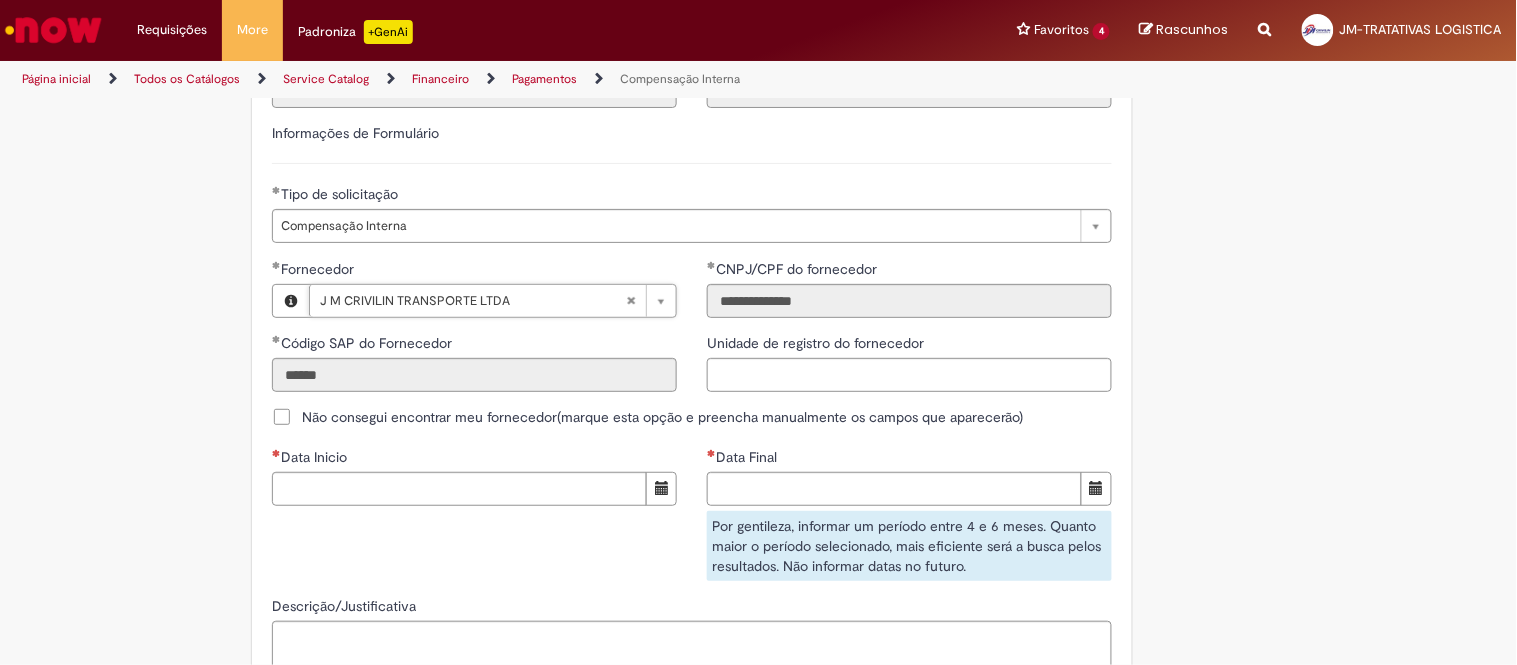 scroll, scrollTop: 1111, scrollLeft: 0, axis: vertical 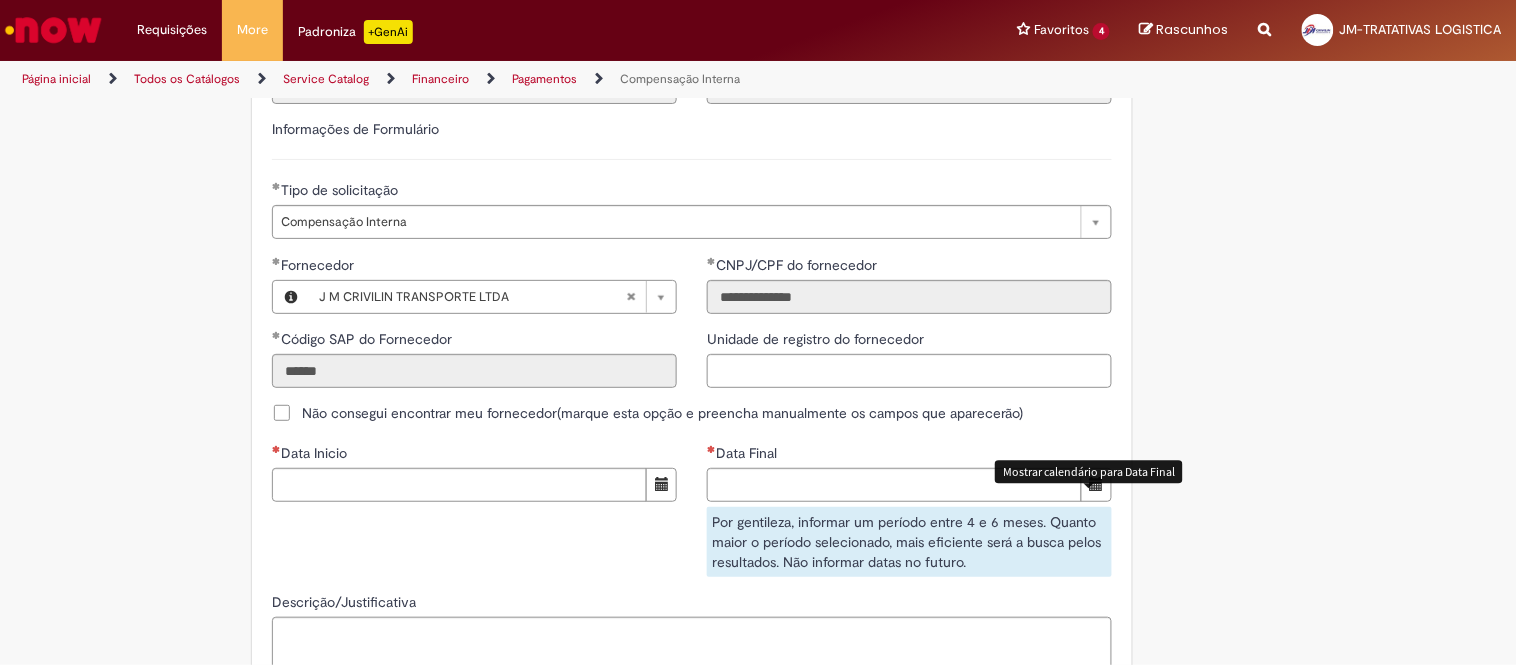 click at bounding box center (1097, 484) 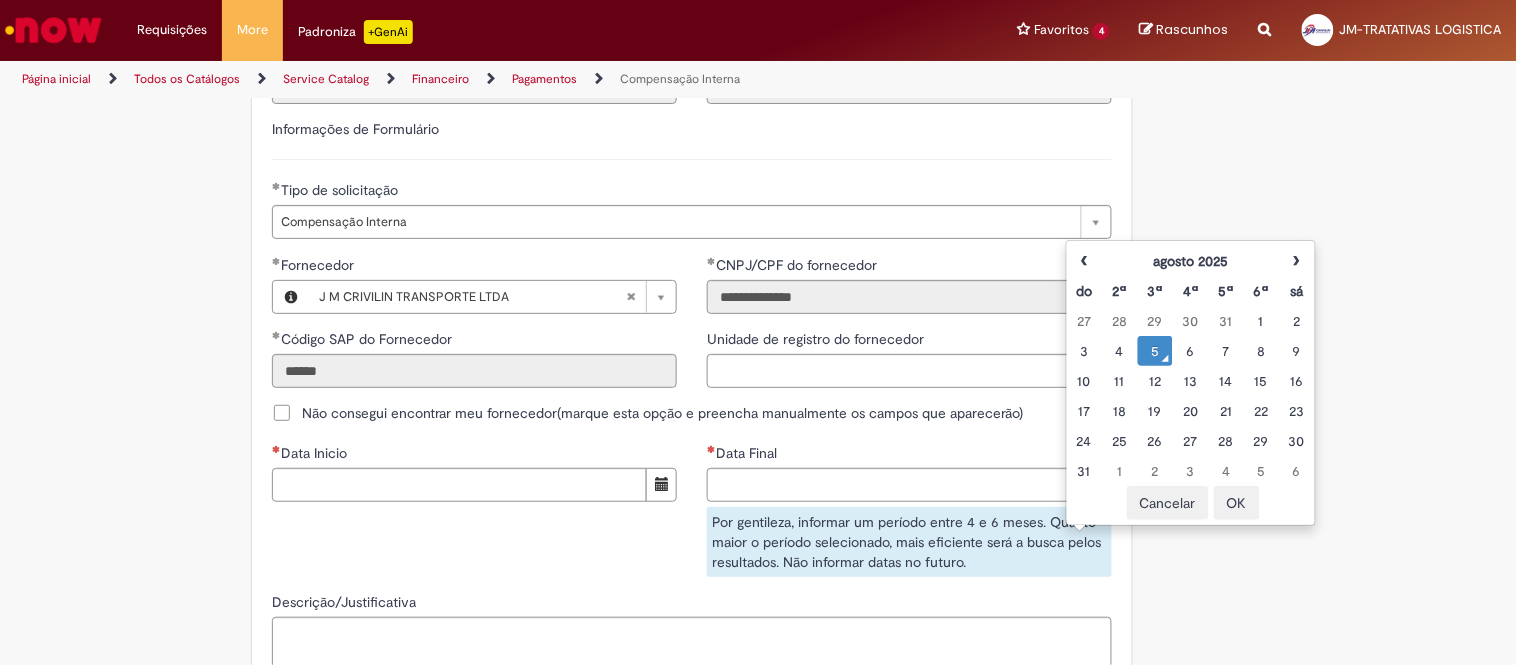 click on "5" at bounding box center [1155, 351] 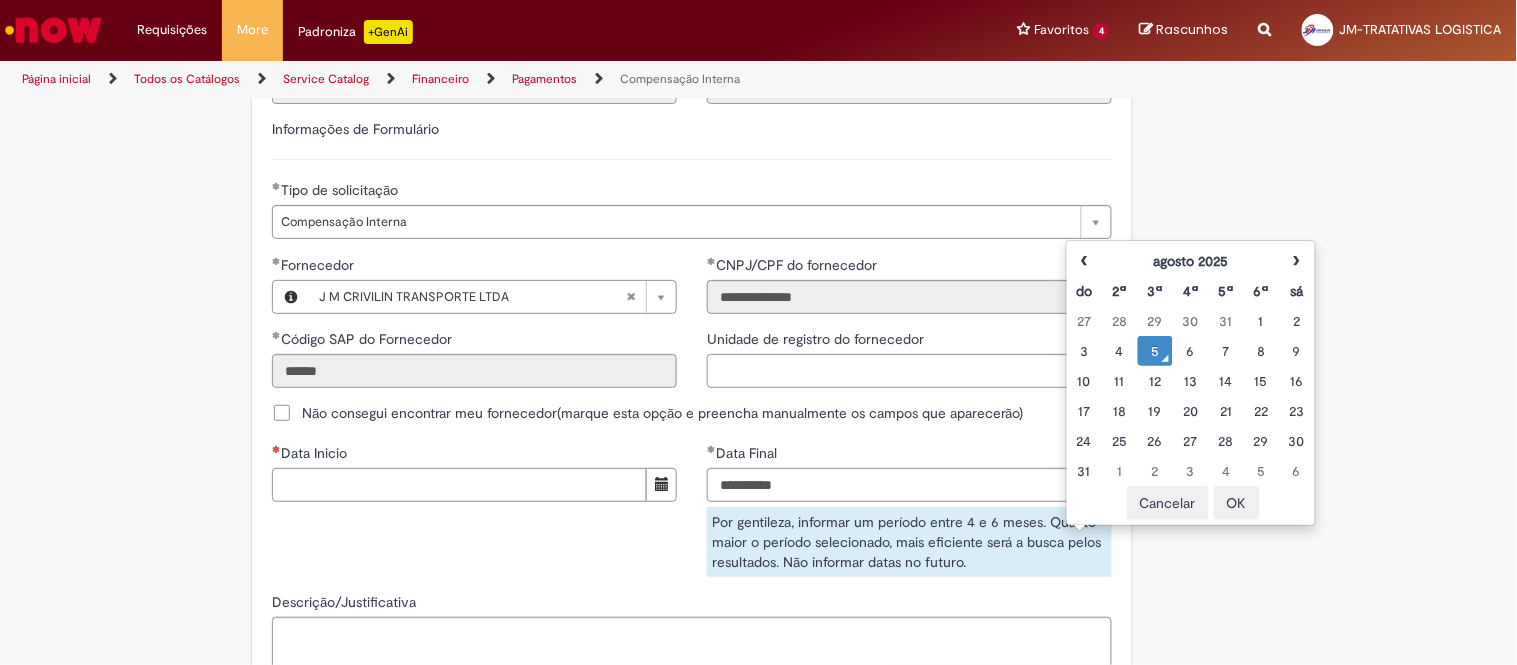 click on "OK" at bounding box center (1237, 503) 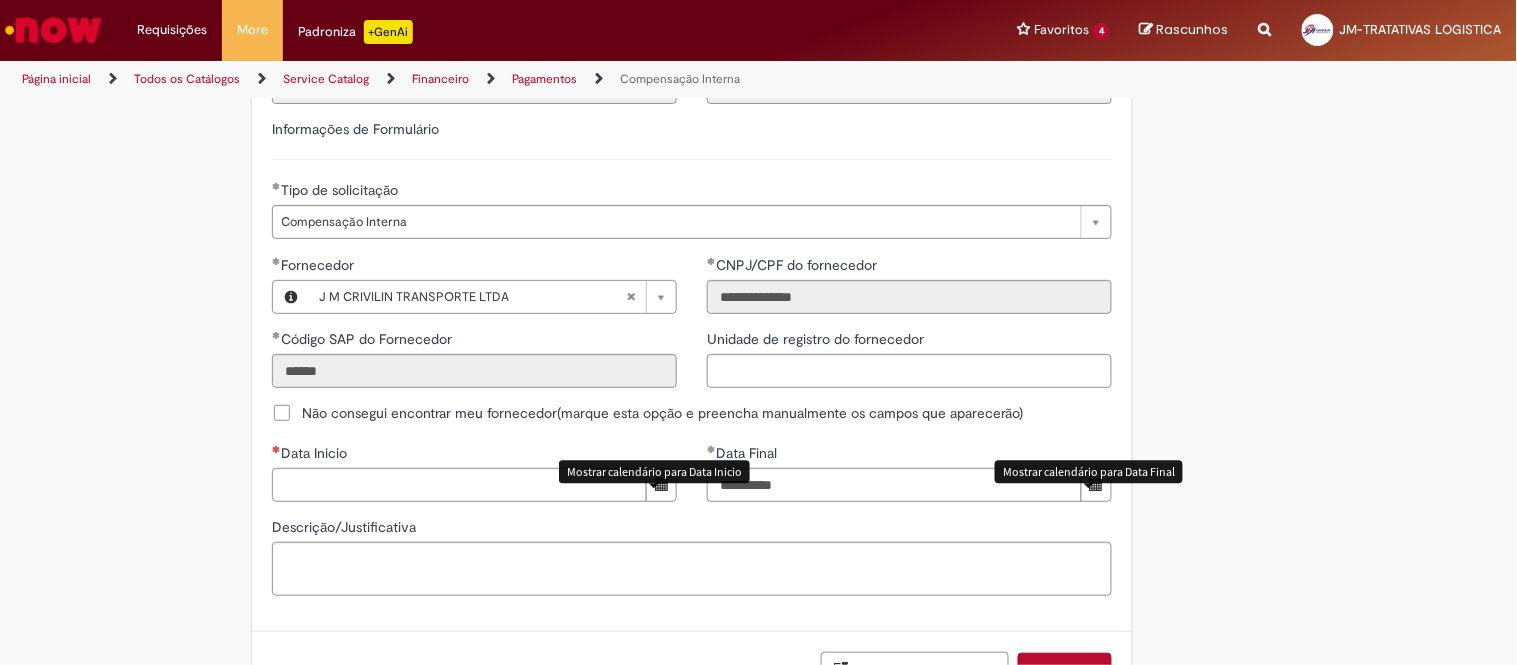click at bounding box center [661, 485] 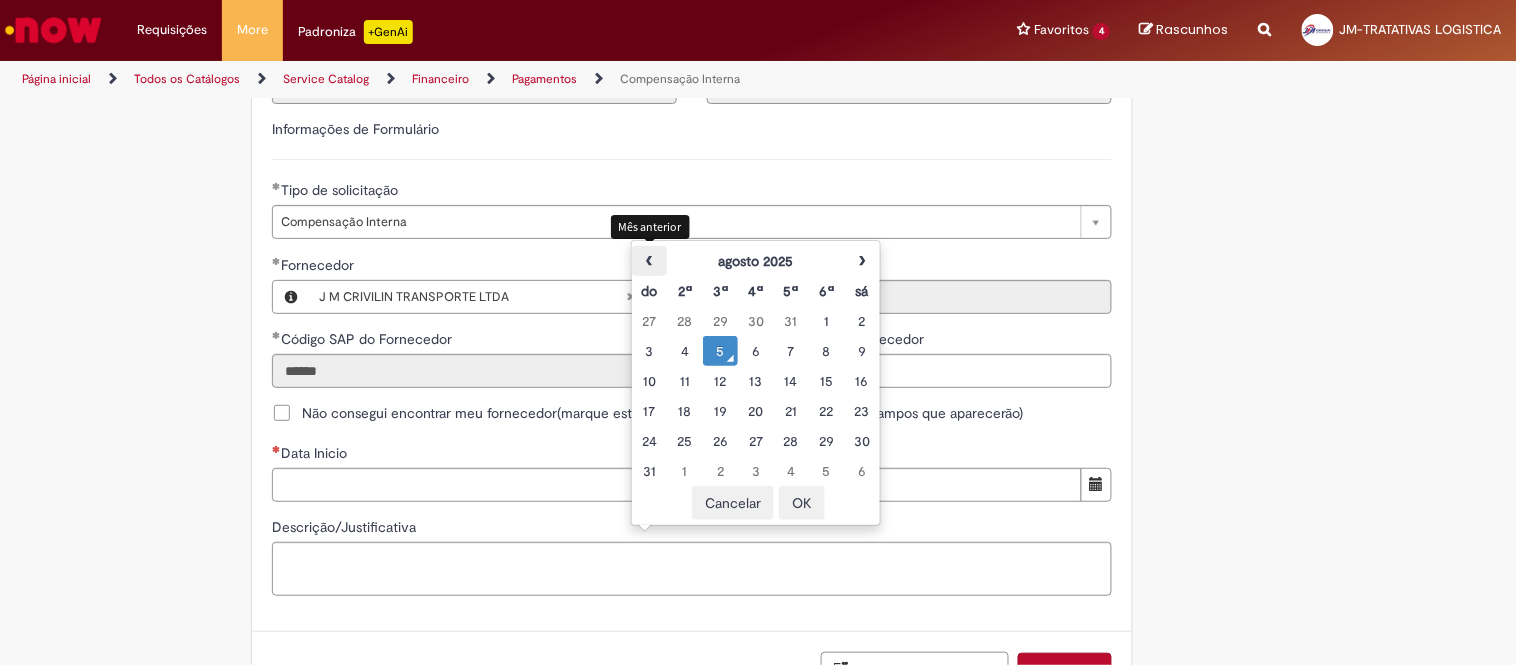 click on "‹" at bounding box center (649, 261) 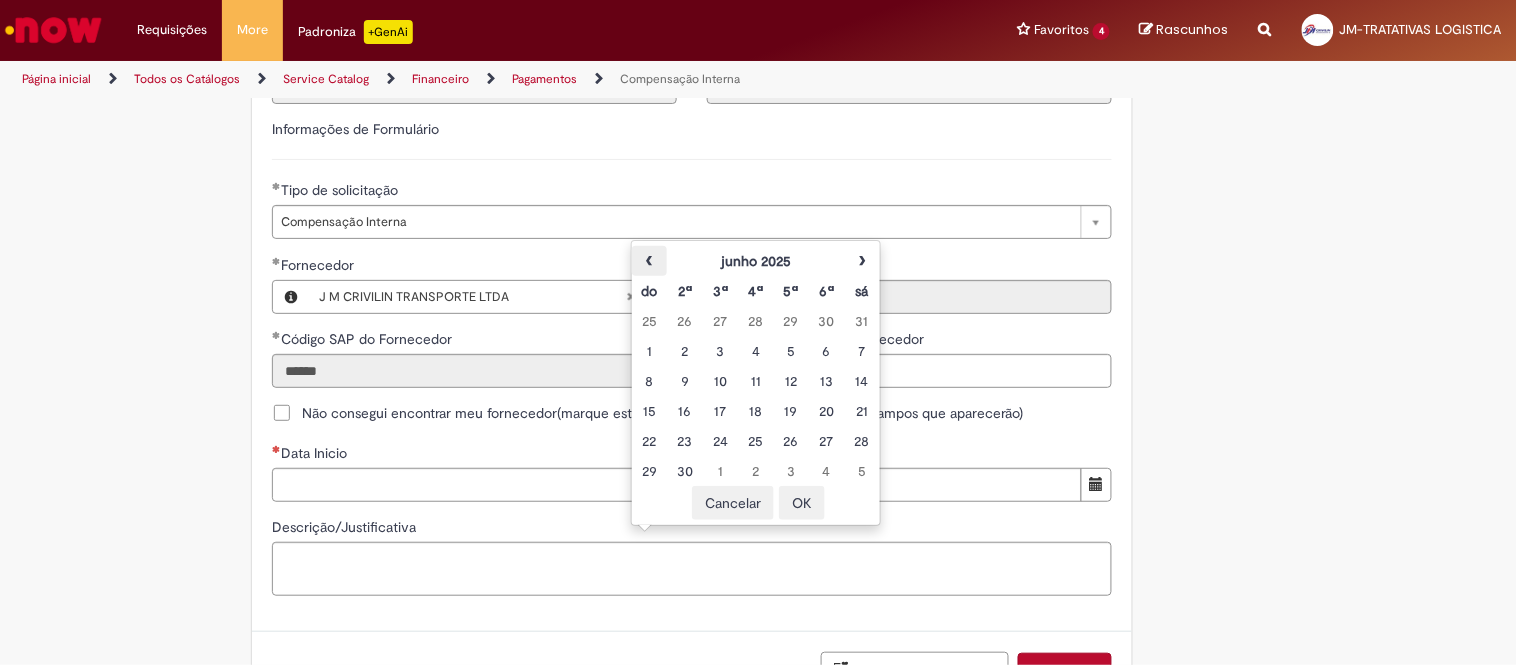 click on "‹" at bounding box center [649, 261] 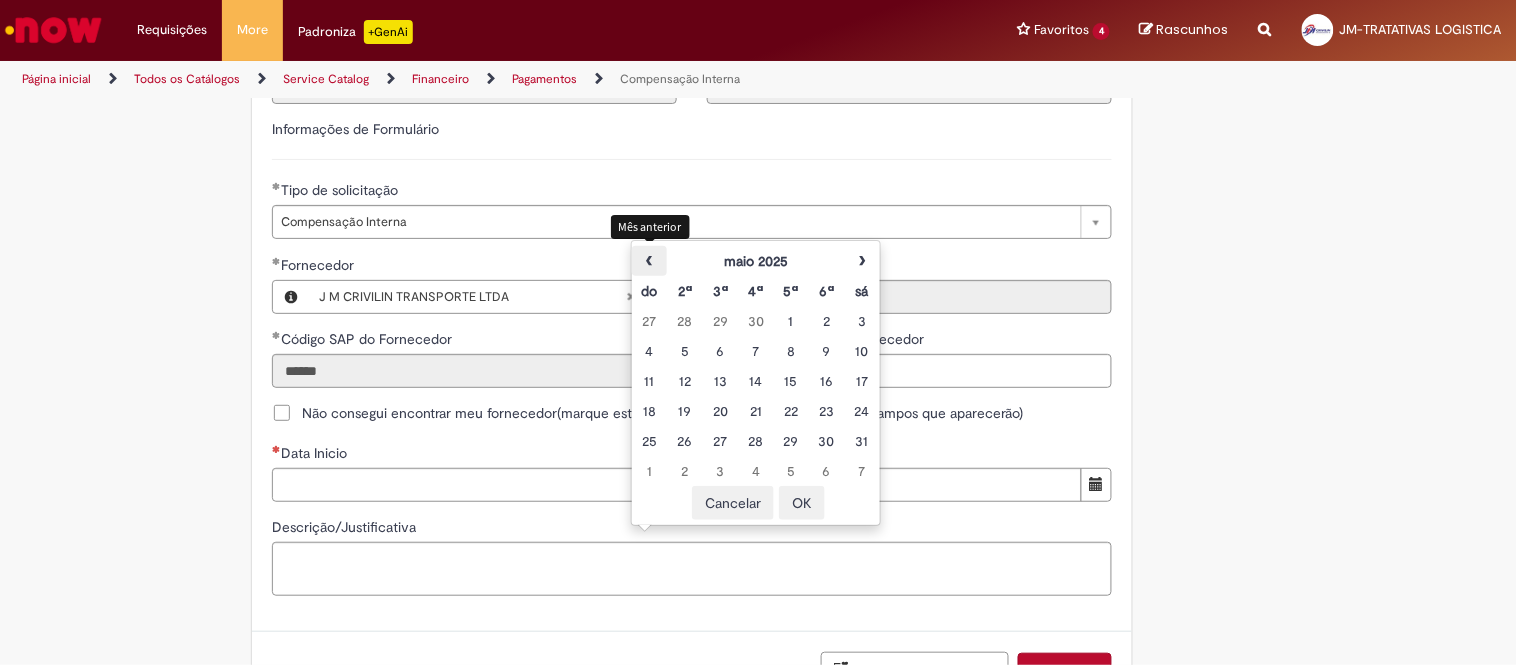 click on "‹" at bounding box center (649, 261) 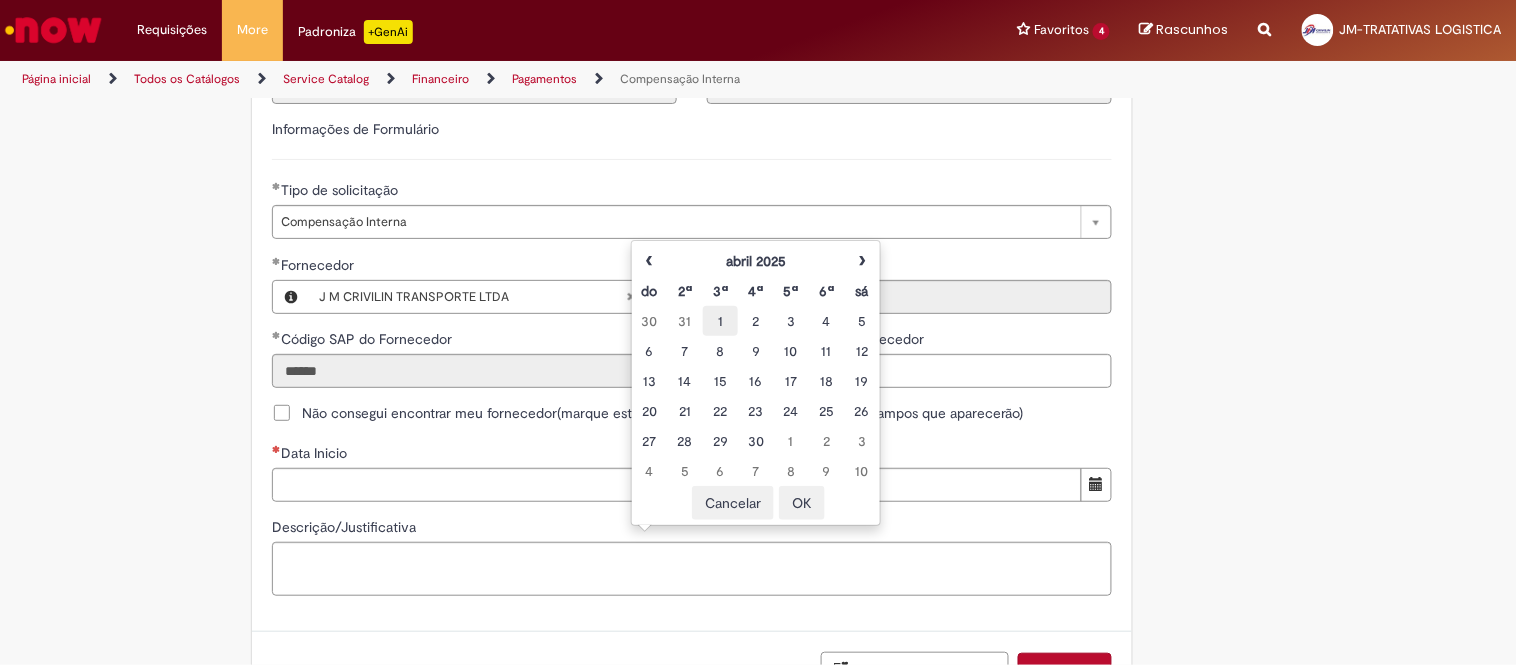click on "1" at bounding box center (720, 321) 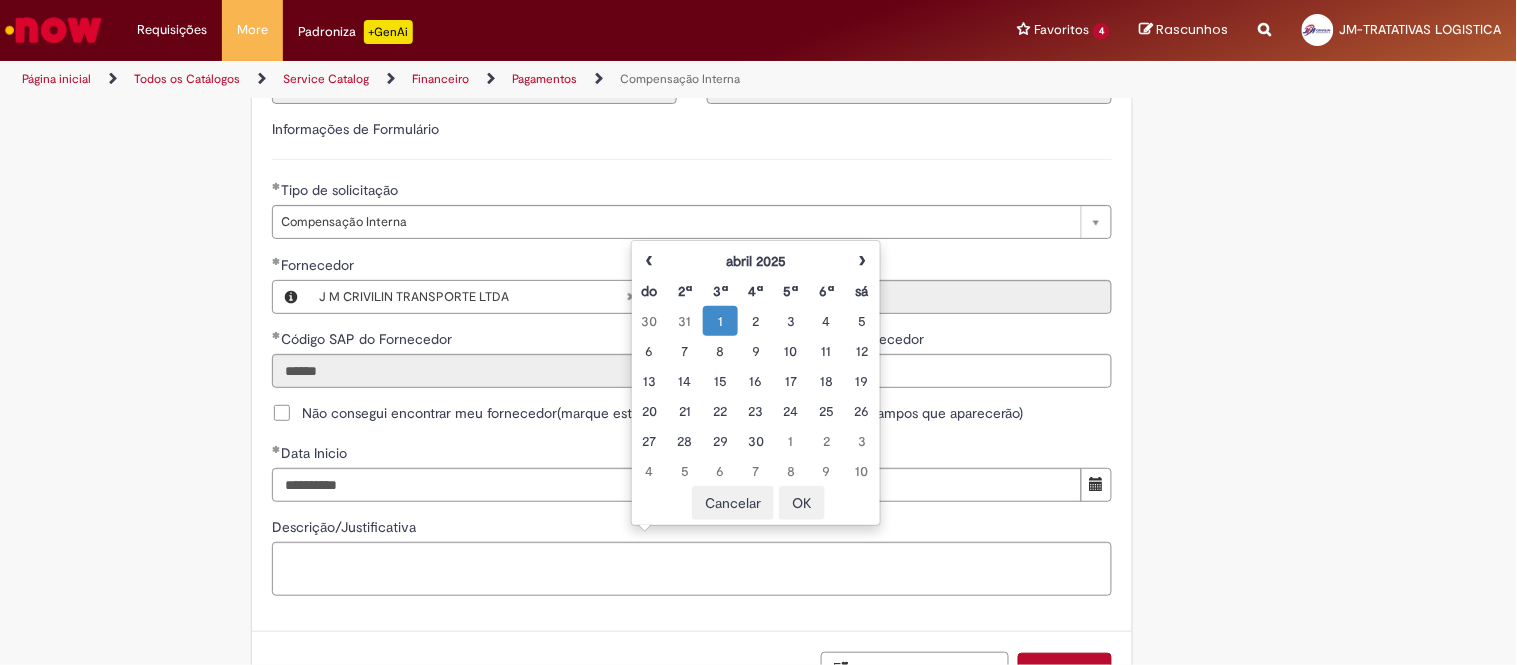 click on "OK" at bounding box center [802, 503] 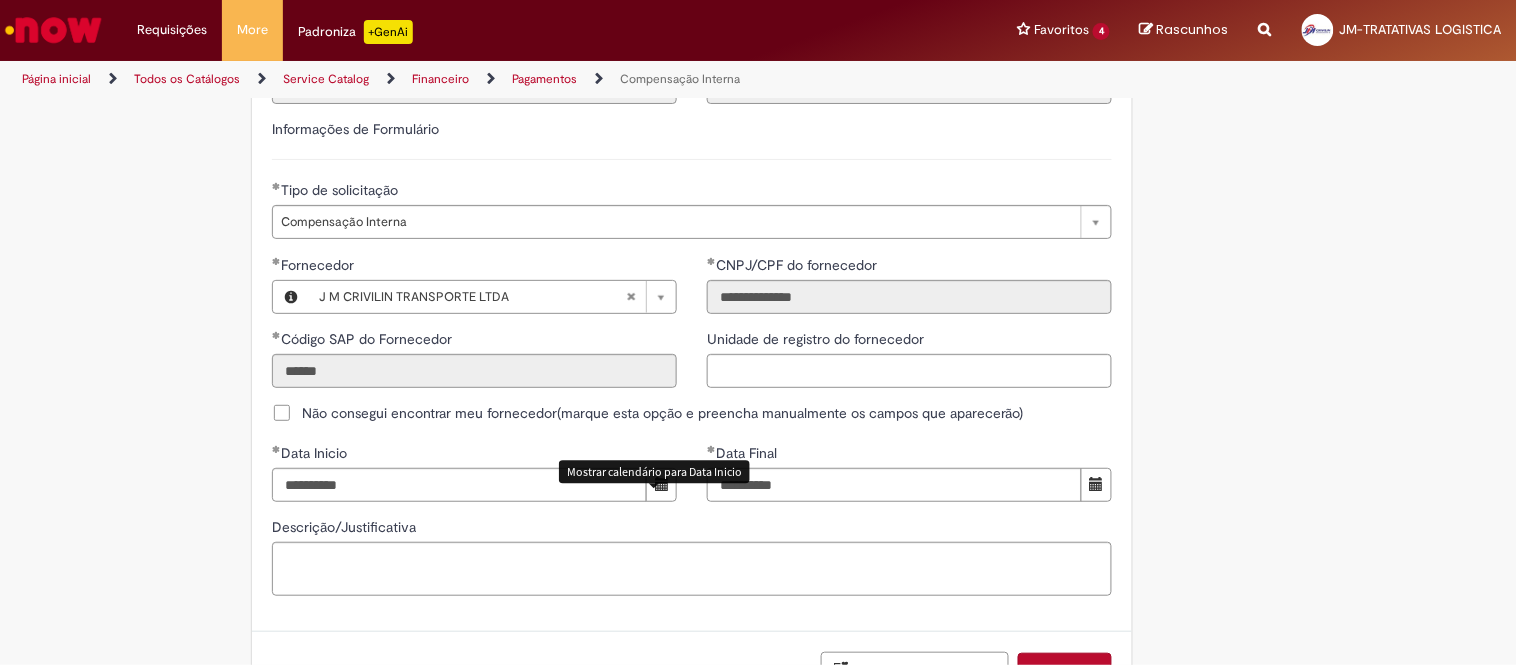 click on "Adicionar a Favoritos
Compensação Interna
Essa oferta refere-se a tratativa de documentos que foram usados em Encontro de Contas.
Bem vindo a oferta de Compensação interna!
Ao preencher o formulário abaixo, será gerado um relatório com as informações do Encontro de Contas realizado em nome de um fornecedor para o período selecionado.  Atenção!  Certifique-se de escolher corretamente o período para garantir que a solução automática seja precisa.
Importante: Caso as informações enviadas pela automação não seja suficiente, você pode continuar o atendimento pelo chat do chamado, e um analista estará disponível para ajudá-lo o mais rápido possível.
Para realizar sua solicitação, siga as instruções abaixo:
Esta oferta é exclusiva para temas relacionados à  Compensação Interna . Você poderá:" at bounding box center (758, -97) 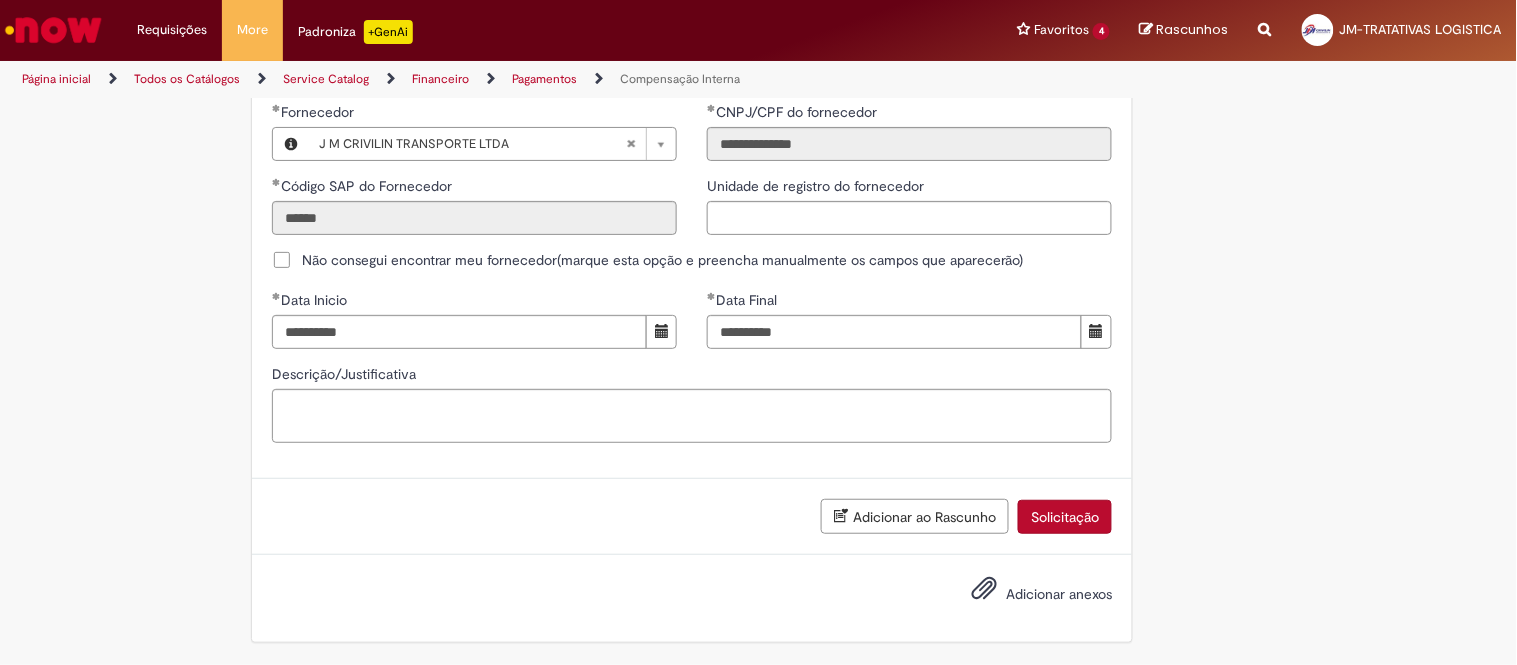 scroll, scrollTop: 1287, scrollLeft: 0, axis: vertical 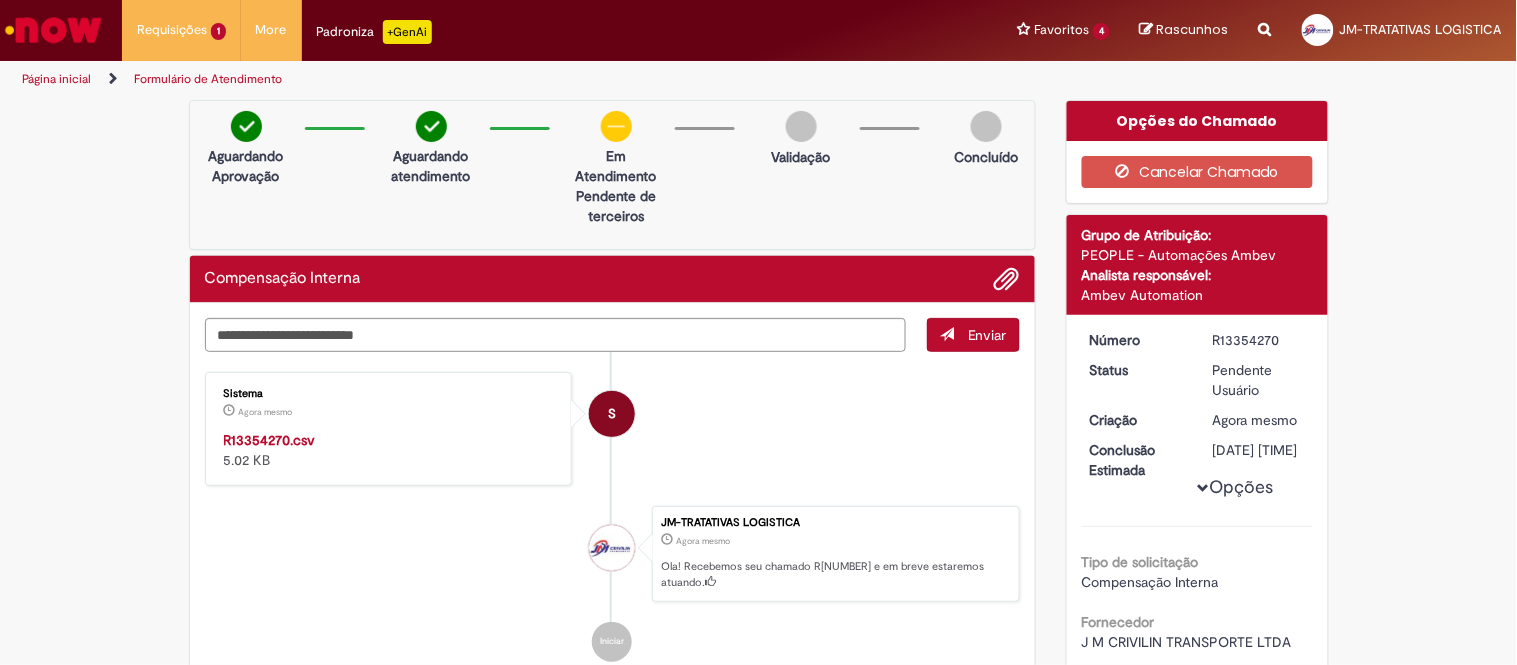 click on "R13354270.csv" at bounding box center (270, 440) 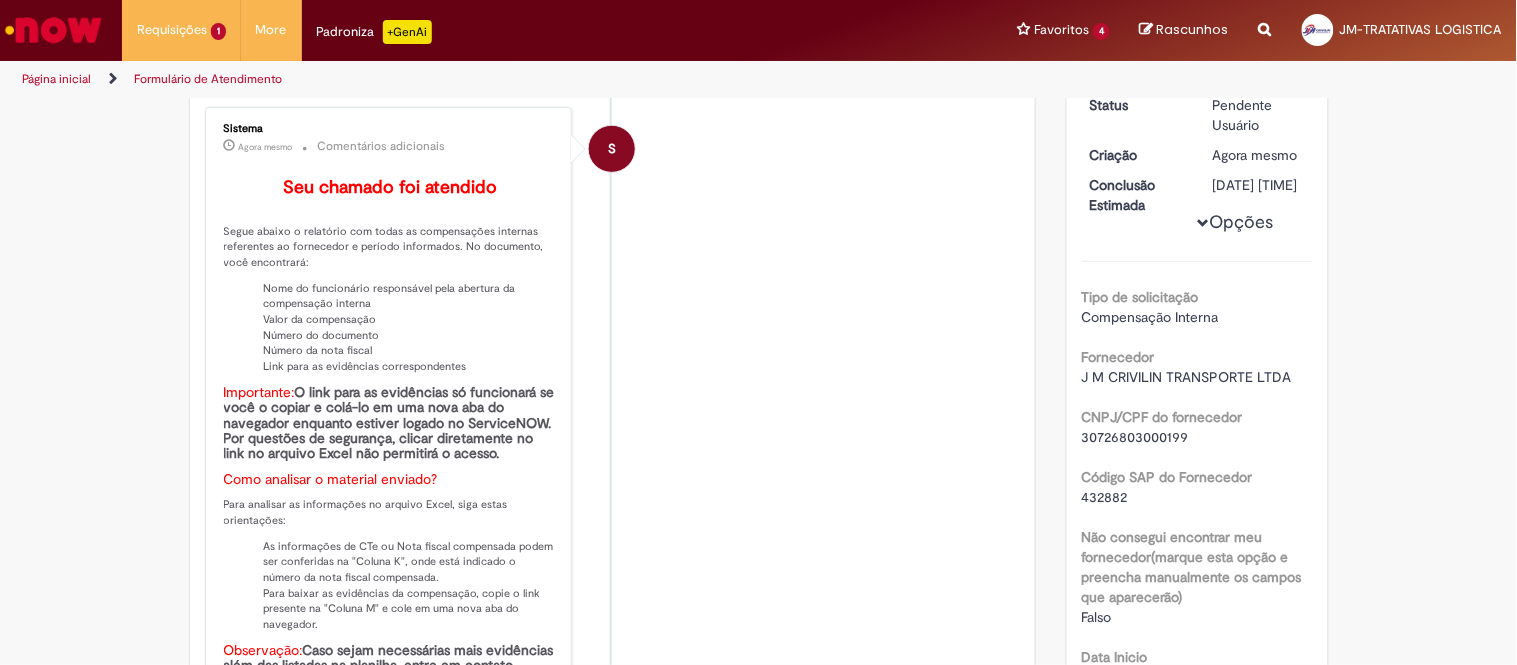 scroll, scrollTop: 333, scrollLeft: 0, axis: vertical 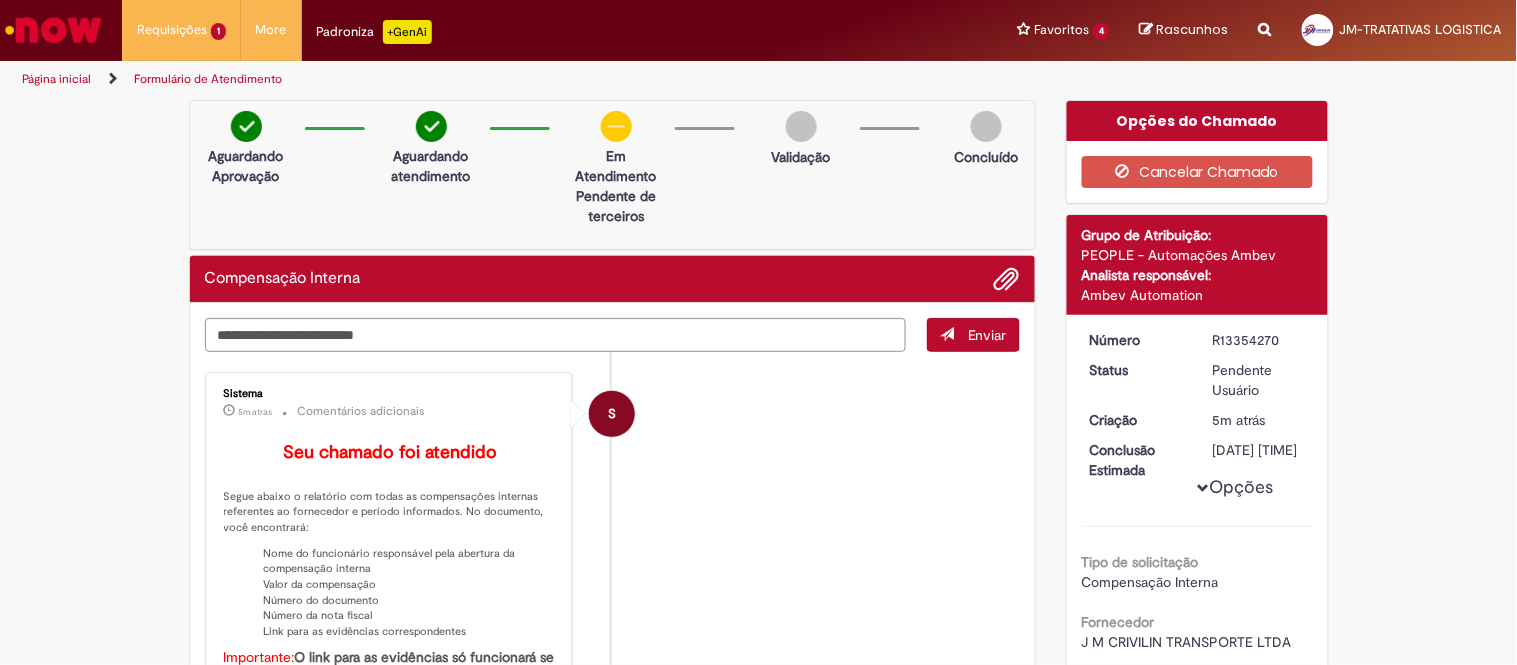 click on "S
Sistema
5m atrás 5 minutos atrás     Comentários adicionais
Seu chamado foi atendido
Segue abaixo o relatório com todas as compensações internas referentes ao fornecedor e período informados. No documento, você encontrará: Nome do funcionário responsável pela abertura da compensação interna Valor da compensação Número do documento Número da nota fiscal Link para as evidências correspondentes Importante:  O link para as evidências só funcionará se você o copiar e colá-lo em uma nova aba do navegador enquanto estiver logado no ServiceNOW. Por questões de segurança, clicar diretamente no link no arquivo Excel não permitirá o acesso. Como analisar o material enviado? Para analisar as informações no arquivo Excel, siga estas orientações: Observação:  Para outras solicitações, como:" at bounding box center [613, 773] 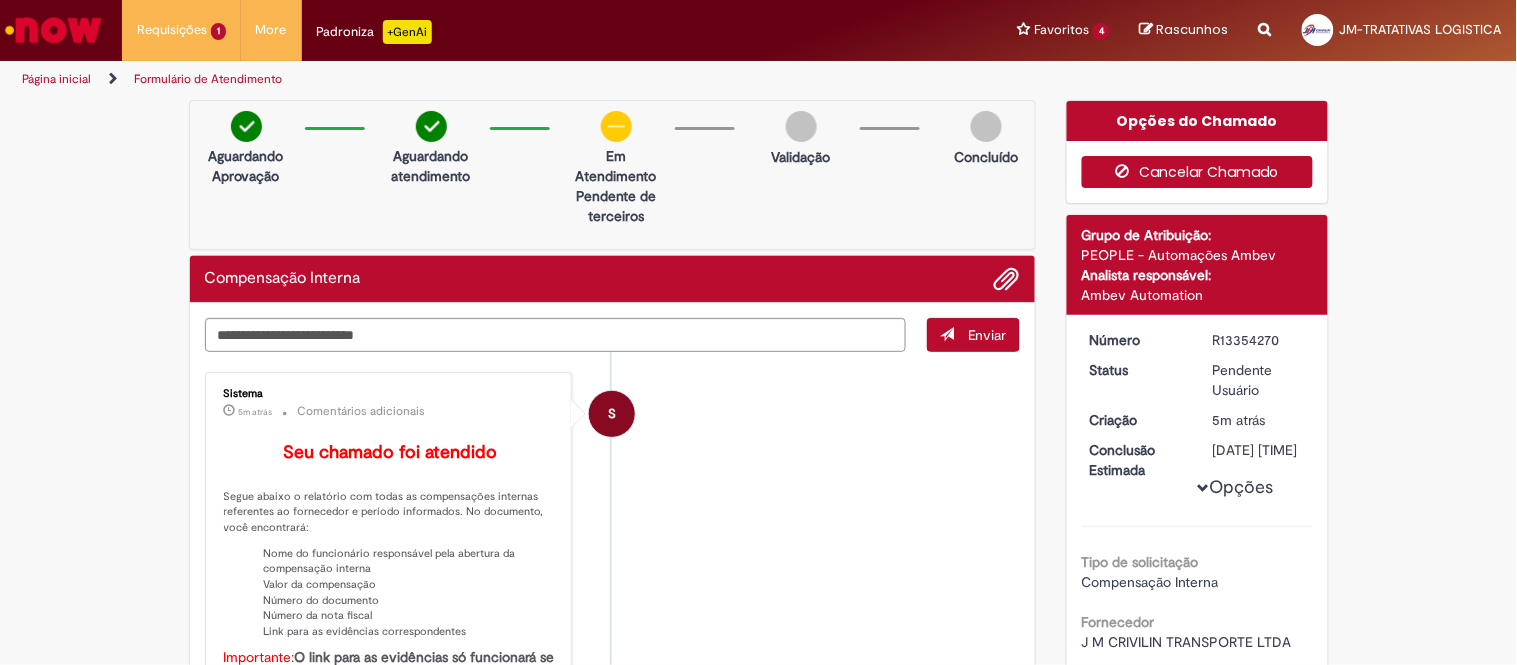 click on "Cancelar Chamado" at bounding box center [1197, 172] 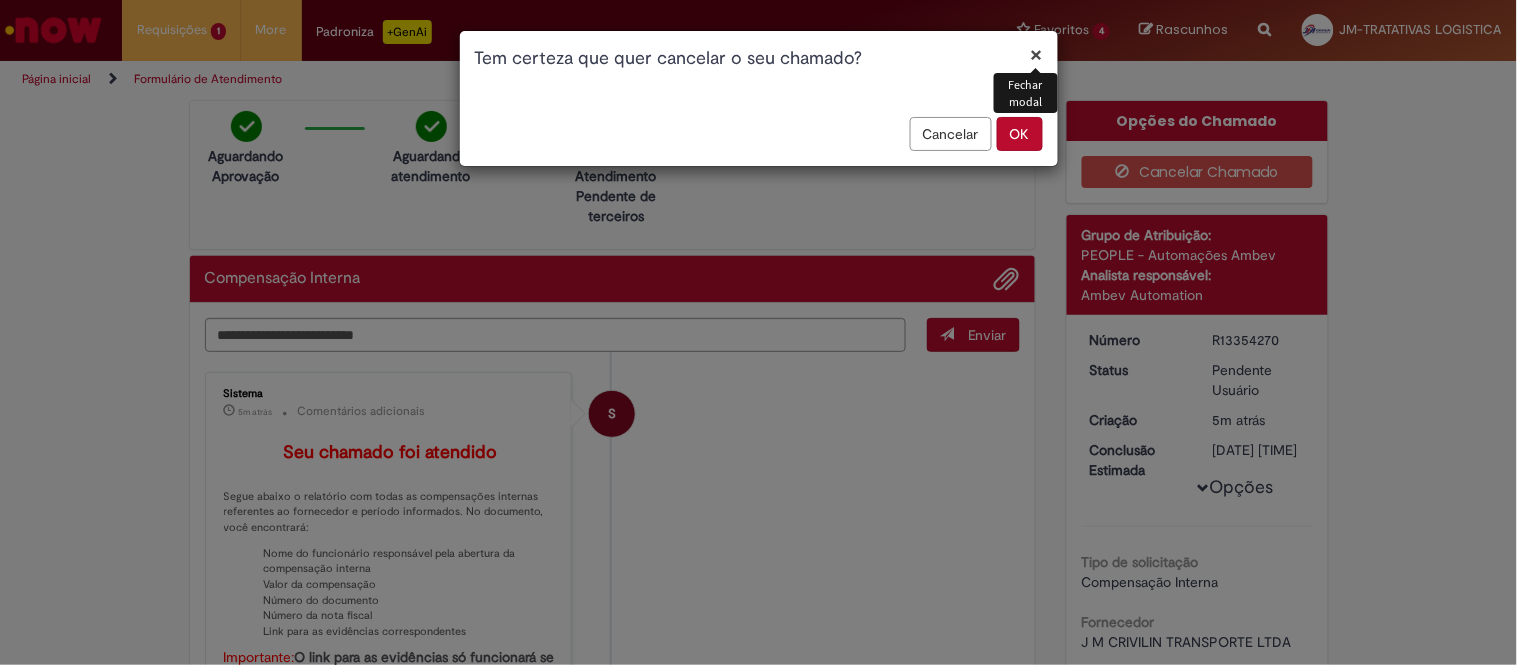 click on "OK" at bounding box center [1020, 134] 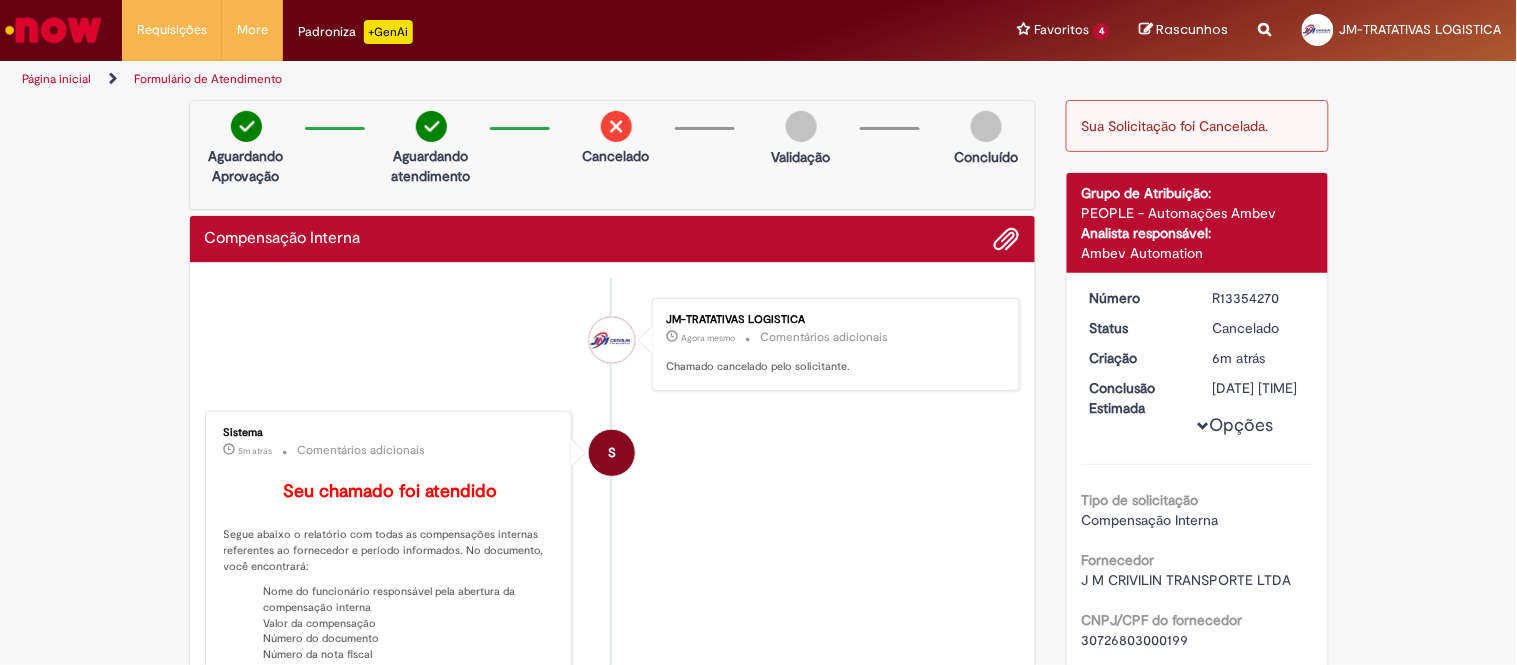 click on "Conclusão Estimada" at bounding box center (1136, 398) 